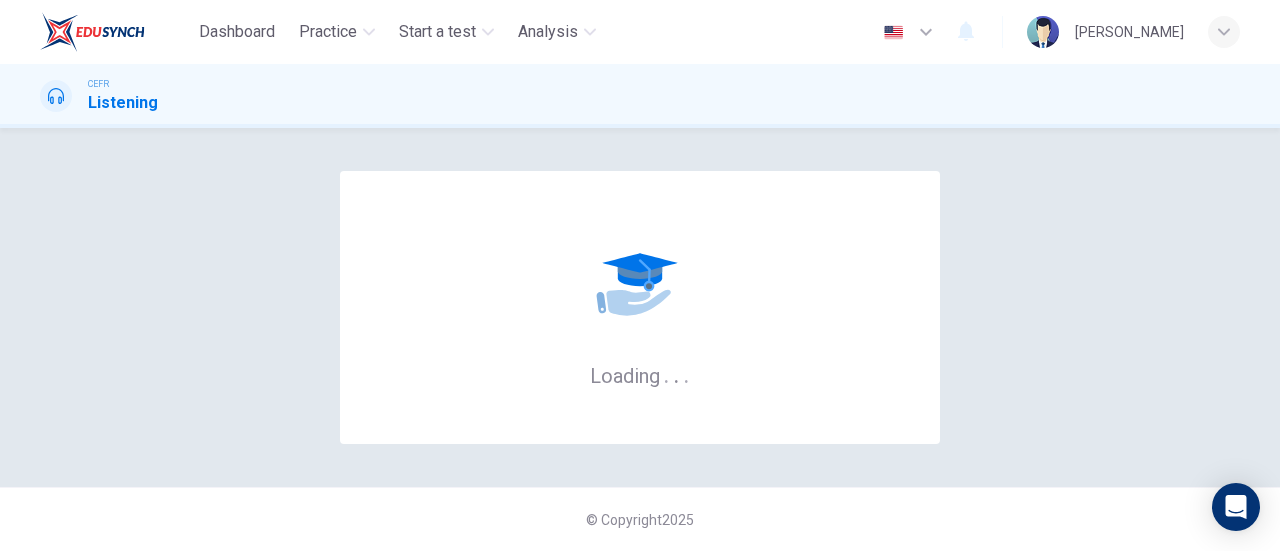scroll, scrollTop: 0, scrollLeft: 0, axis: both 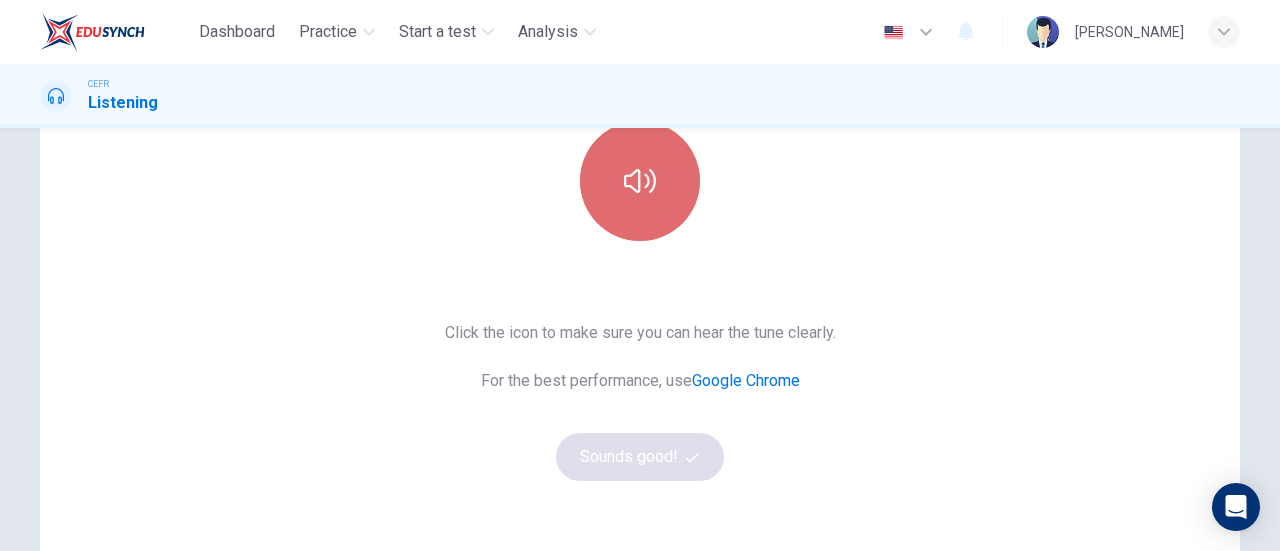 click 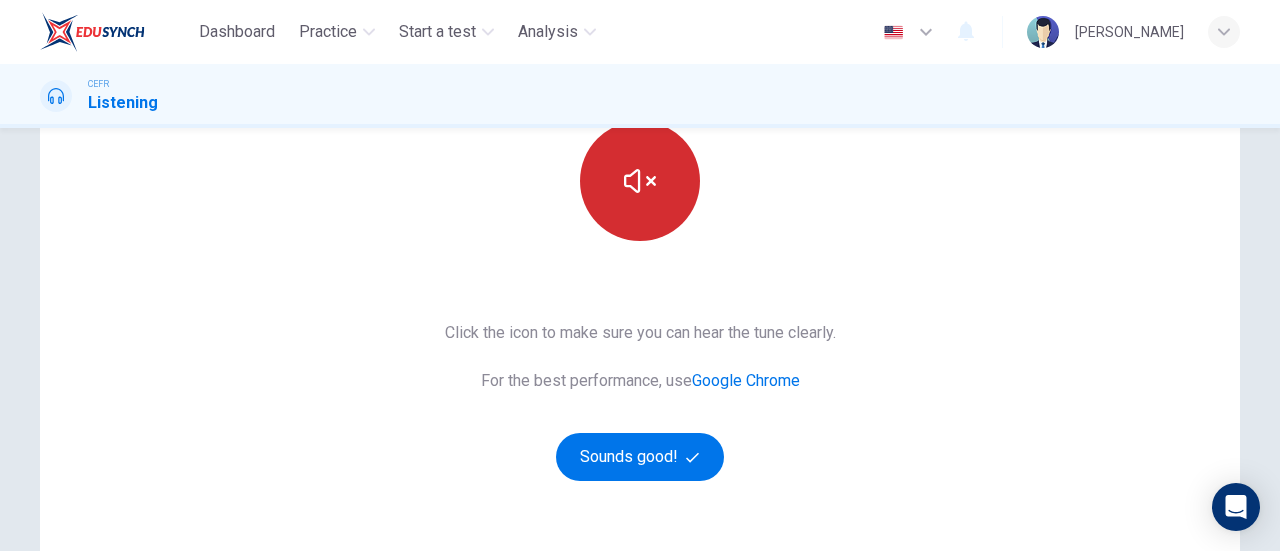 type 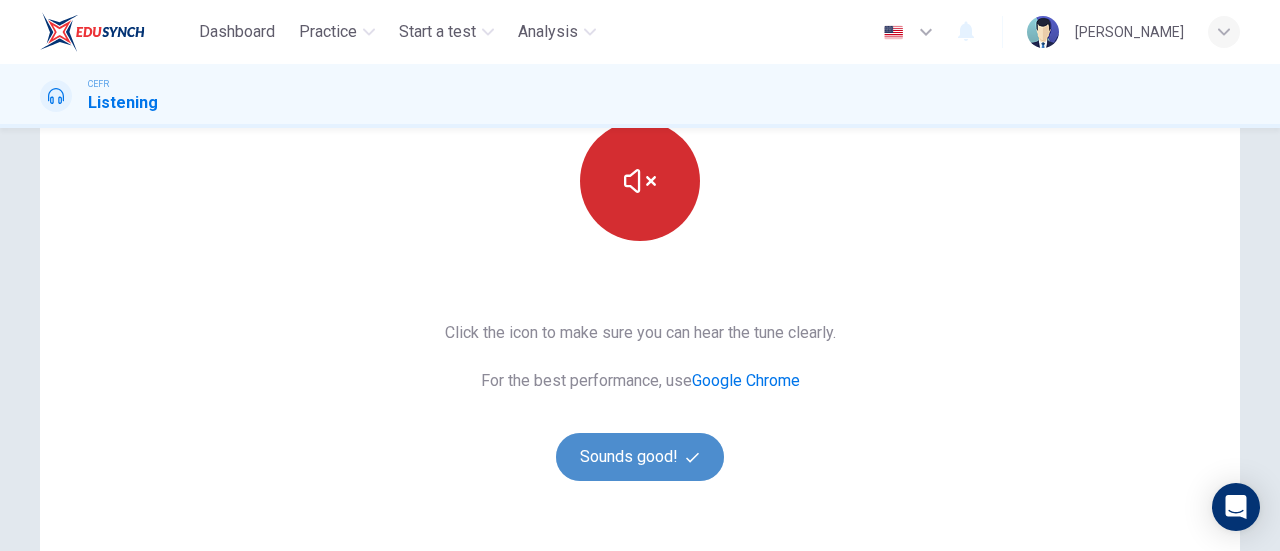 click on "Sounds good!" at bounding box center (640, 457) 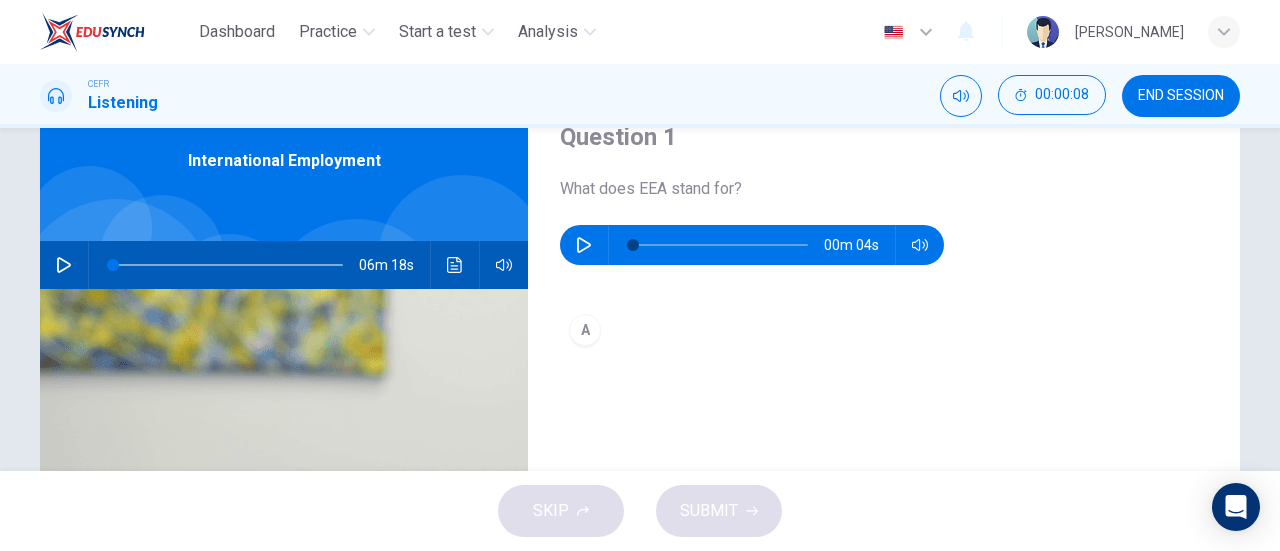 scroll, scrollTop: 0, scrollLeft: 0, axis: both 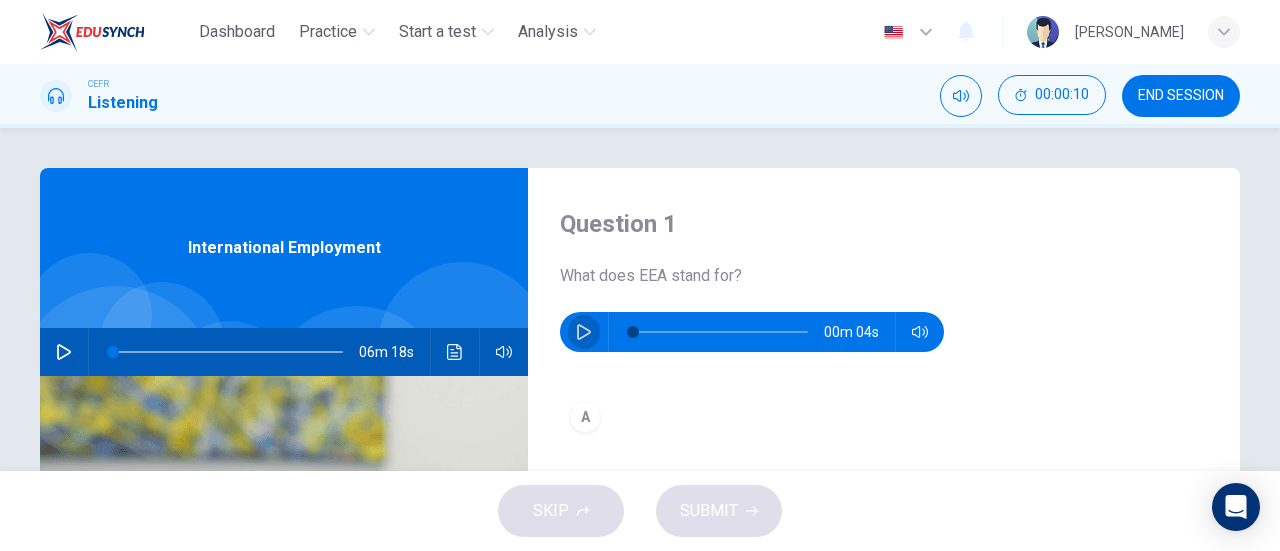click 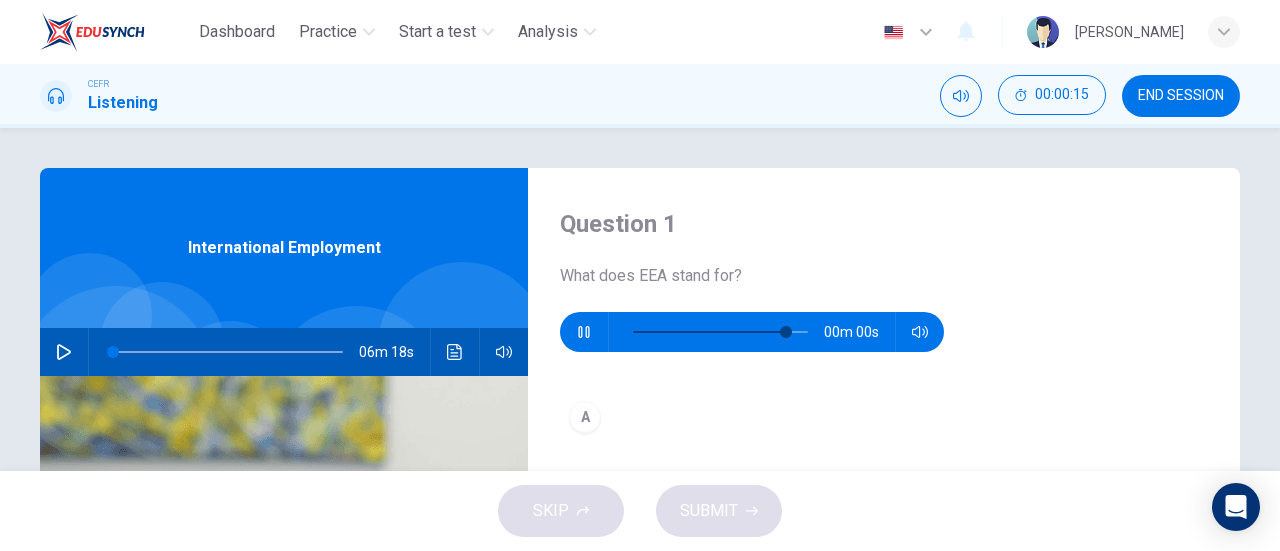 type on "0" 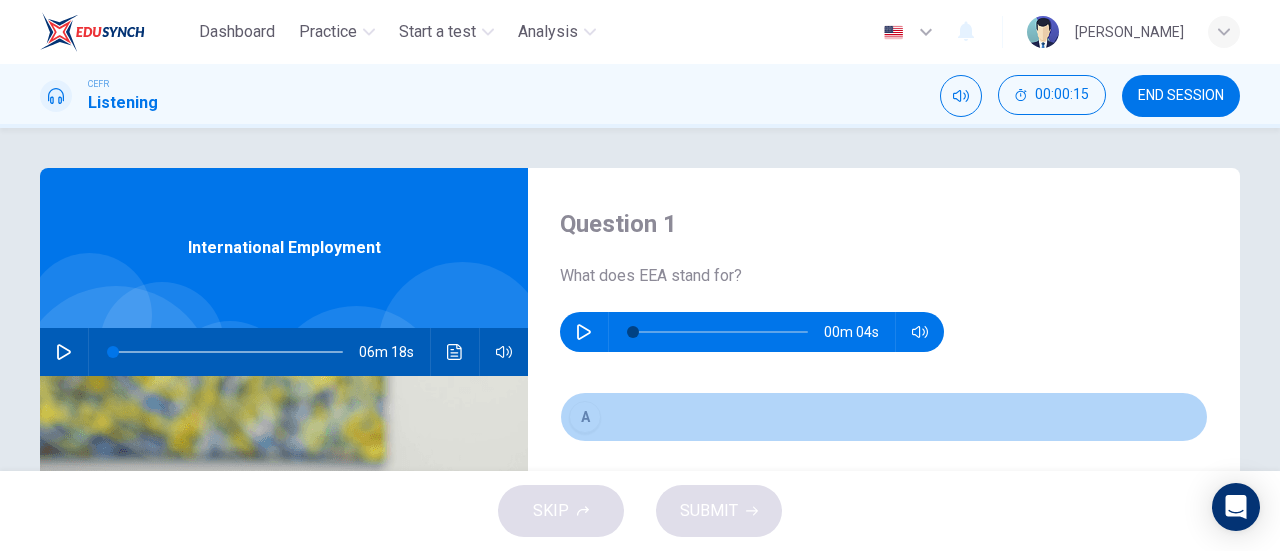 click on "A" at bounding box center (585, 417) 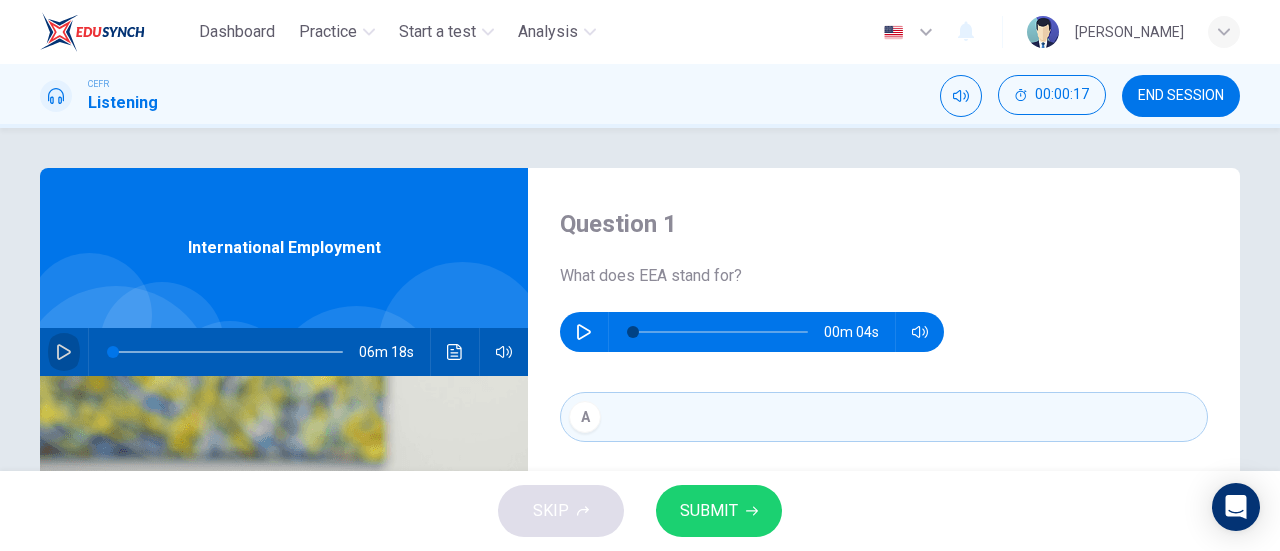 click 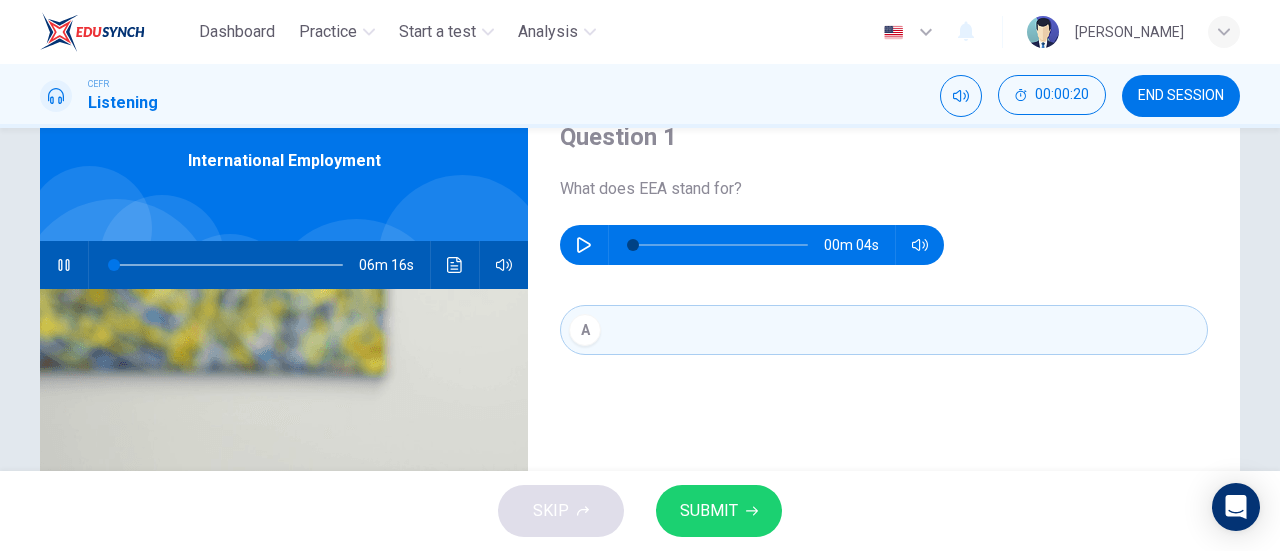 scroll, scrollTop: 88, scrollLeft: 0, axis: vertical 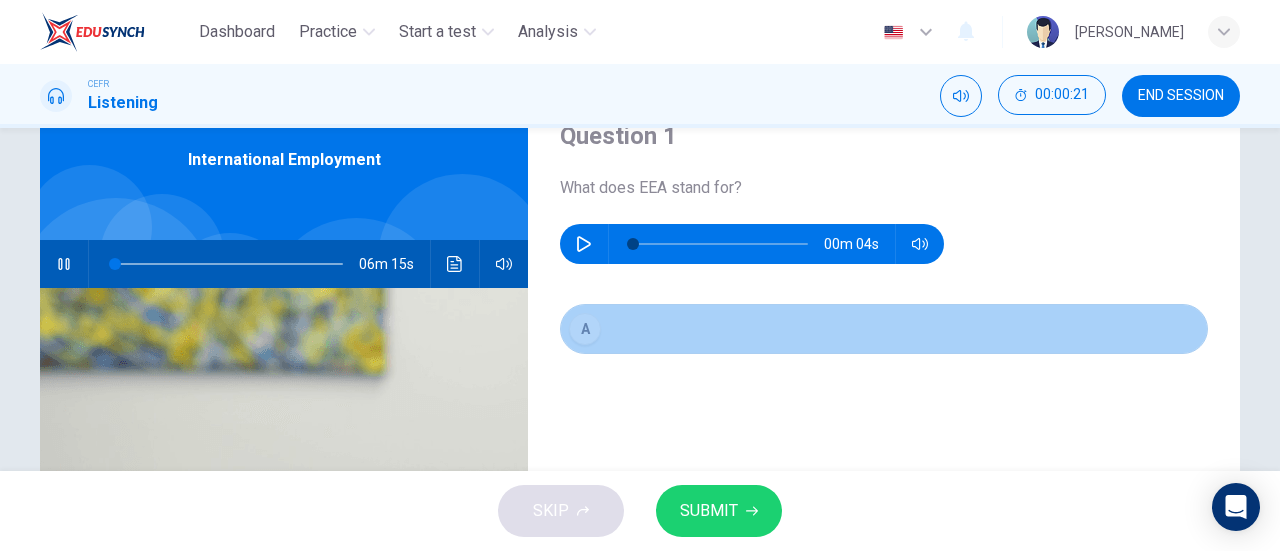 click on "A" at bounding box center [585, 329] 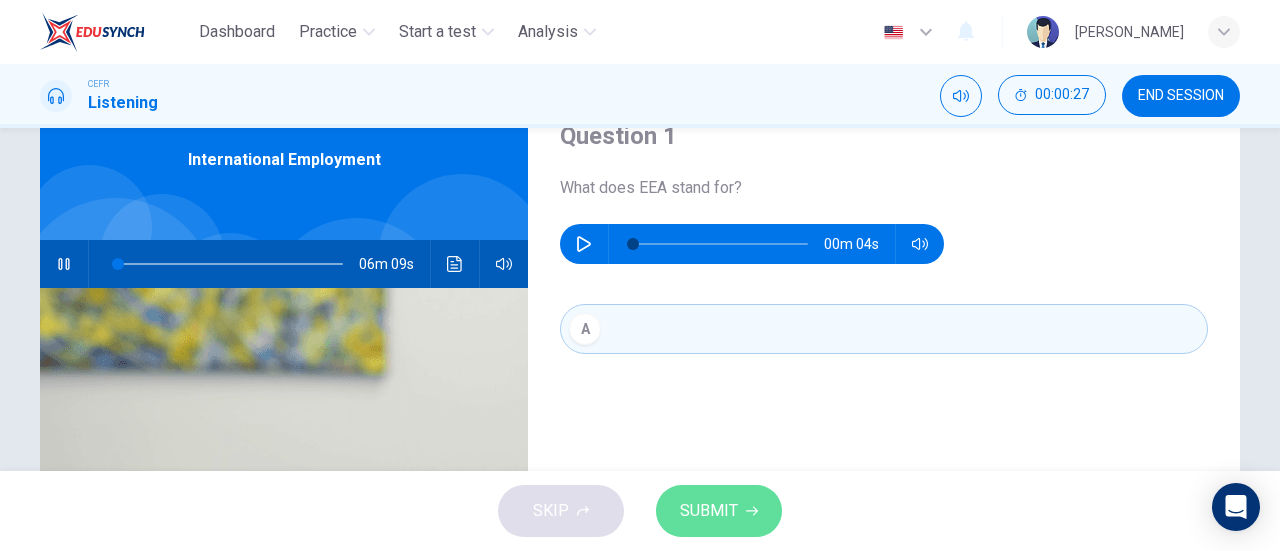 click on "SUBMIT" at bounding box center [719, 511] 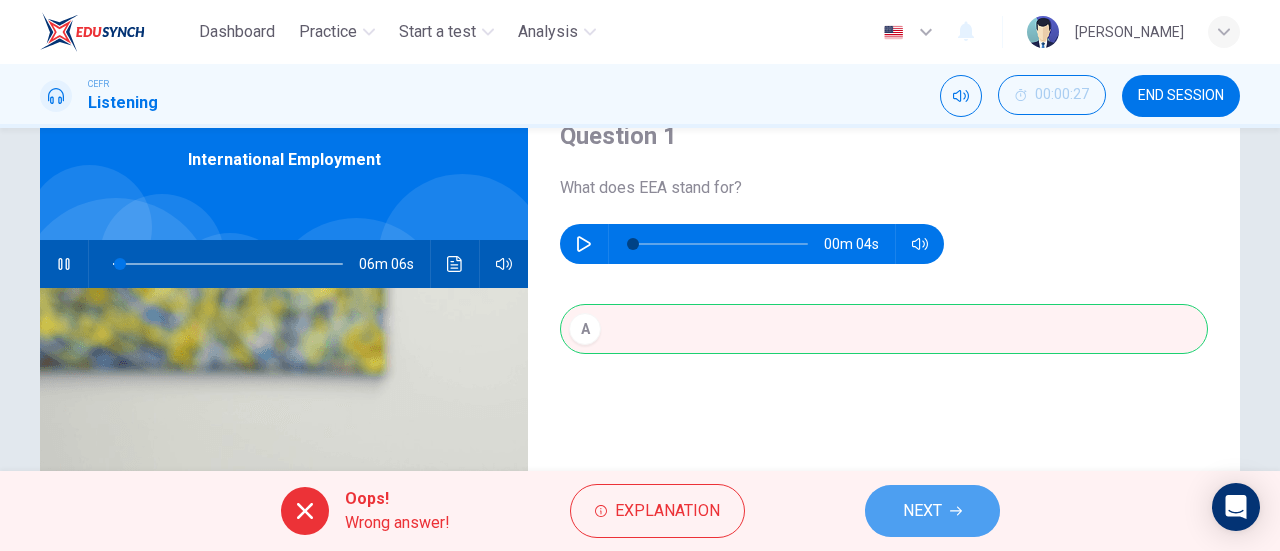 click on "NEXT" at bounding box center [922, 511] 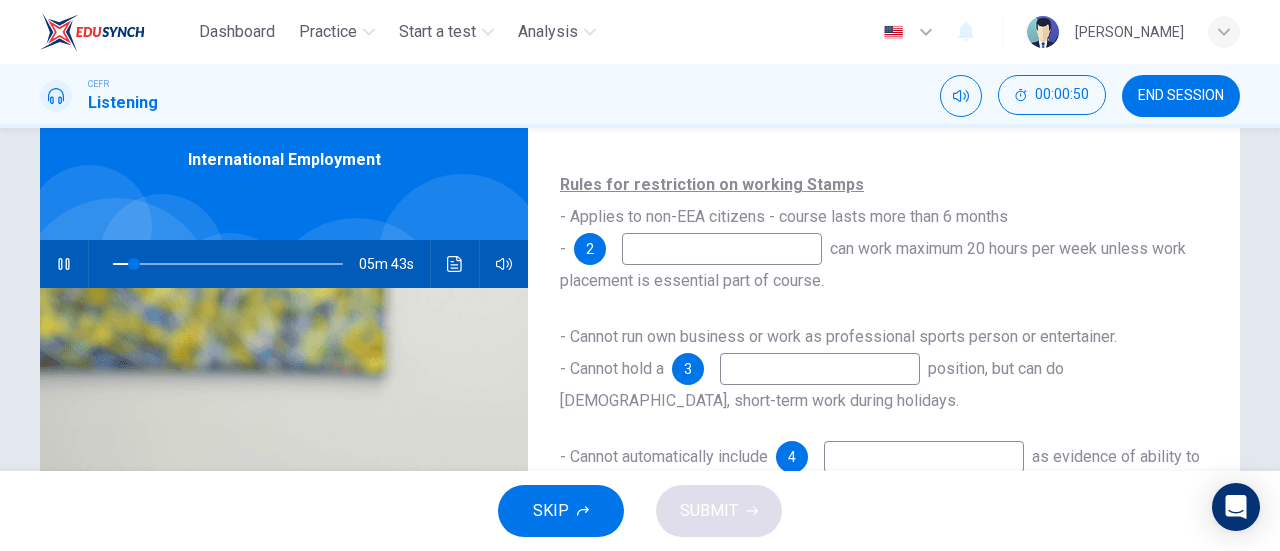 scroll, scrollTop: 74, scrollLeft: 0, axis: vertical 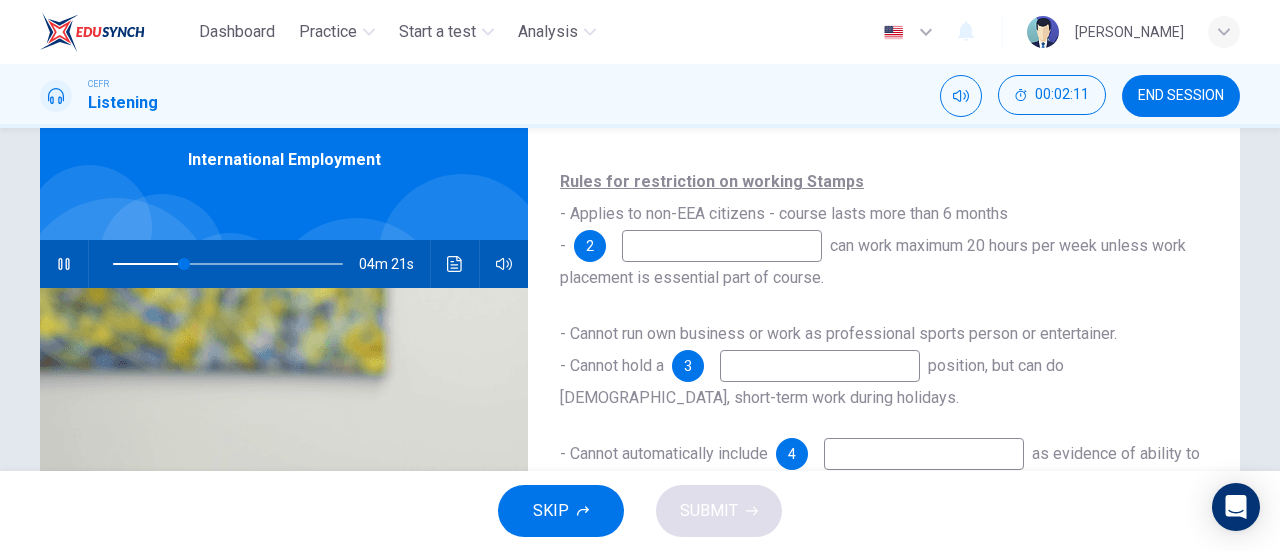 click at bounding box center (820, 366) 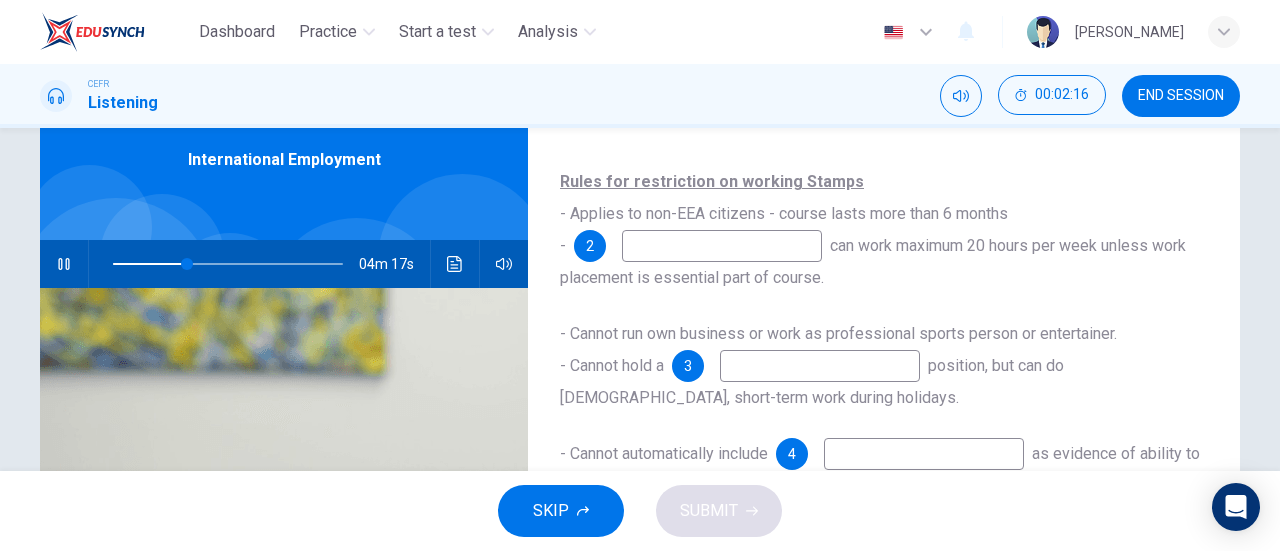 type on "32" 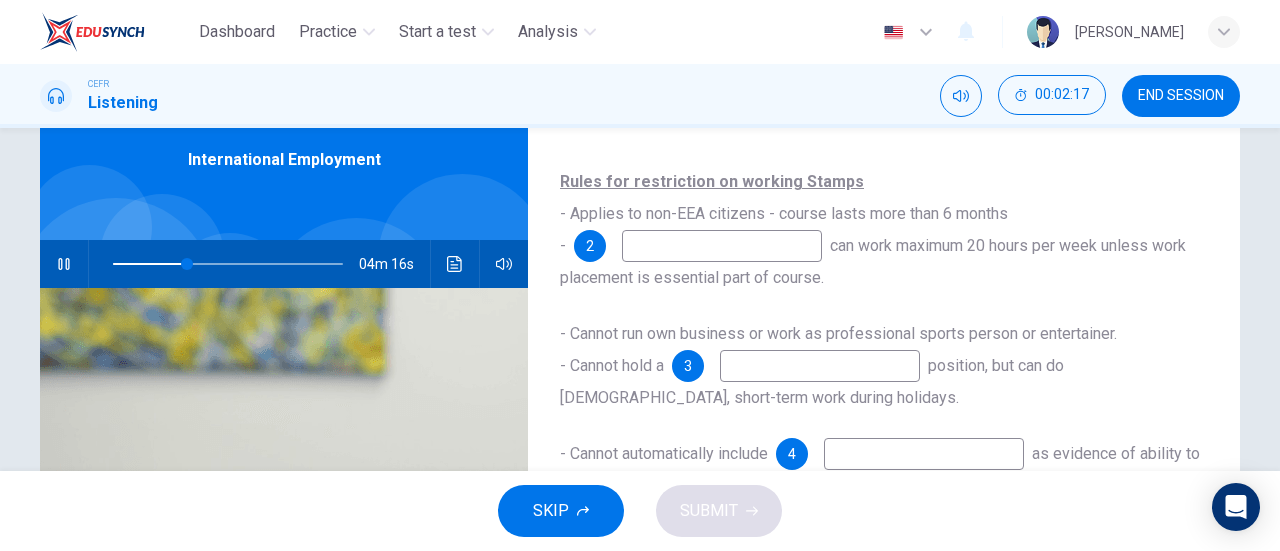 type on "p" 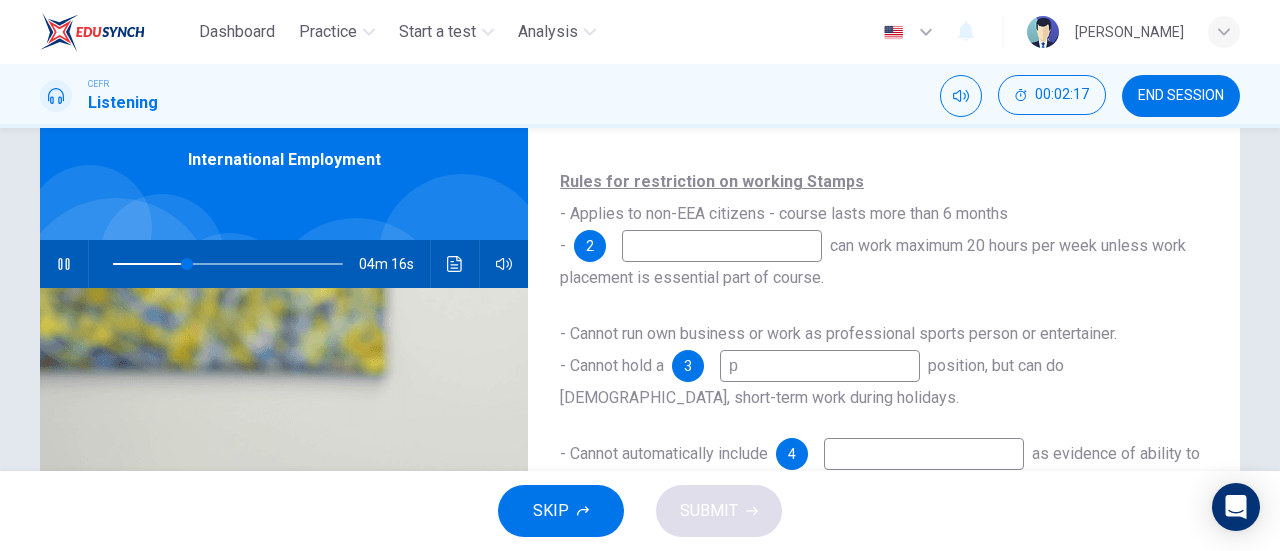 type on "33" 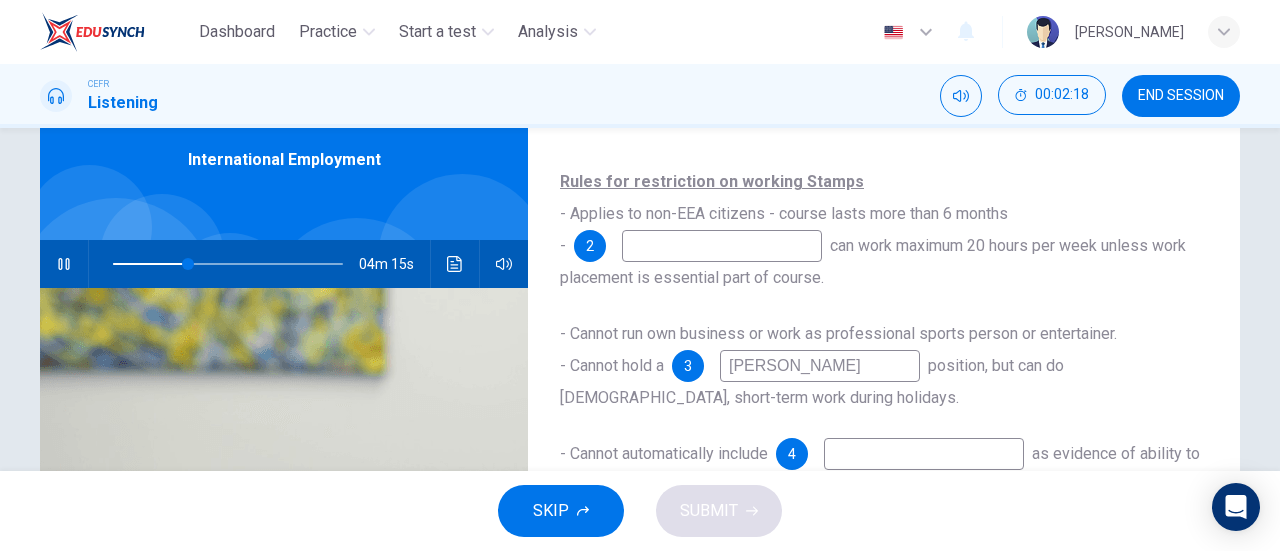 type on "permane" 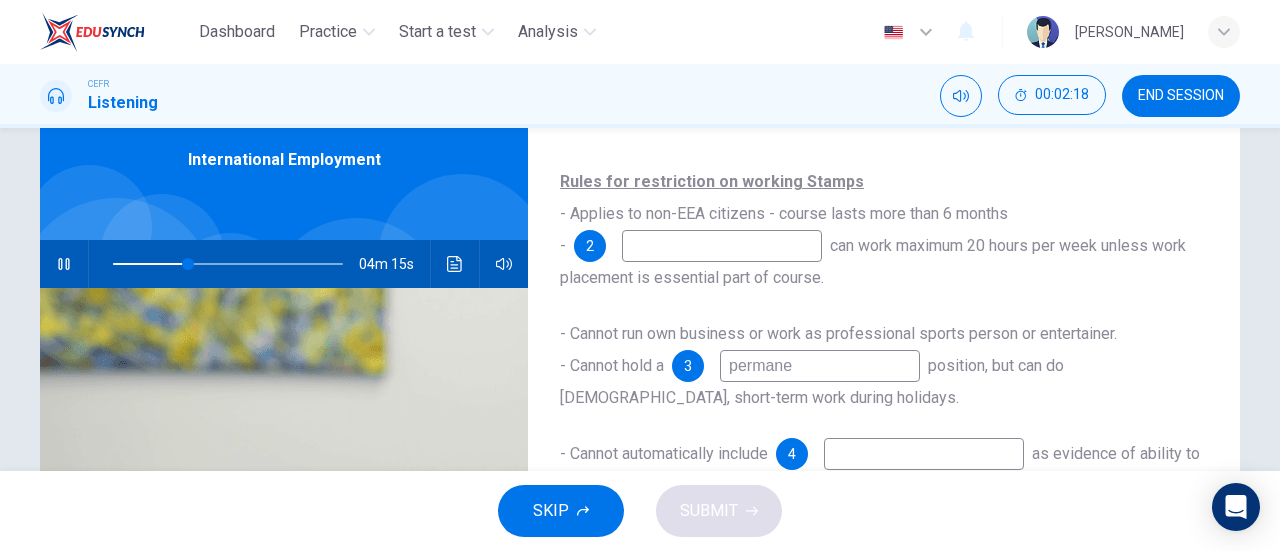 type on "33" 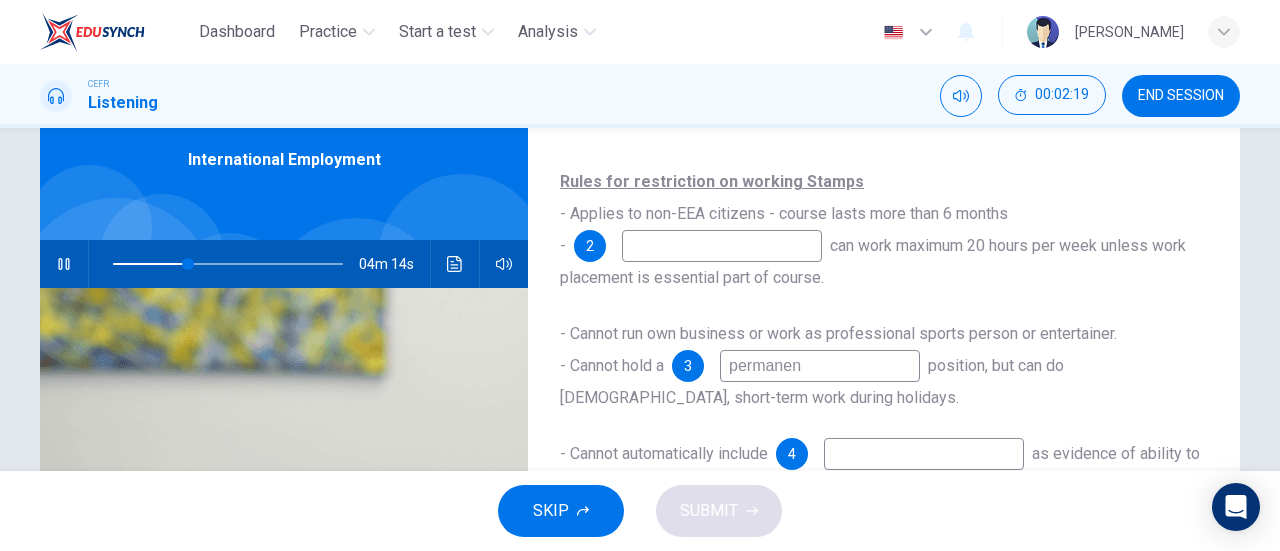 type on "permanent" 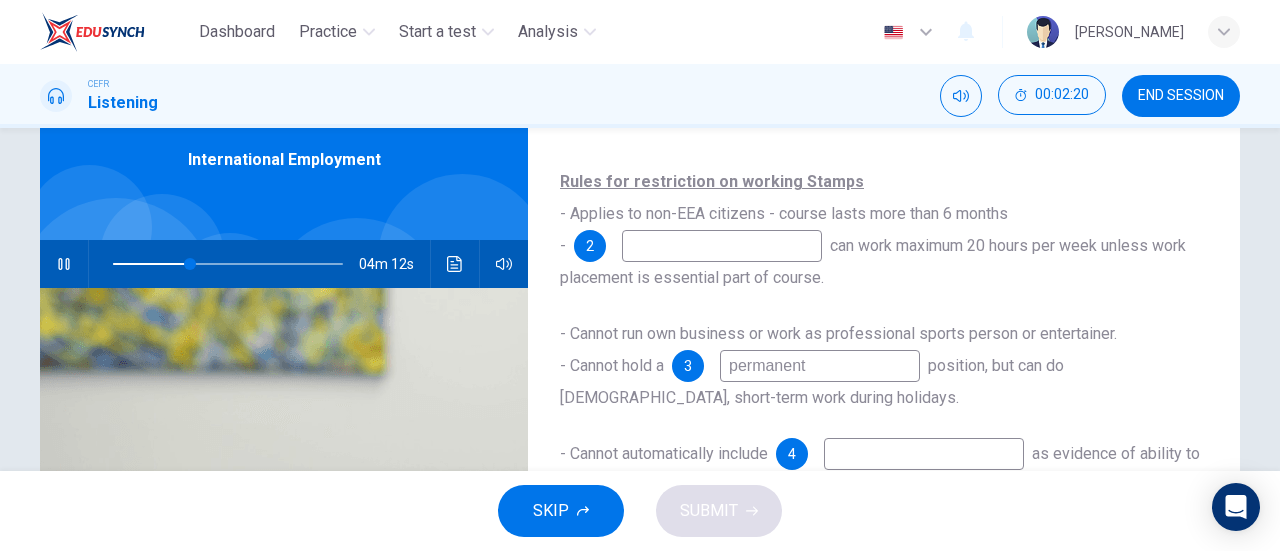 scroll, scrollTop: 114, scrollLeft: 0, axis: vertical 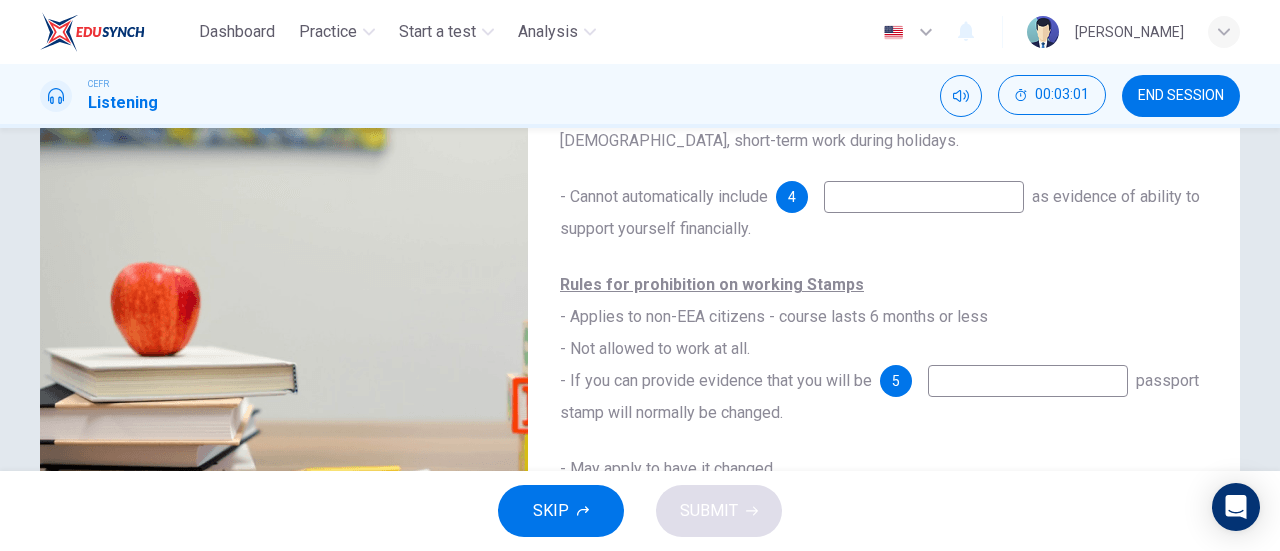 type on "44" 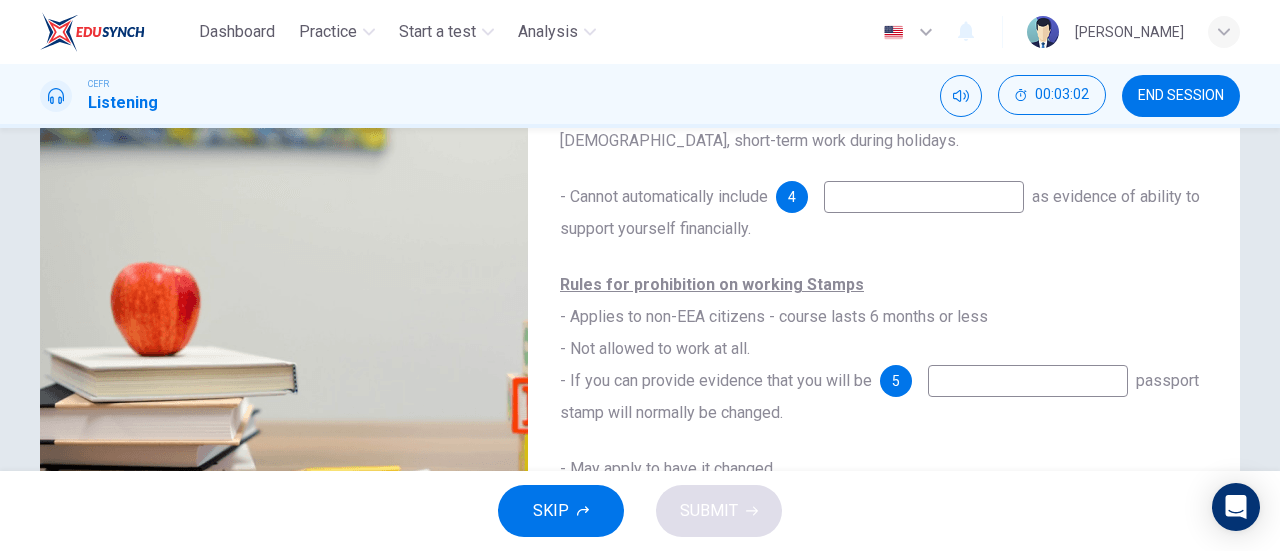 type on "44" 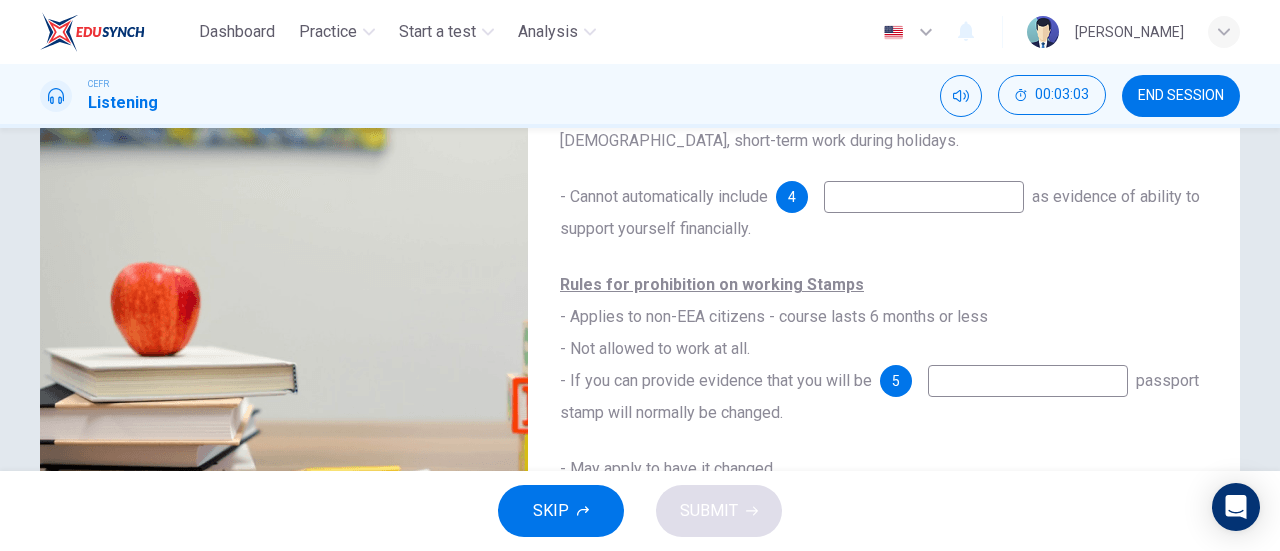 type on "e" 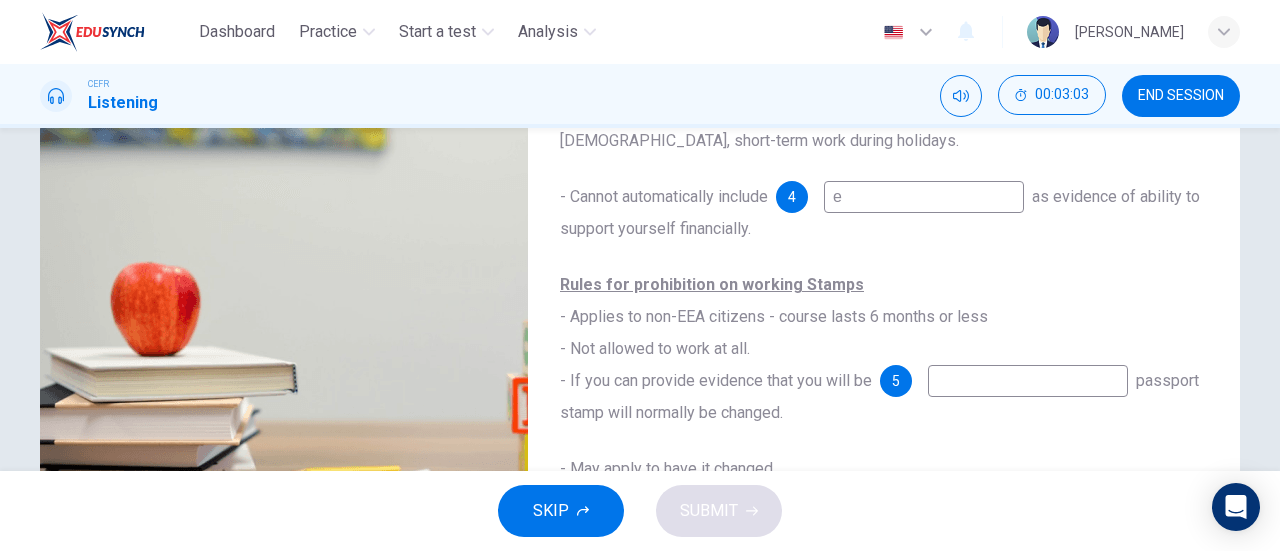 type on "45" 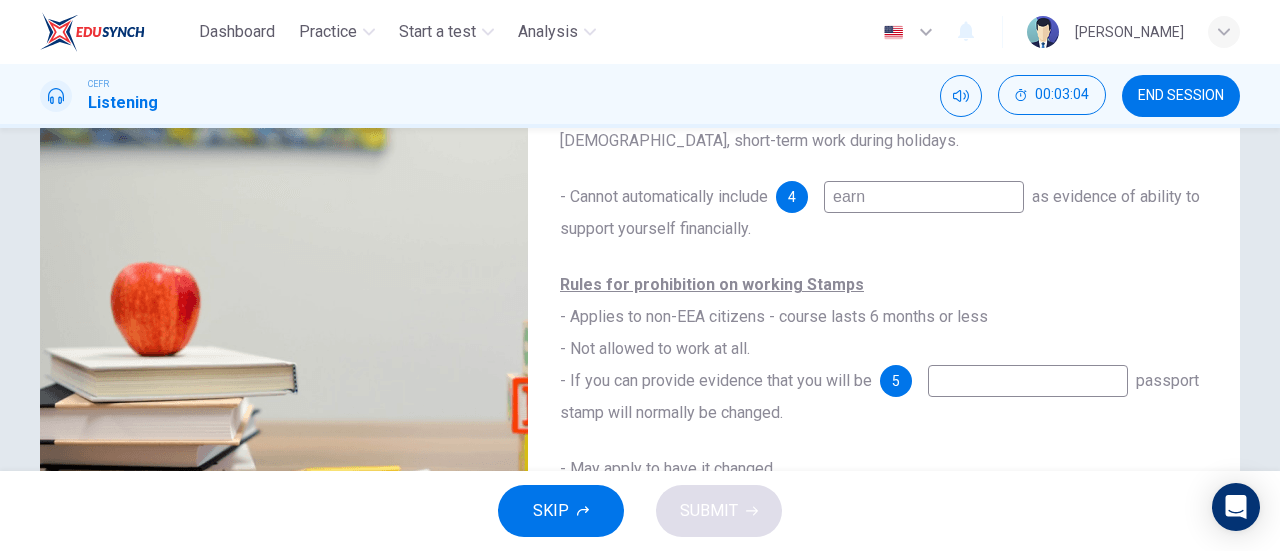 type on "earni" 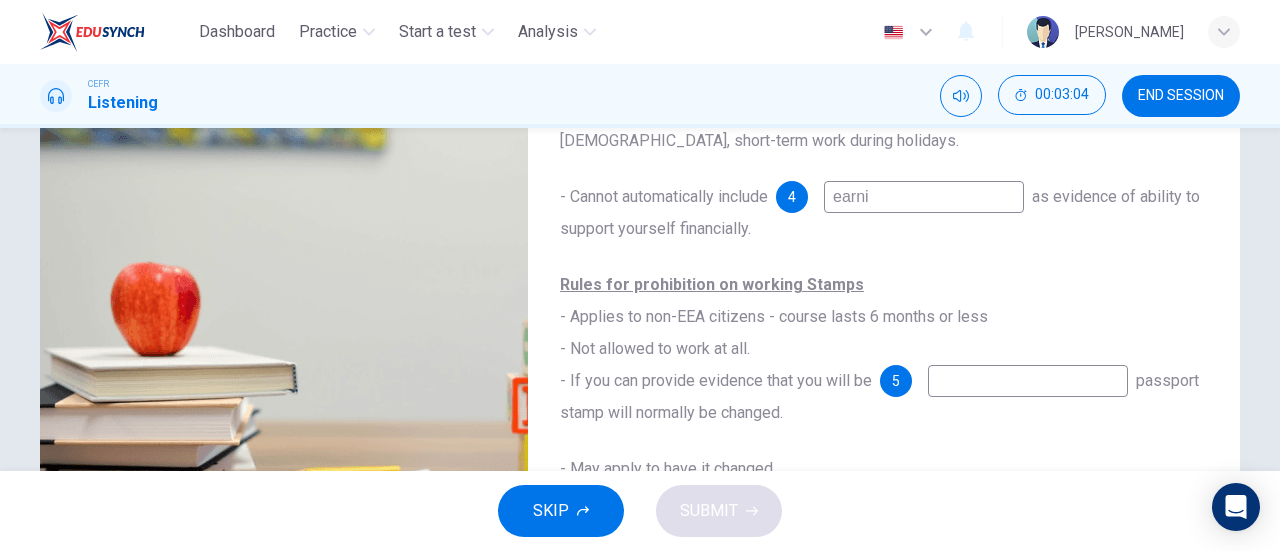 type on "45" 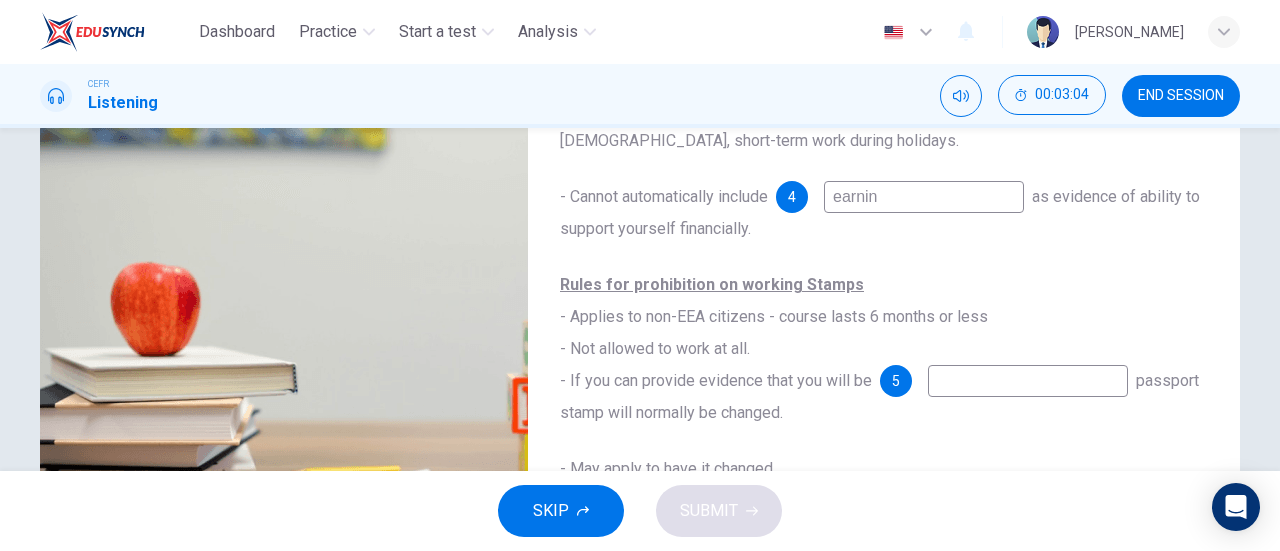 type on "earning" 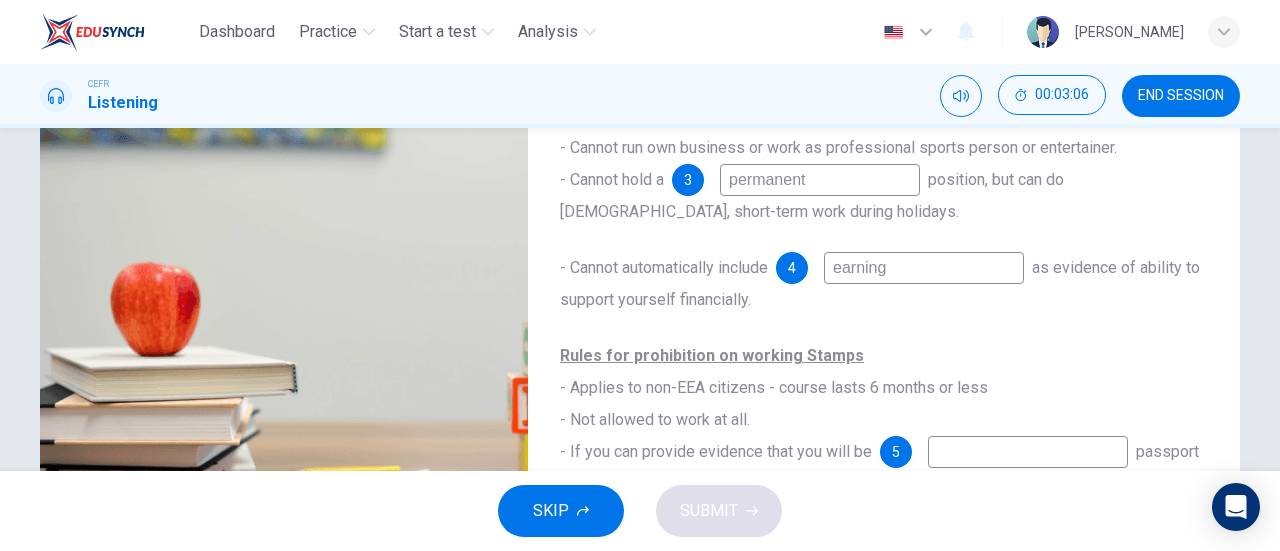 scroll, scrollTop: 0, scrollLeft: 0, axis: both 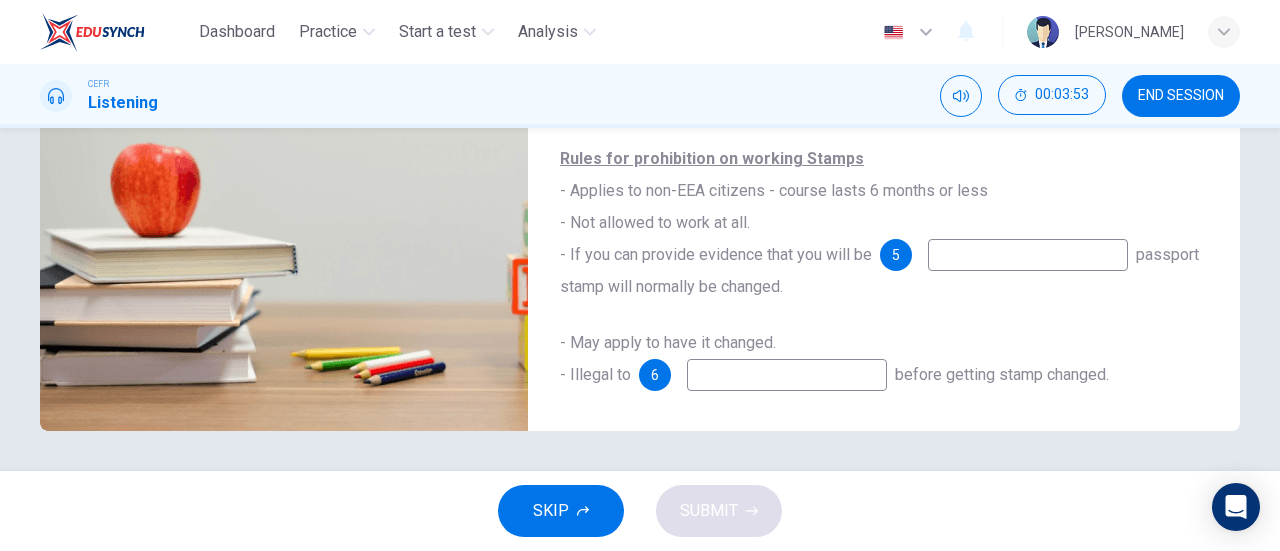 type on "58" 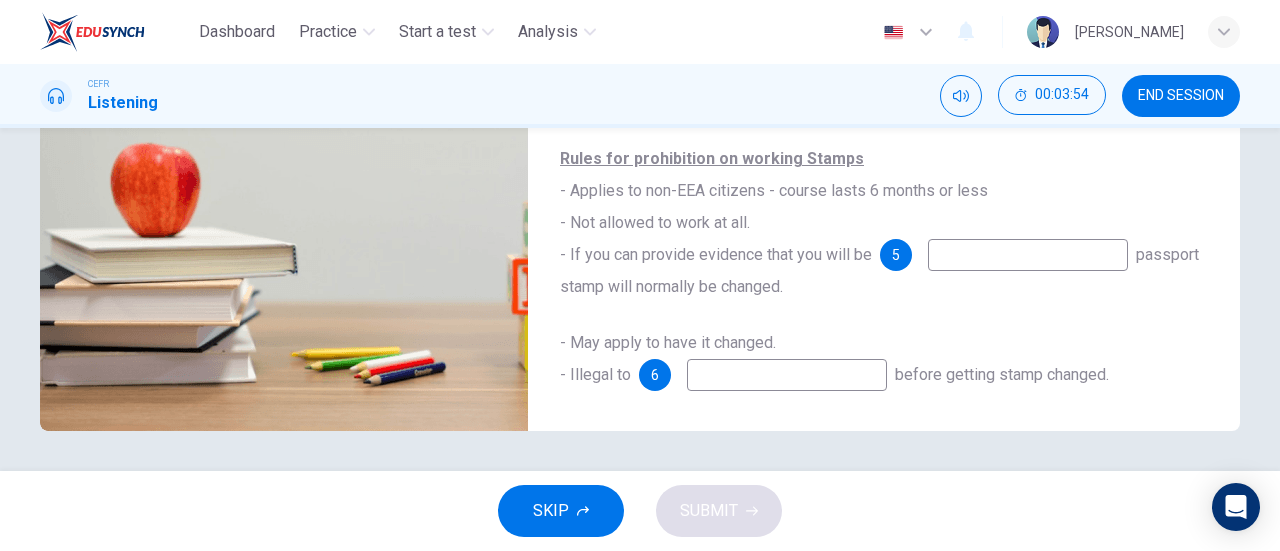 click at bounding box center (1028, 255) 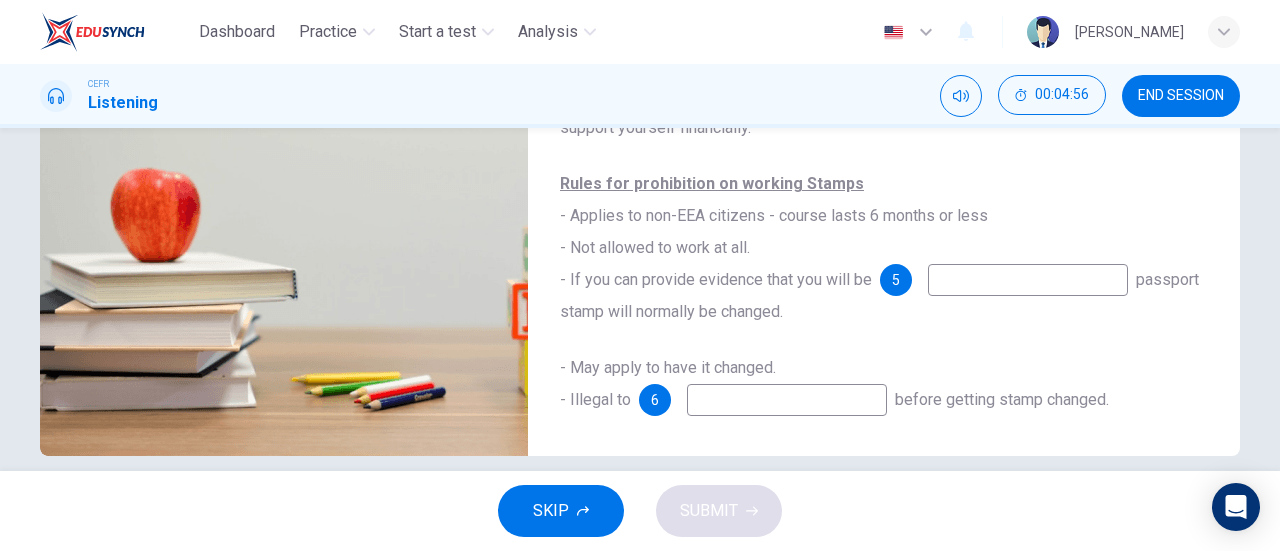 scroll, scrollTop: 406, scrollLeft: 0, axis: vertical 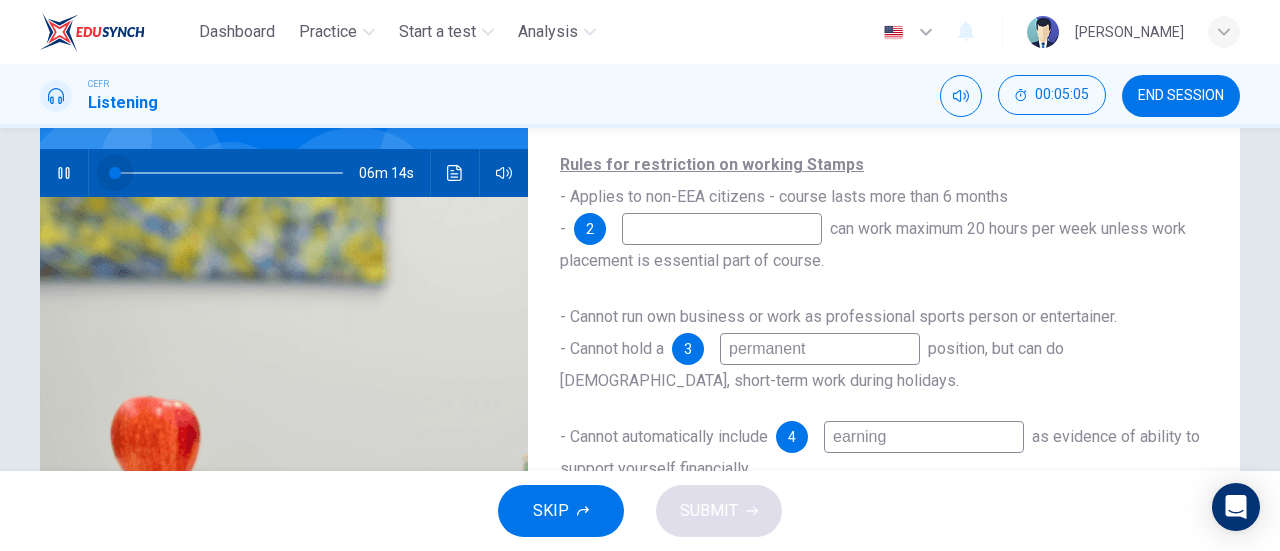 click at bounding box center (228, 173) 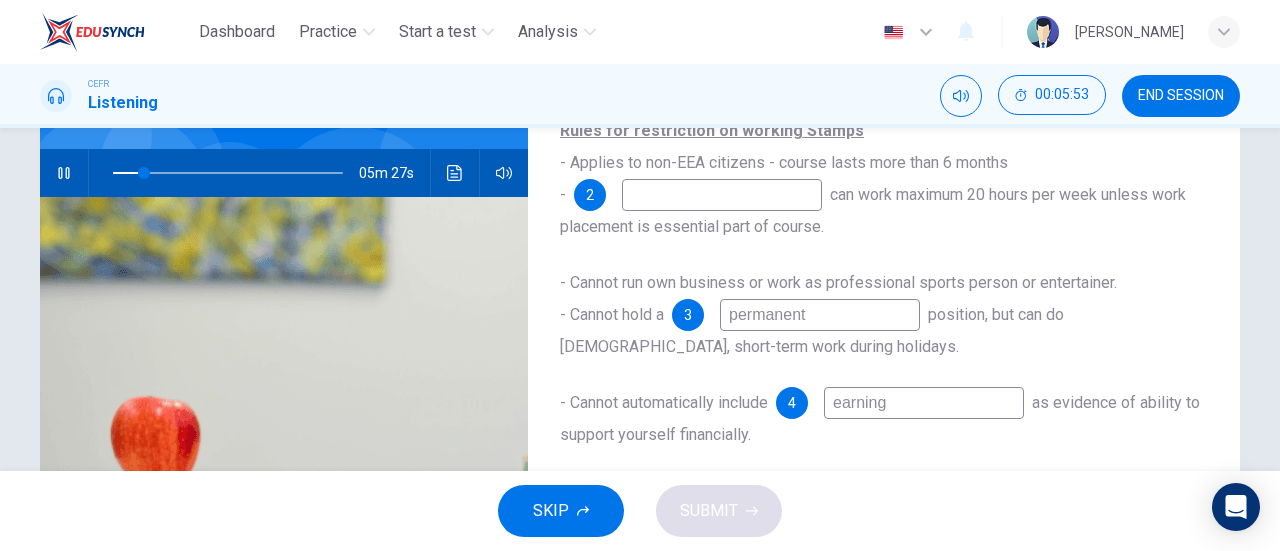 scroll, scrollTop: 20, scrollLeft: 0, axis: vertical 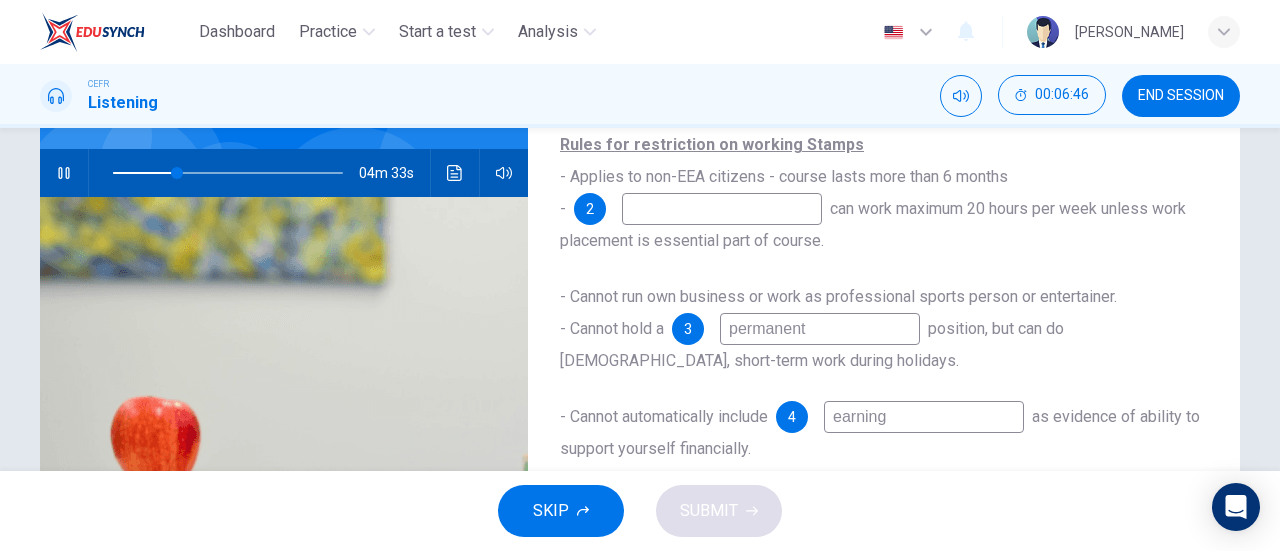 click at bounding box center [722, 209] 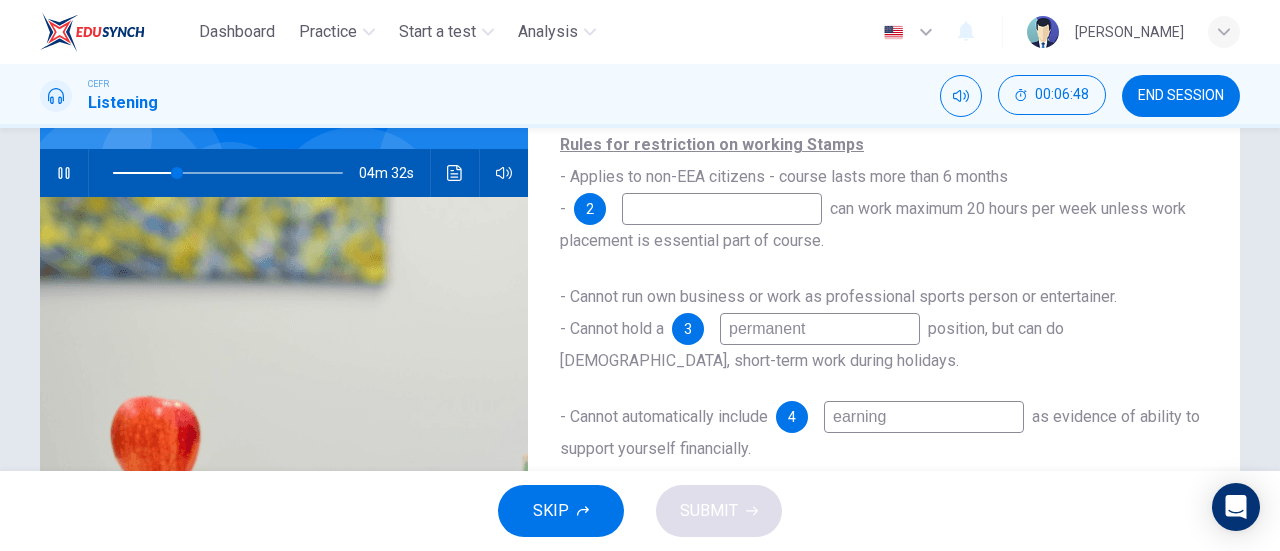 type on "28" 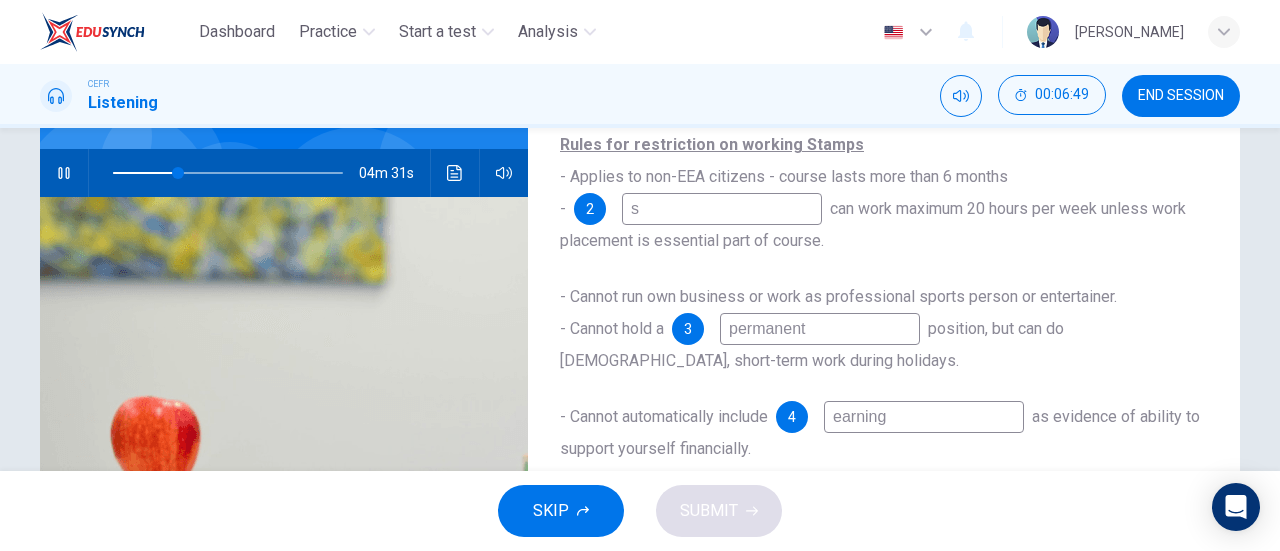 type on "st" 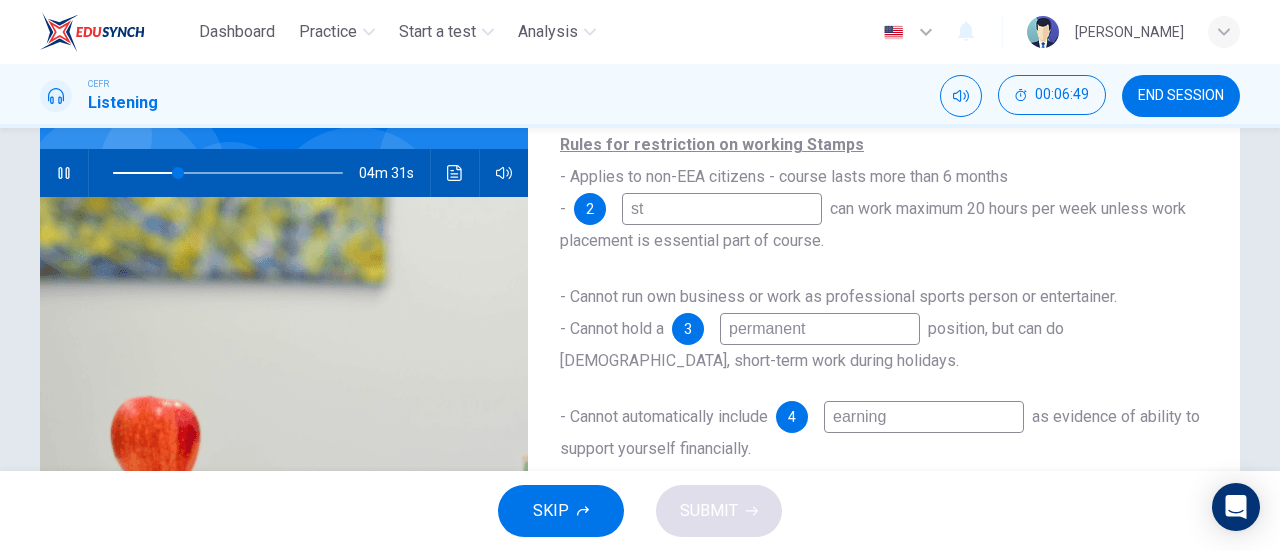 type on "28" 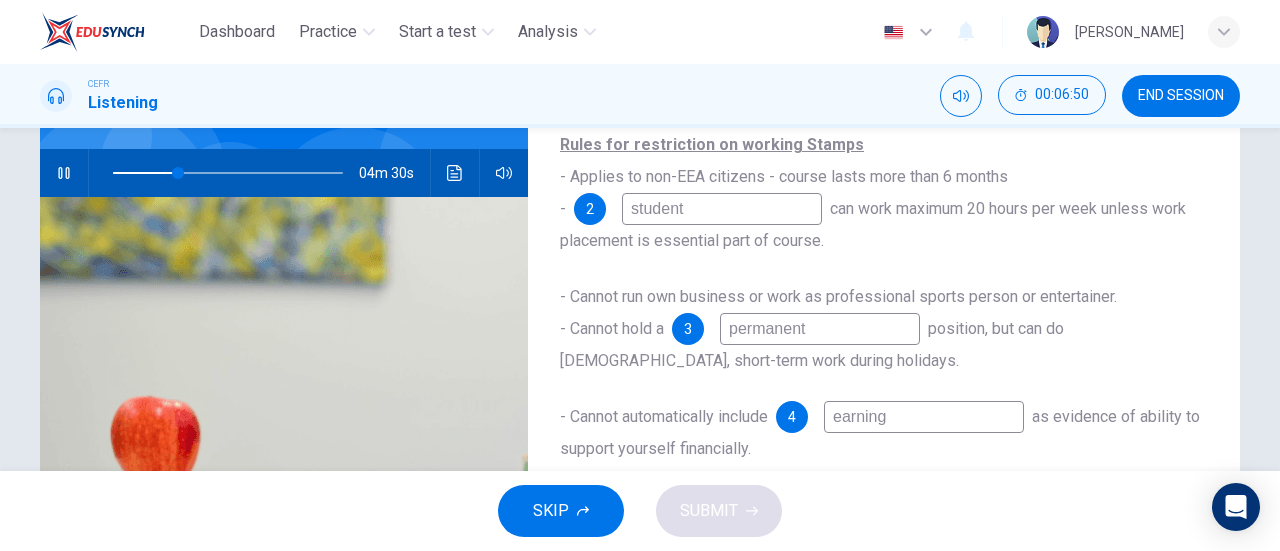 type on "students" 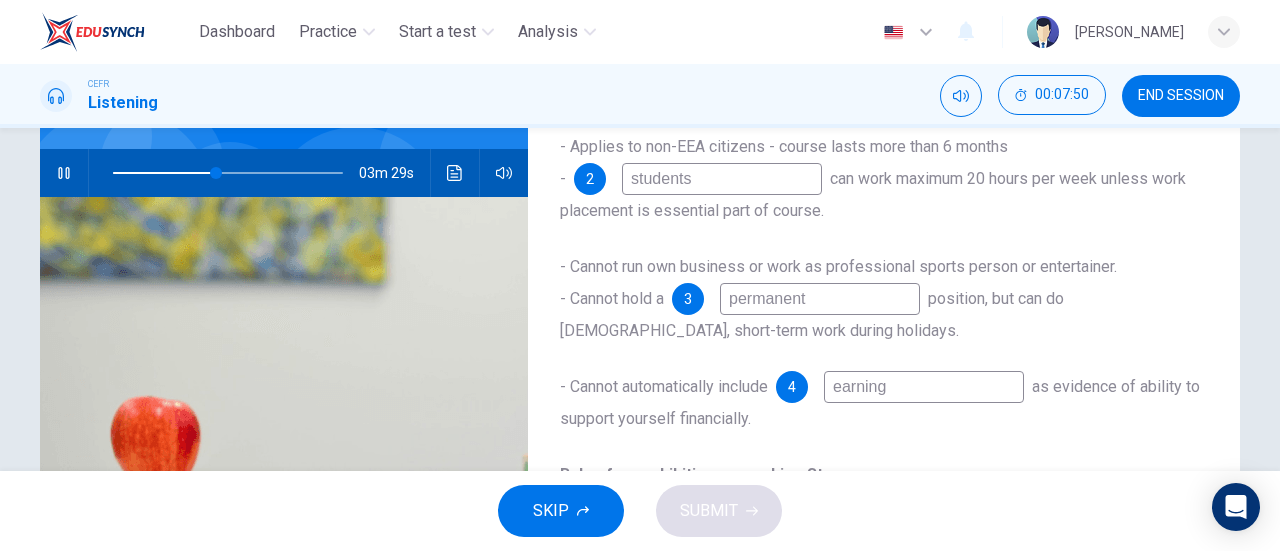 scroll, scrollTop: 114, scrollLeft: 0, axis: vertical 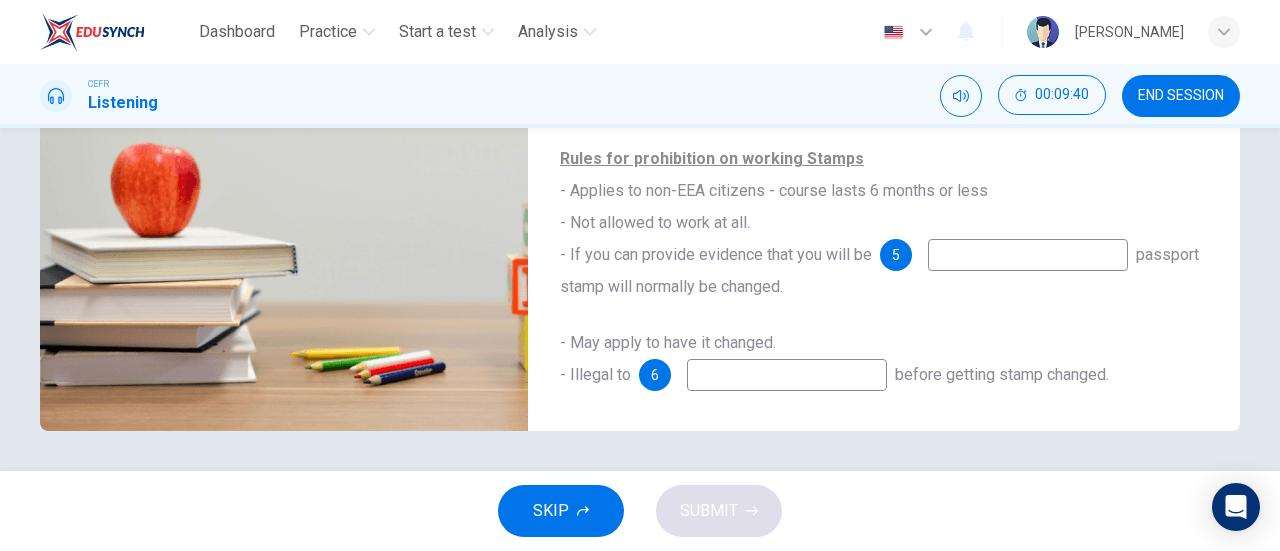 type on "74" 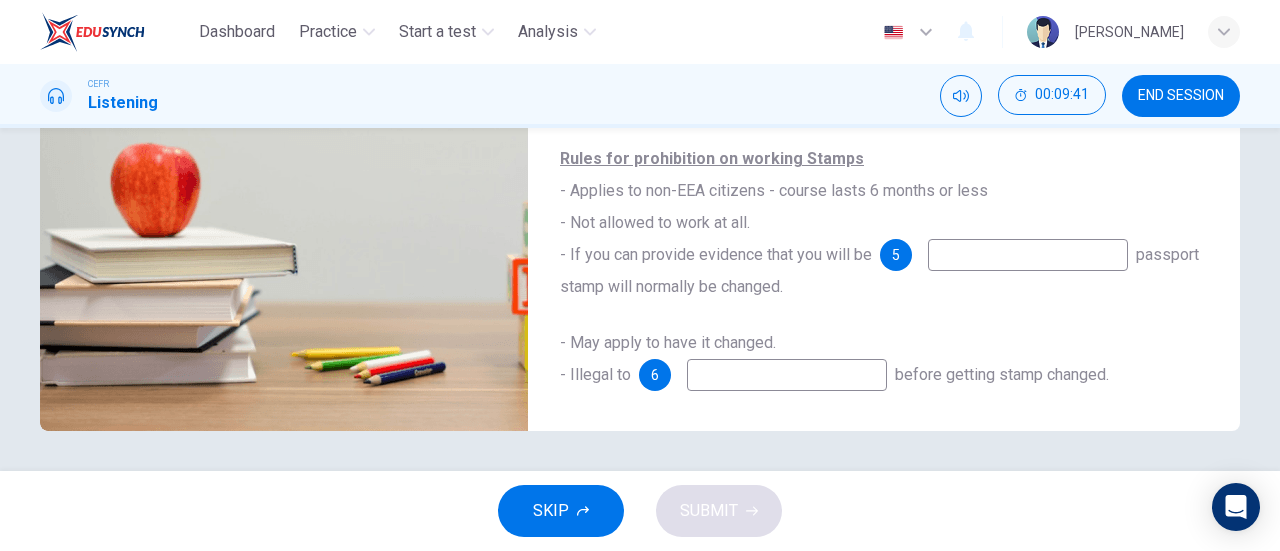 type on "students" 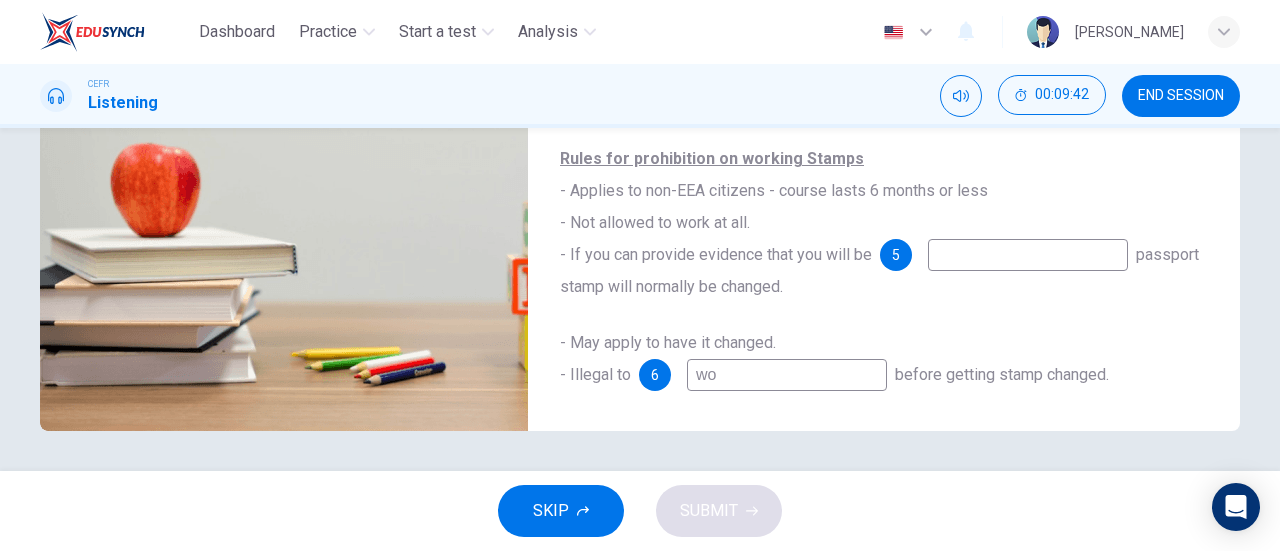 type on "wor" 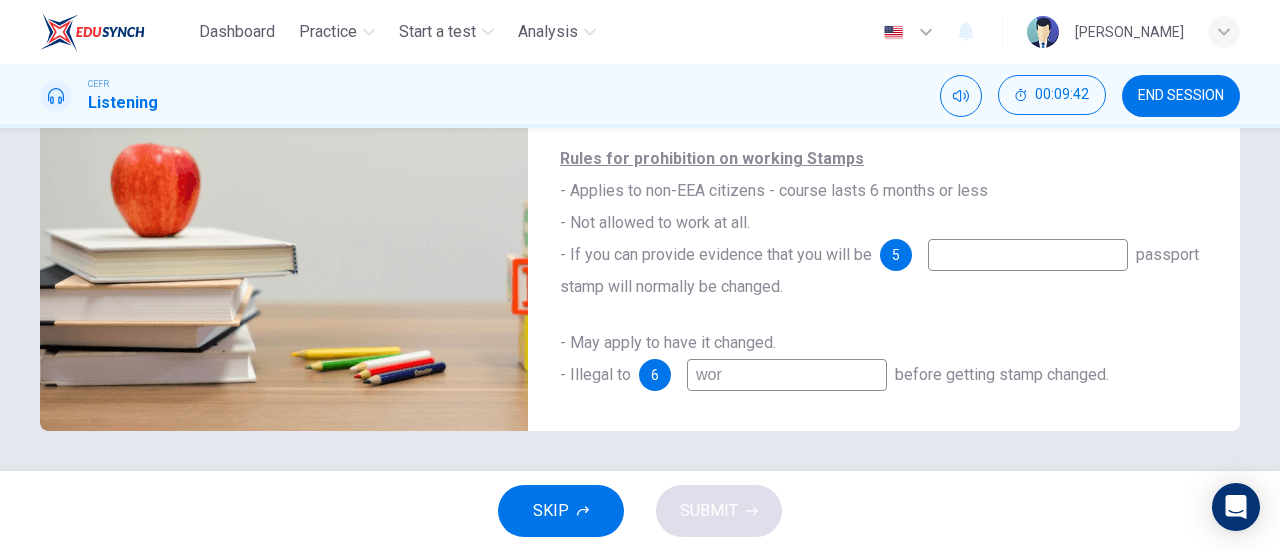 type on "74" 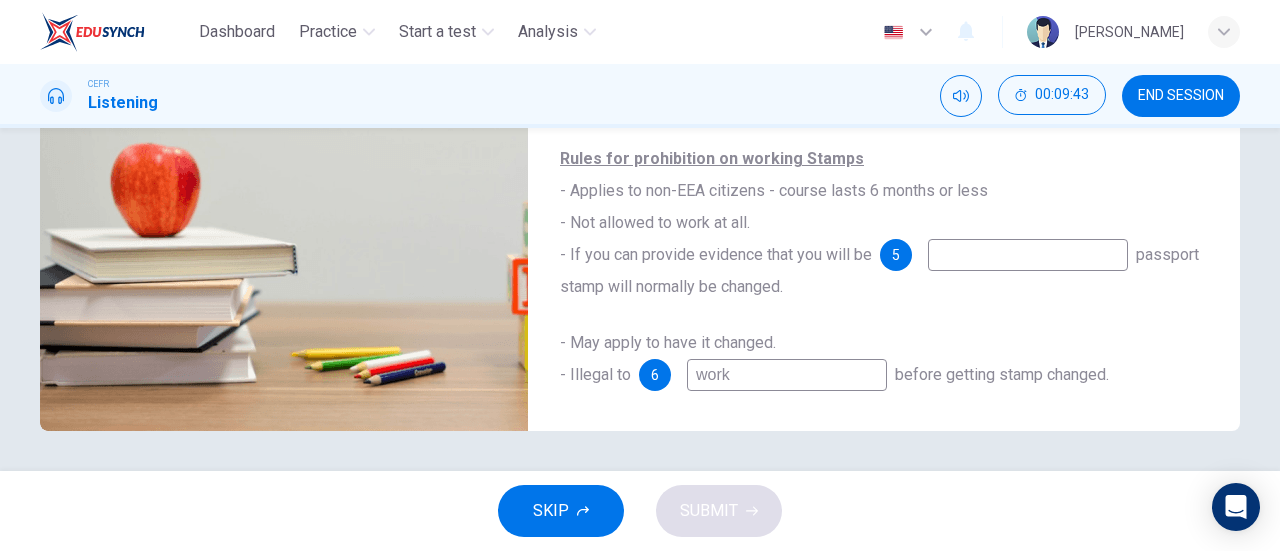 scroll, scrollTop: 0, scrollLeft: 0, axis: both 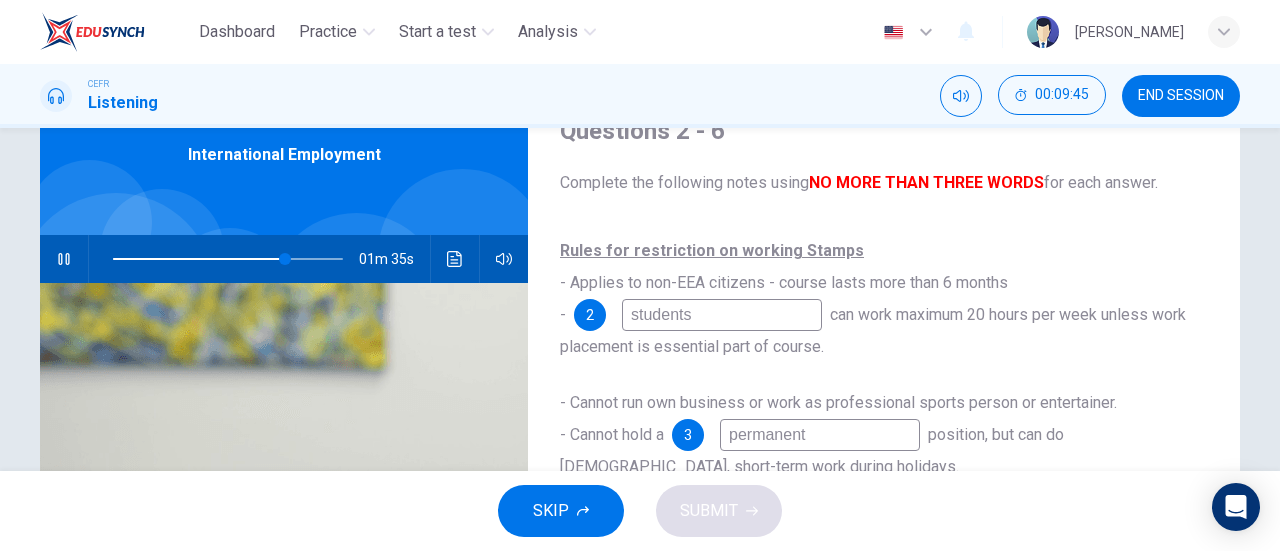 type on "75" 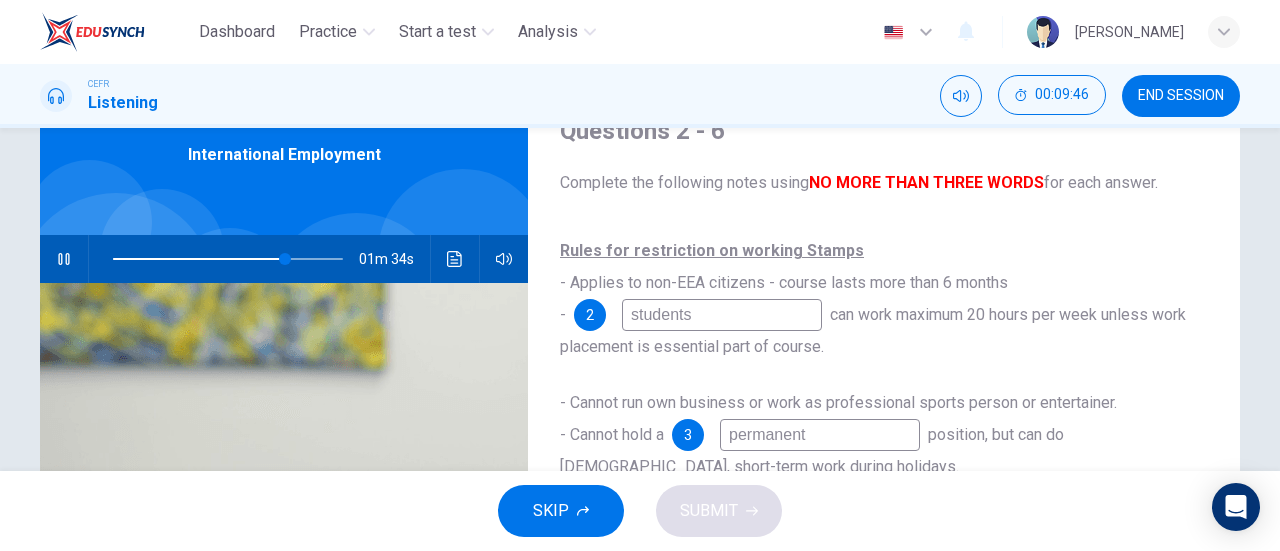 type on "work" 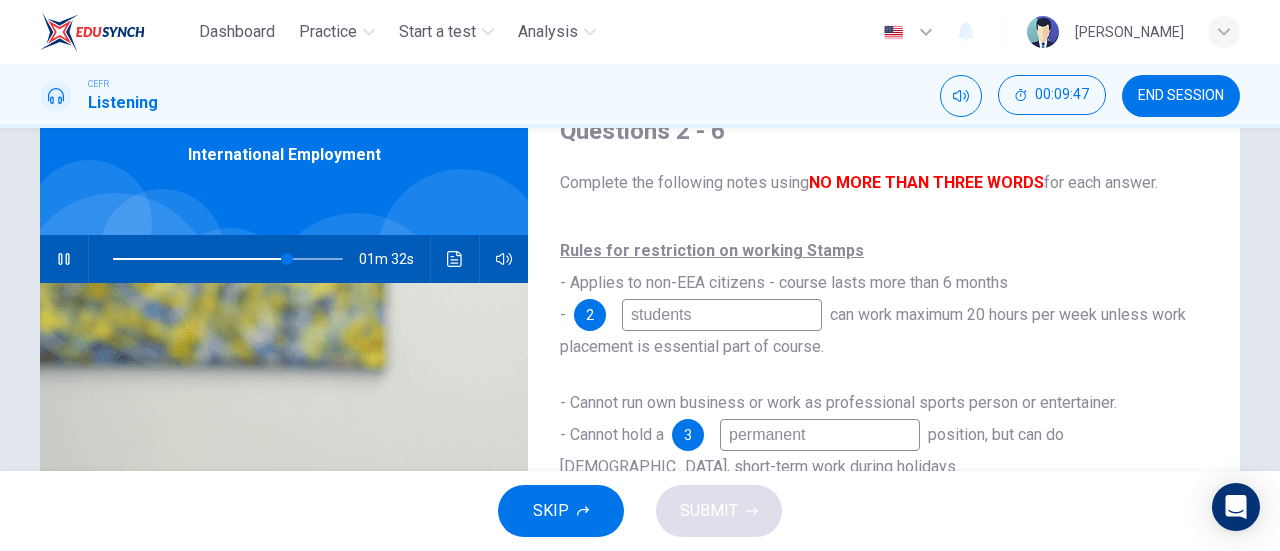 click 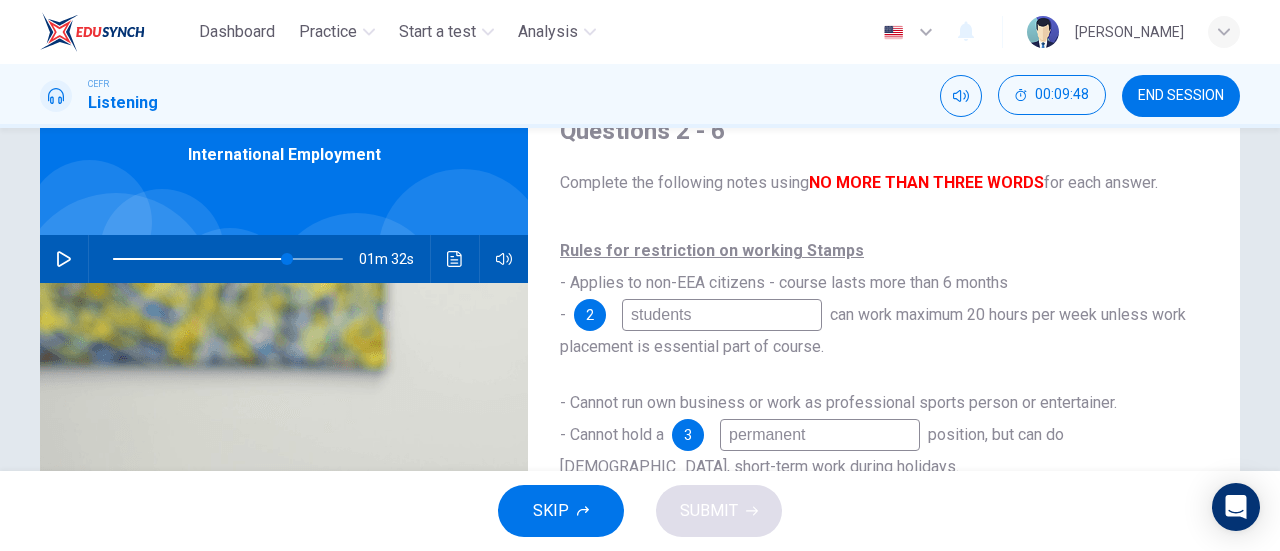 scroll, scrollTop: 114, scrollLeft: 0, axis: vertical 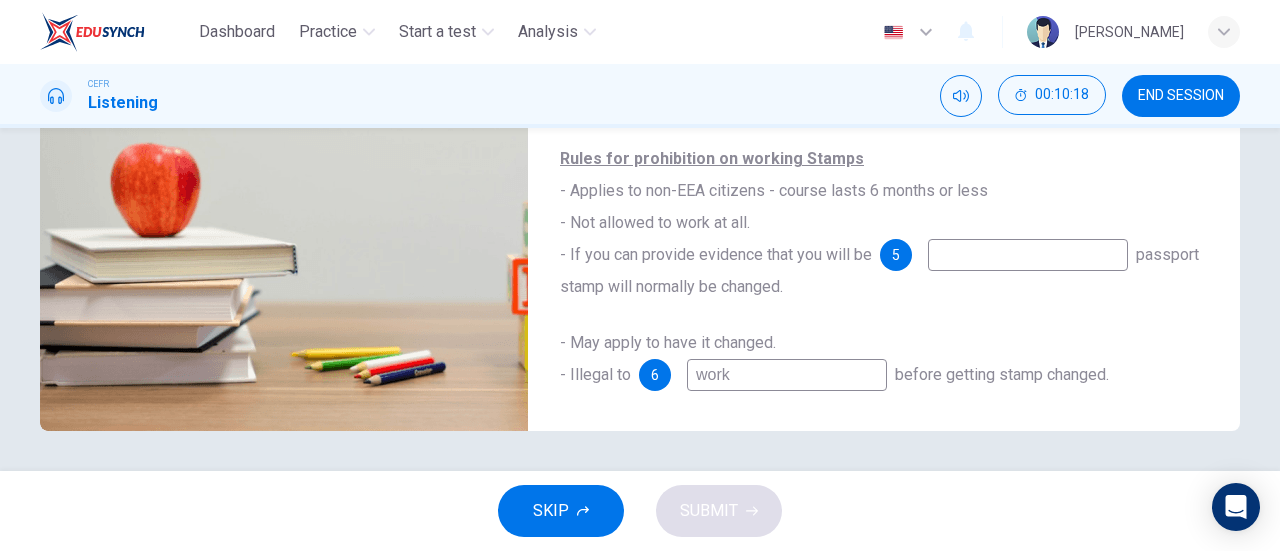 click at bounding box center [1028, 255] 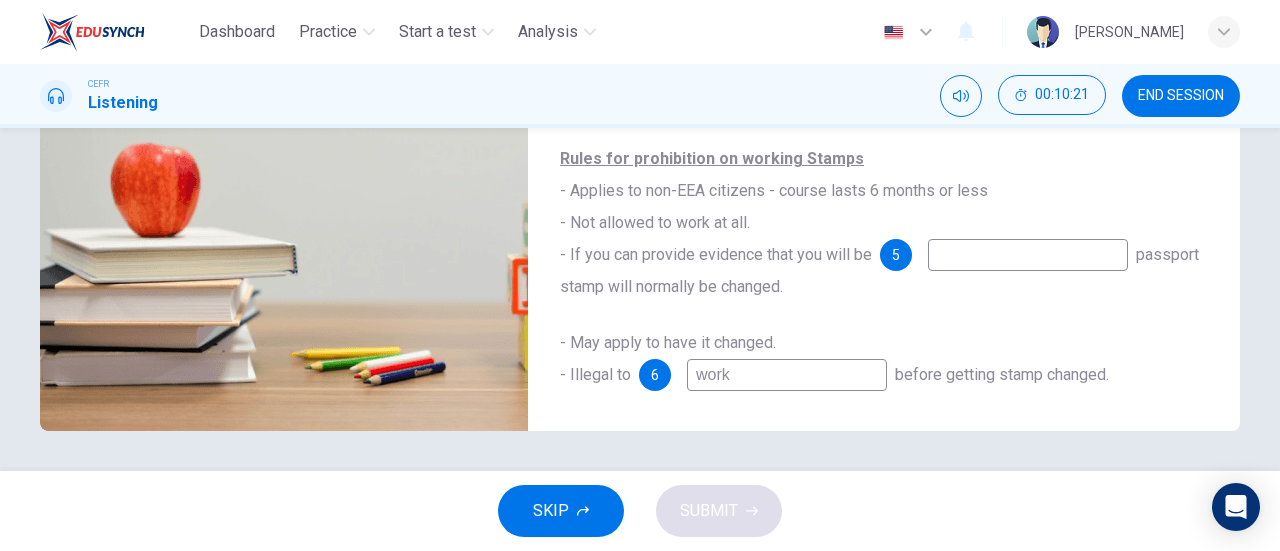 type on "76" 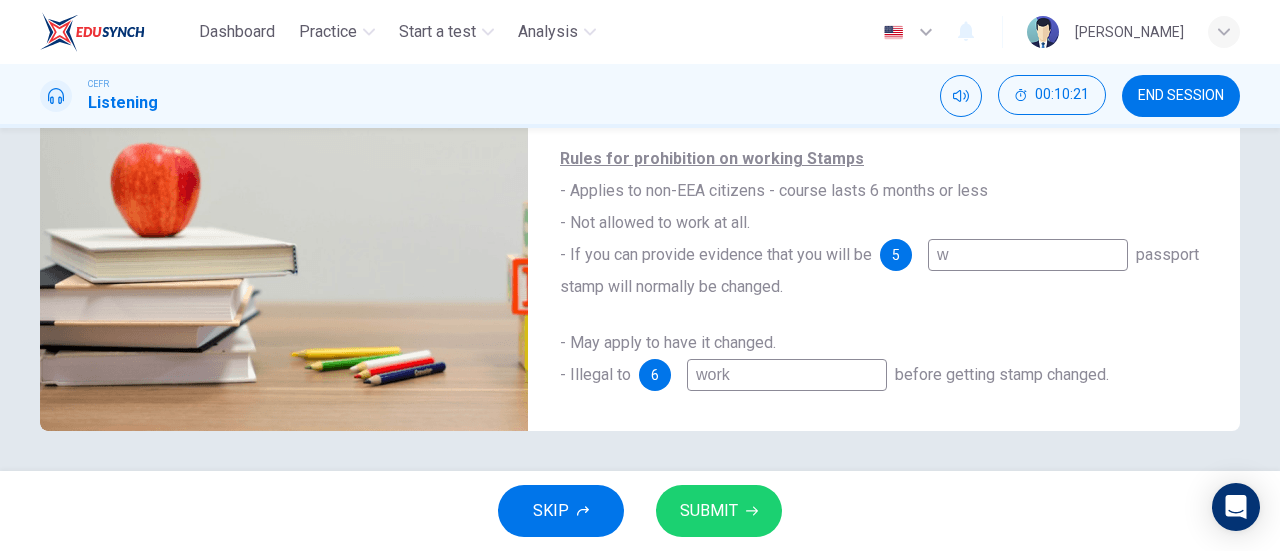 type on "76" 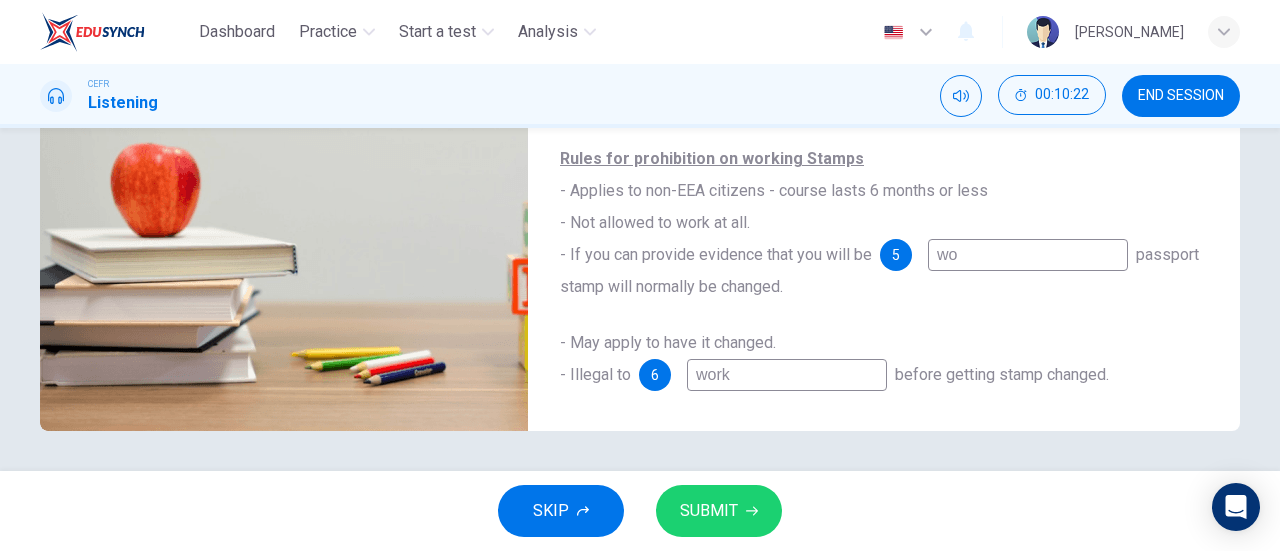 type on "wor" 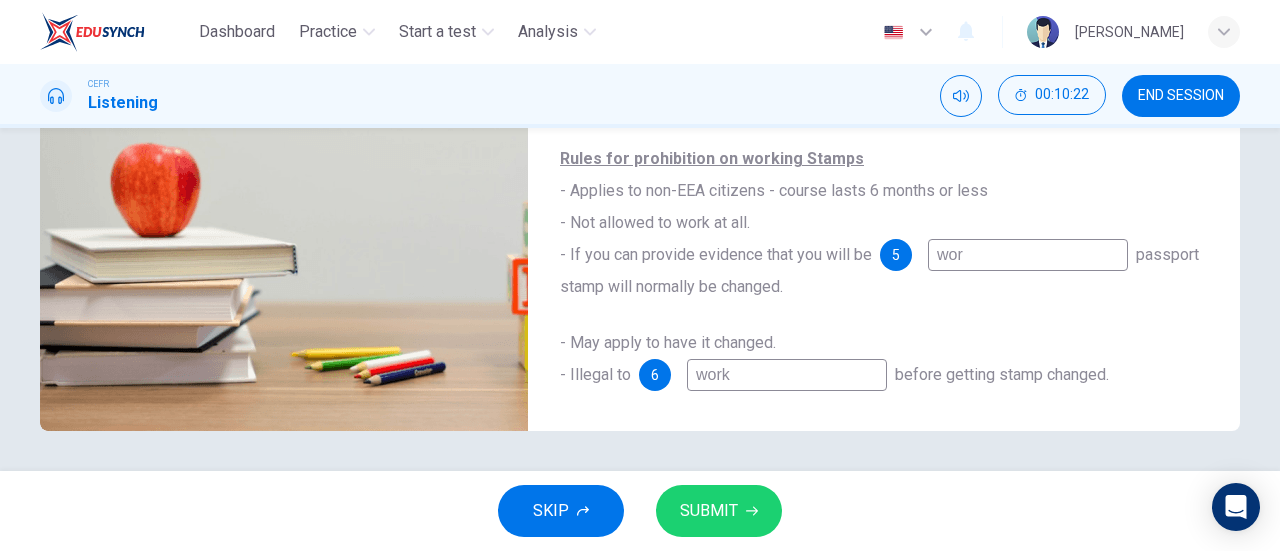 type on "76" 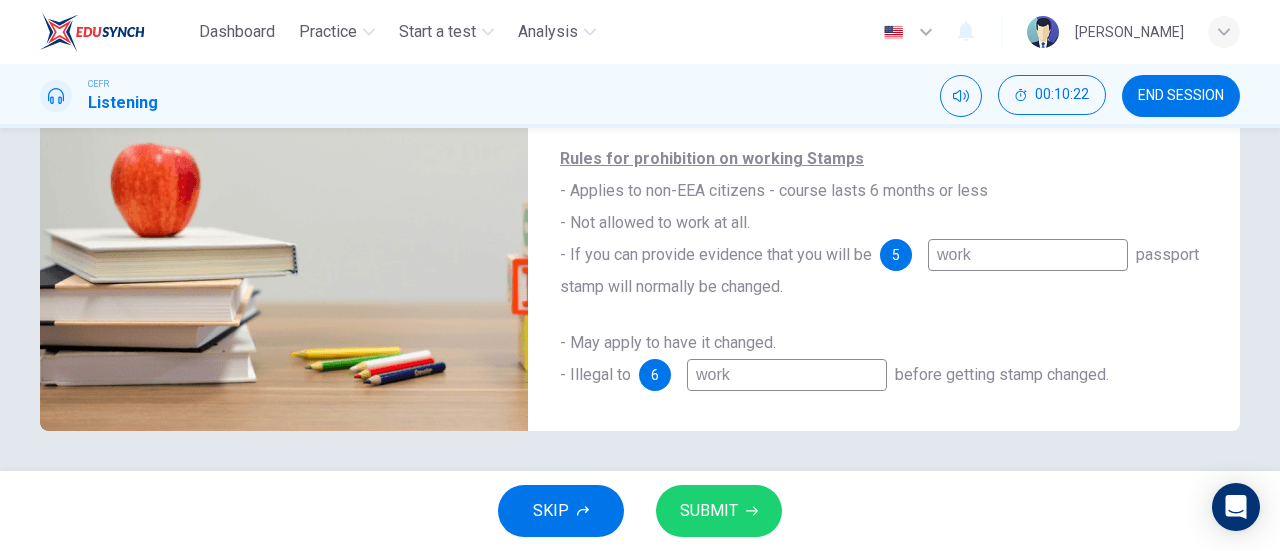 type on "76" 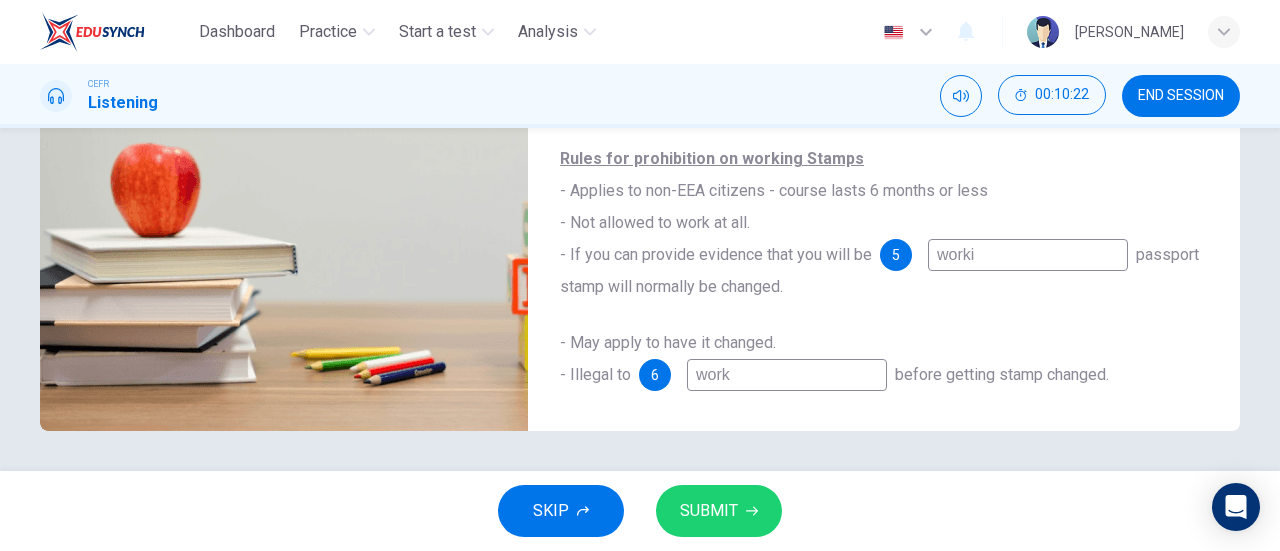 type on "76" 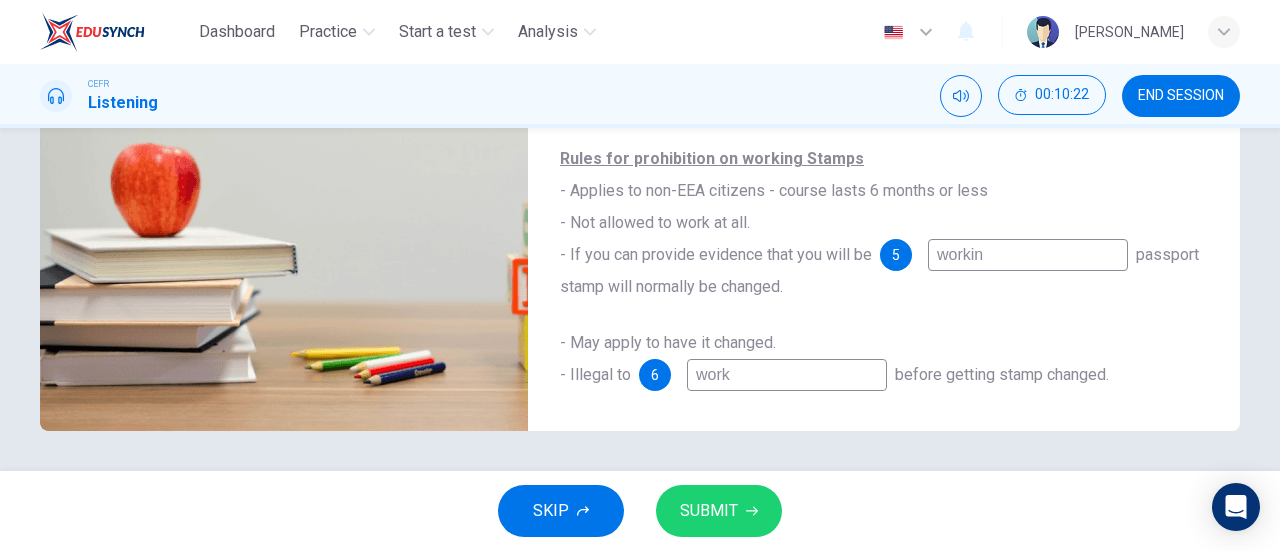 type on "76" 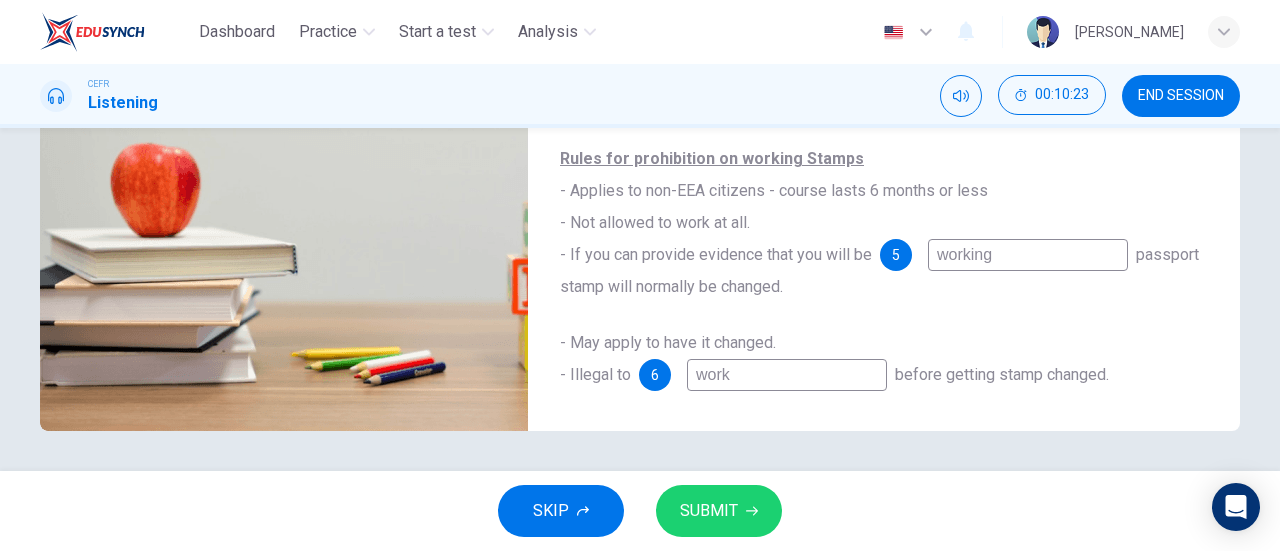 scroll, scrollTop: 0, scrollLeft: 0, axis: both 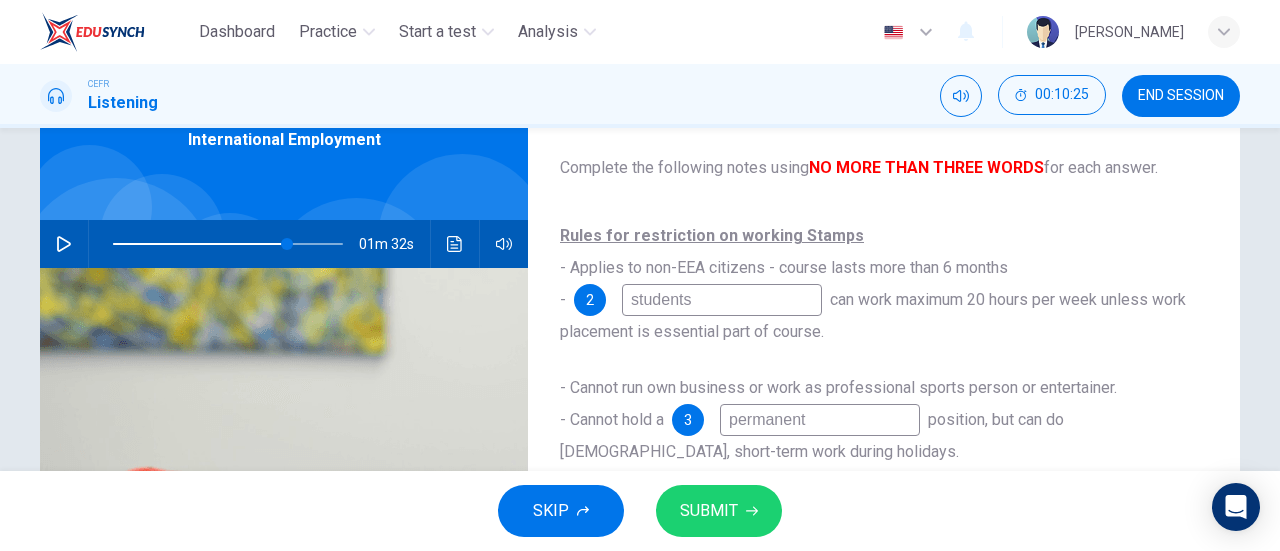 type on "working" 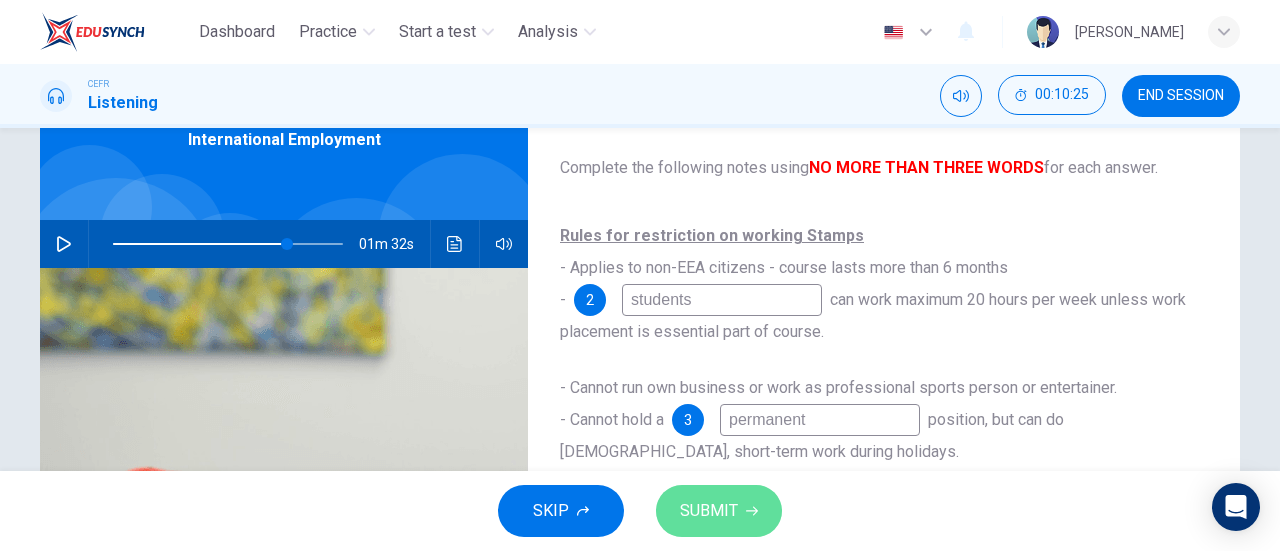 click on "SUBMIT" at bounding box center [709, 511] 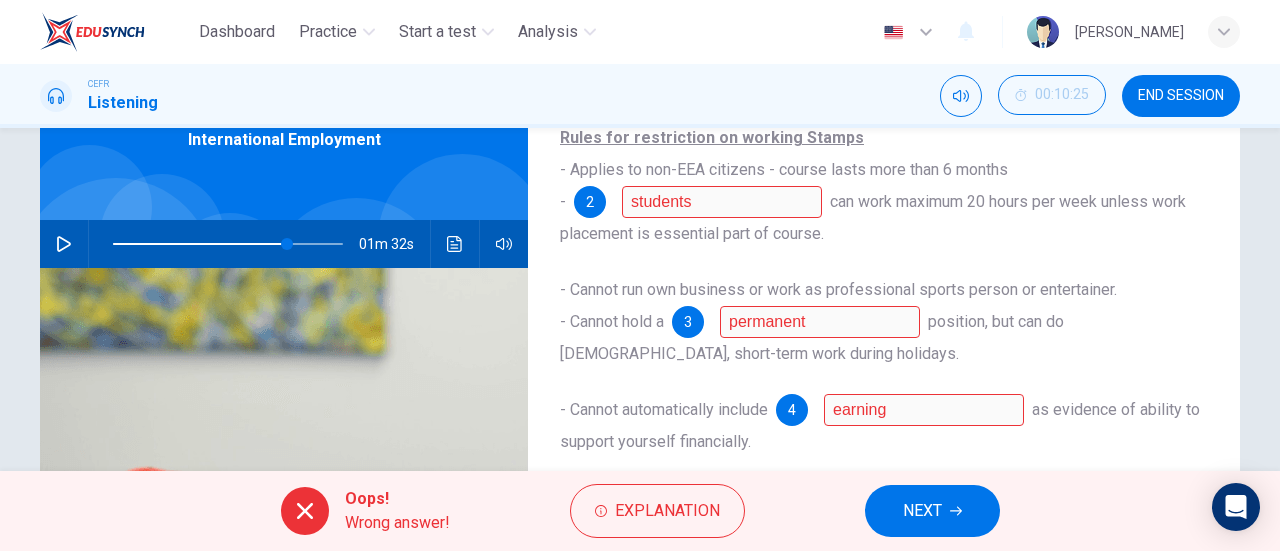 scroll, scrollTop: 114, scrollLeft: 0, axis: vertical 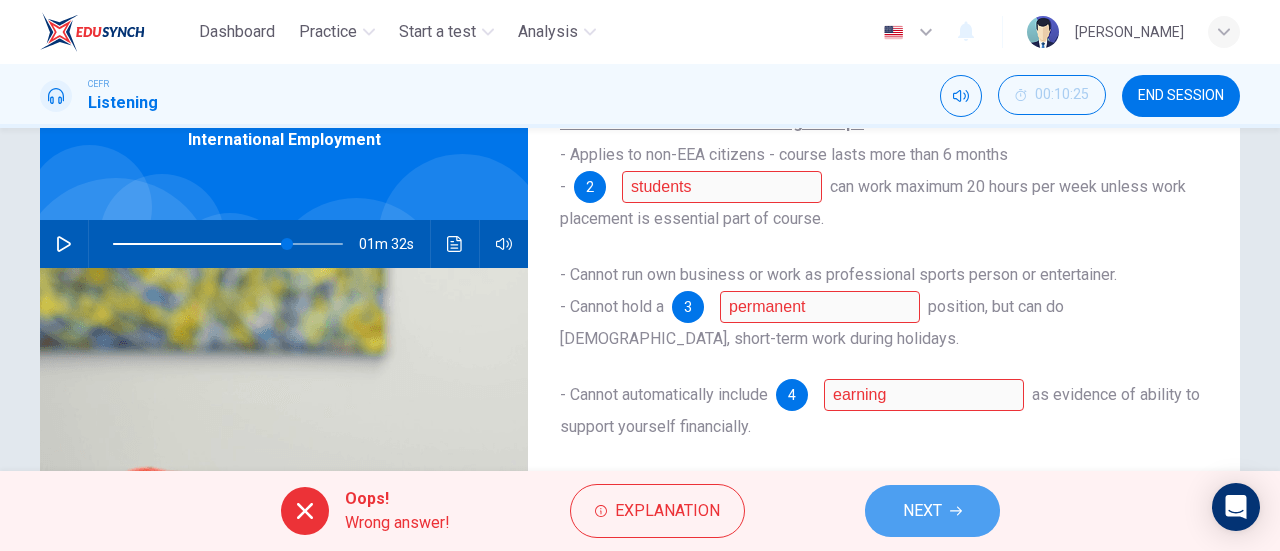 click on "NEXT" at bounding box center (922, 511) 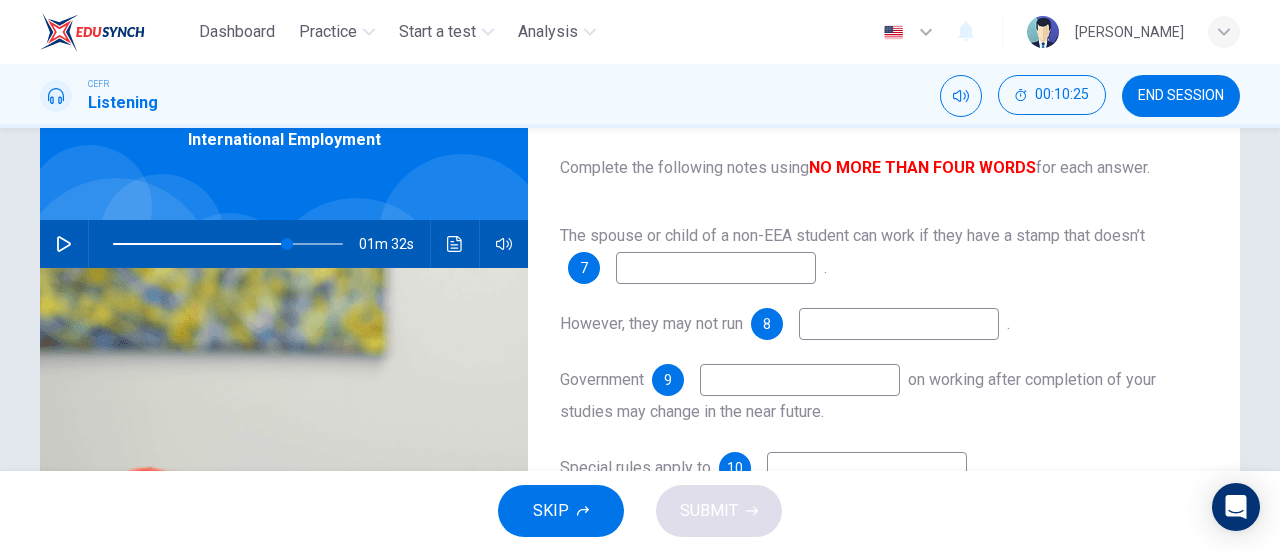 scroll, scrollTop: 0, scrollLeft: 0, axis: both 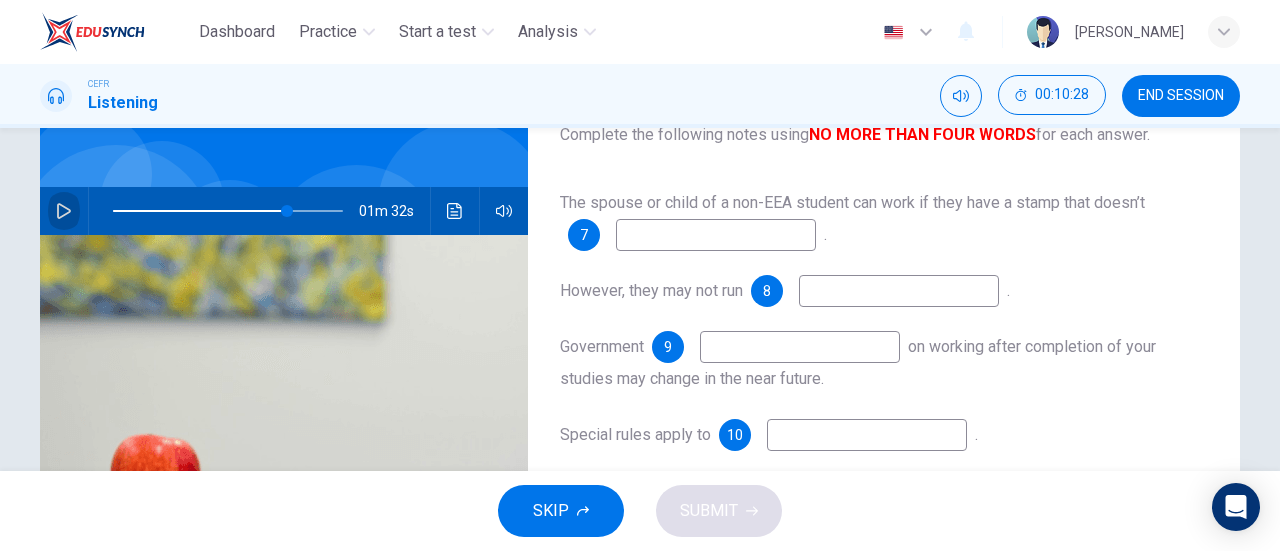 click at bounding box center [64, 211] 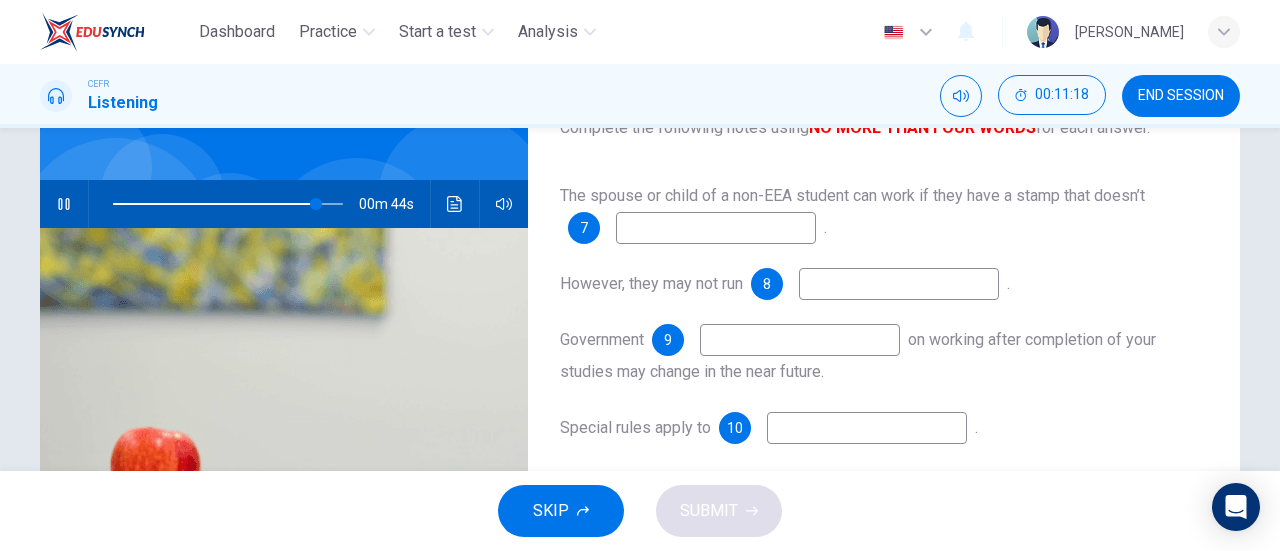scroll, scrollTop: 149, scrollLeft: 0, axis: vertical 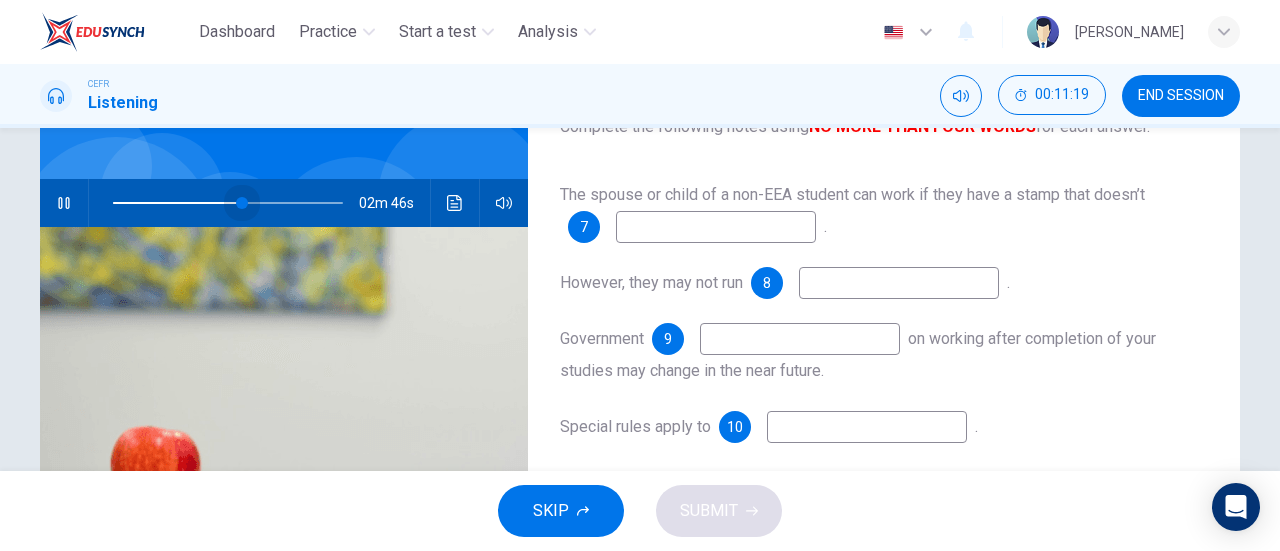 click at bounding box center (228, 203) 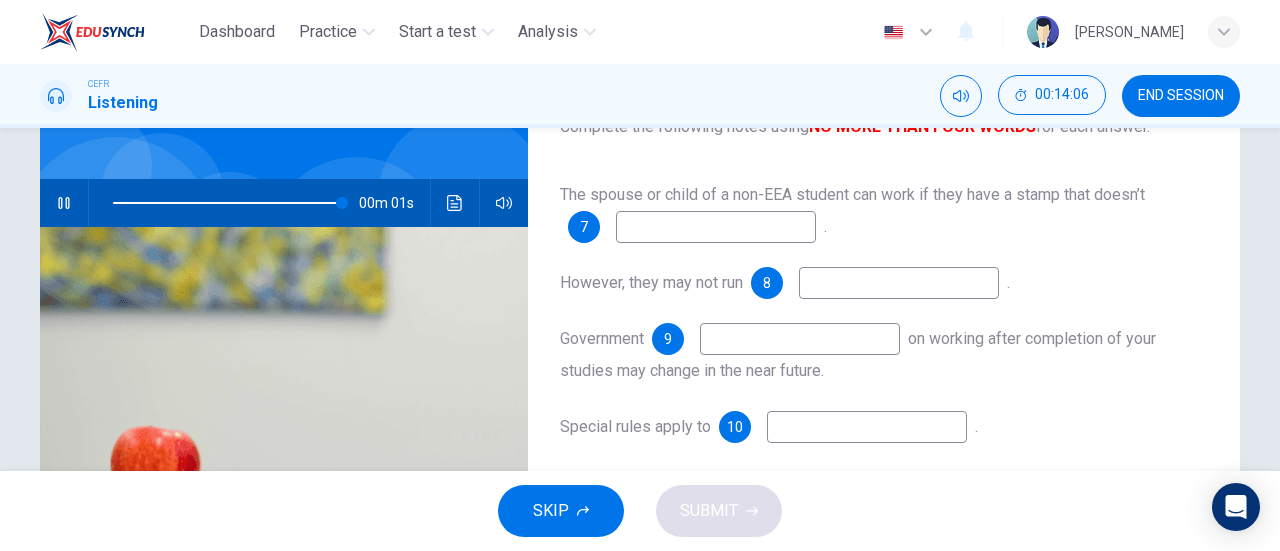 type on "0" 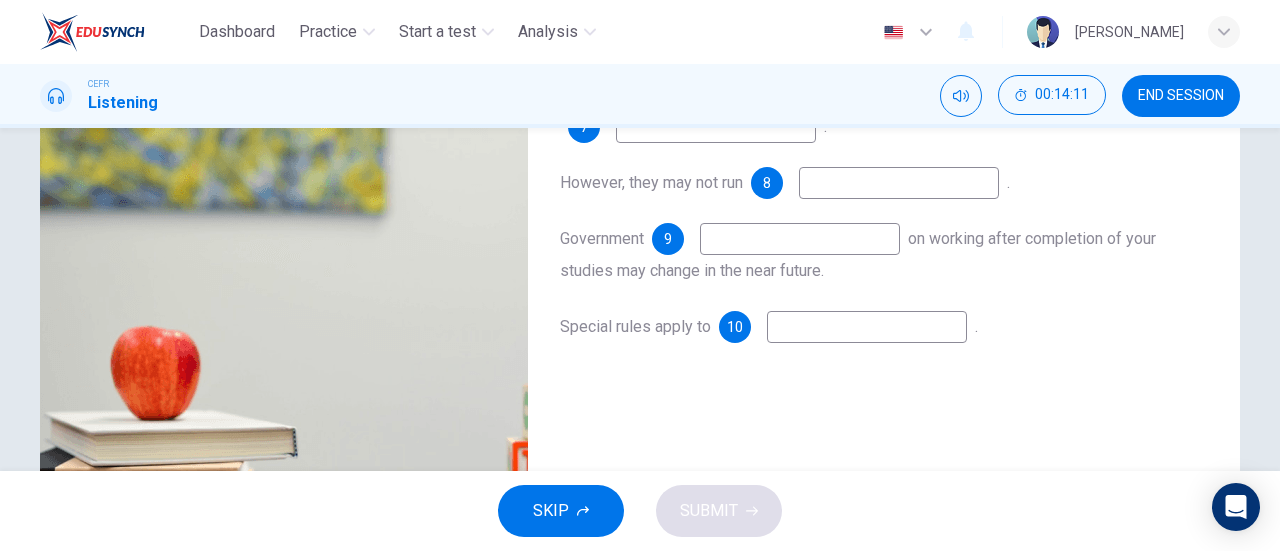 scroll, scrollTop: 253, scrollLeft: 0, axis: vertical 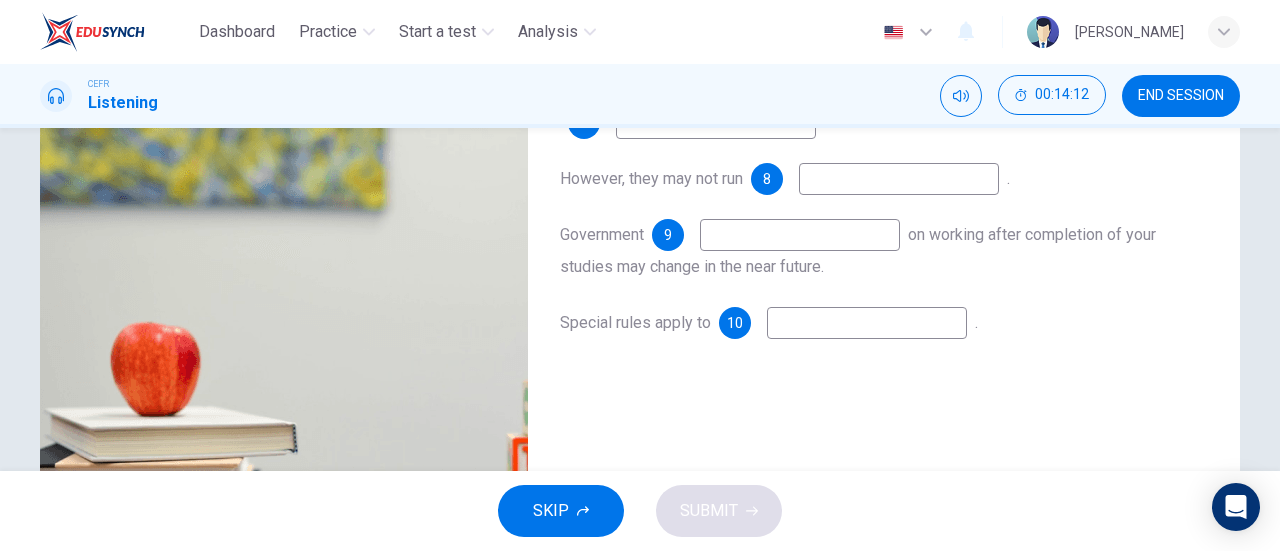 click at bounding box center [867, 323] 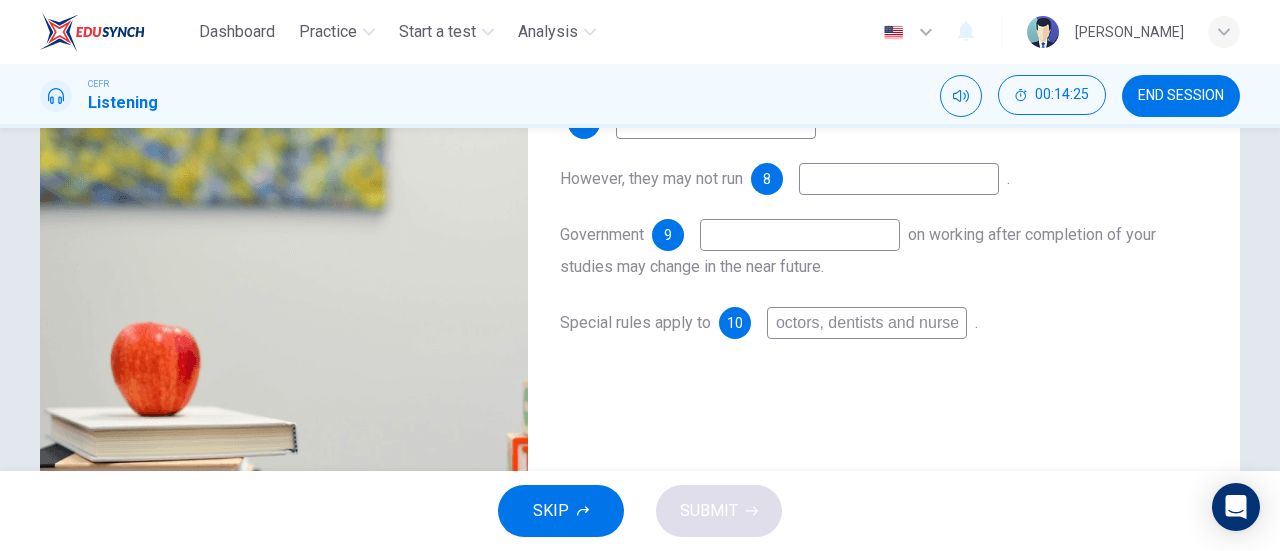 scroll, scrollTop: 0, scrollLeft: 17, axis: horizontal 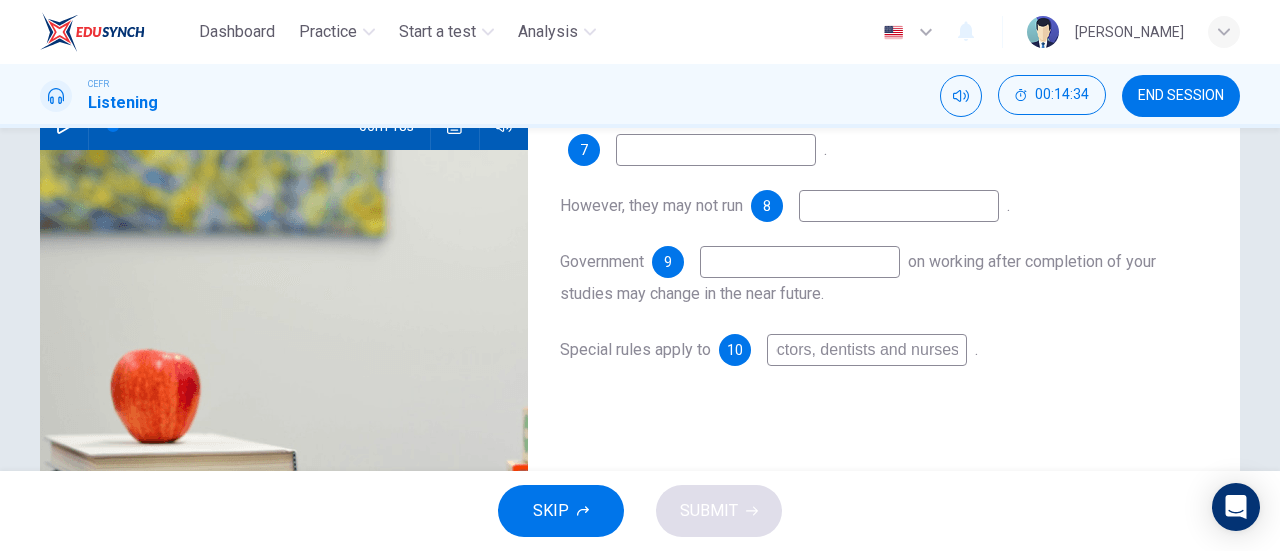 type on "doctors, dentists and nurses" 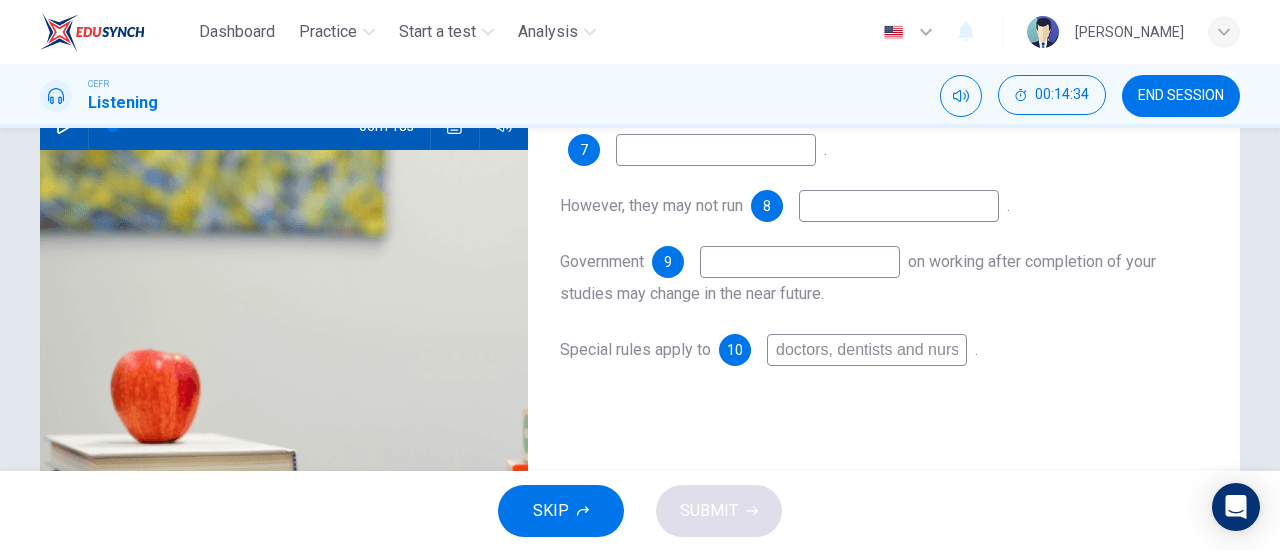 click at bounding box center [800, 262] 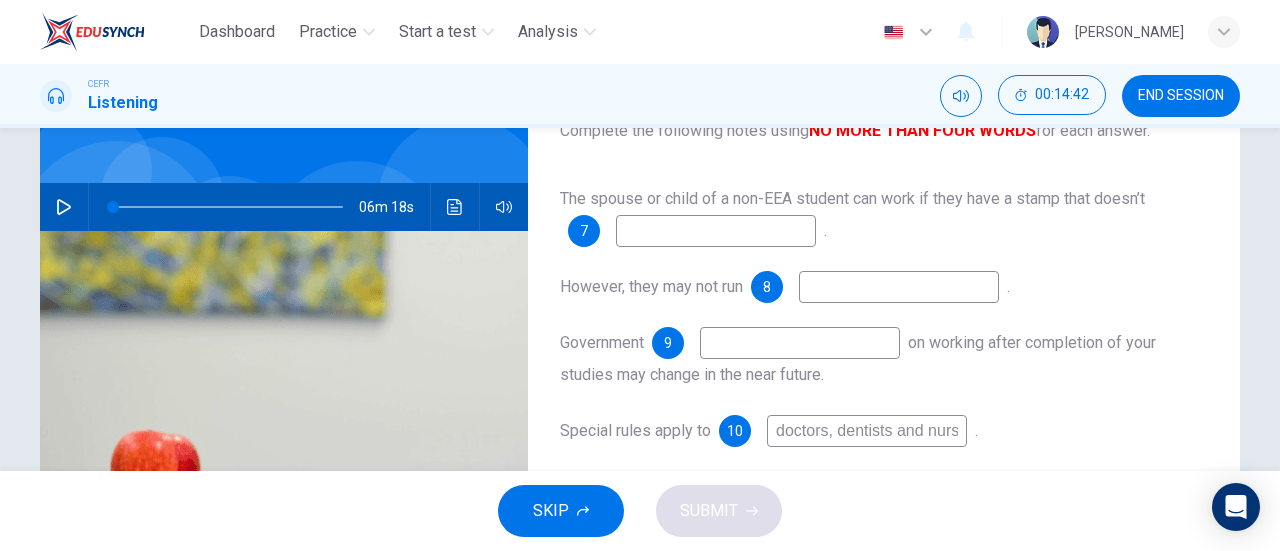 scroll, scrollTop: 133, scrollLeft: 0, axis: vertical 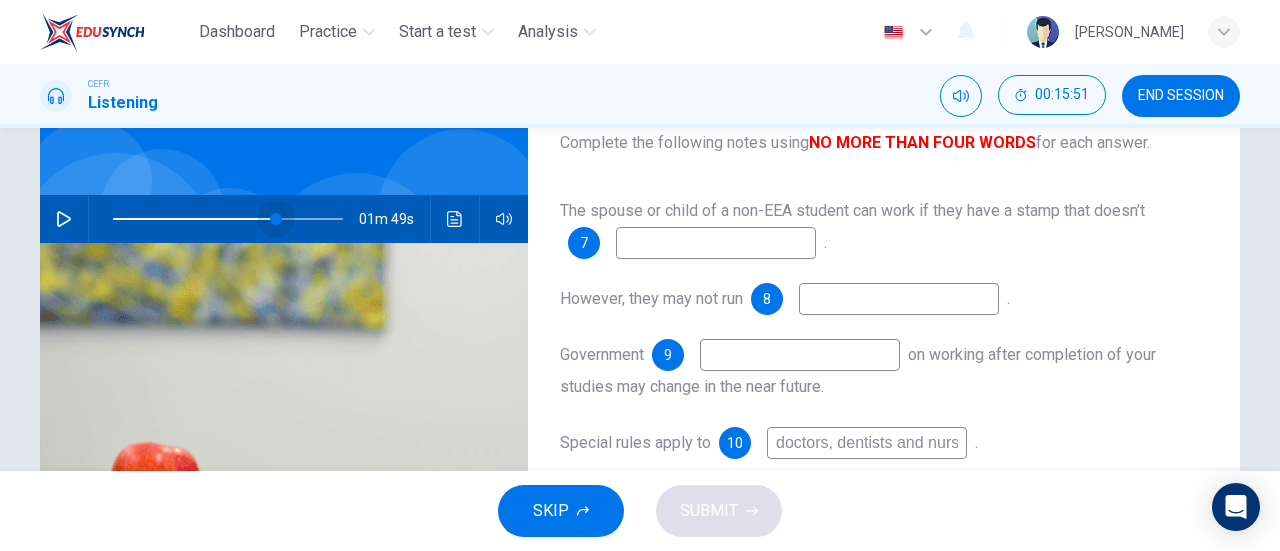 click at bounding box center [228, 219] 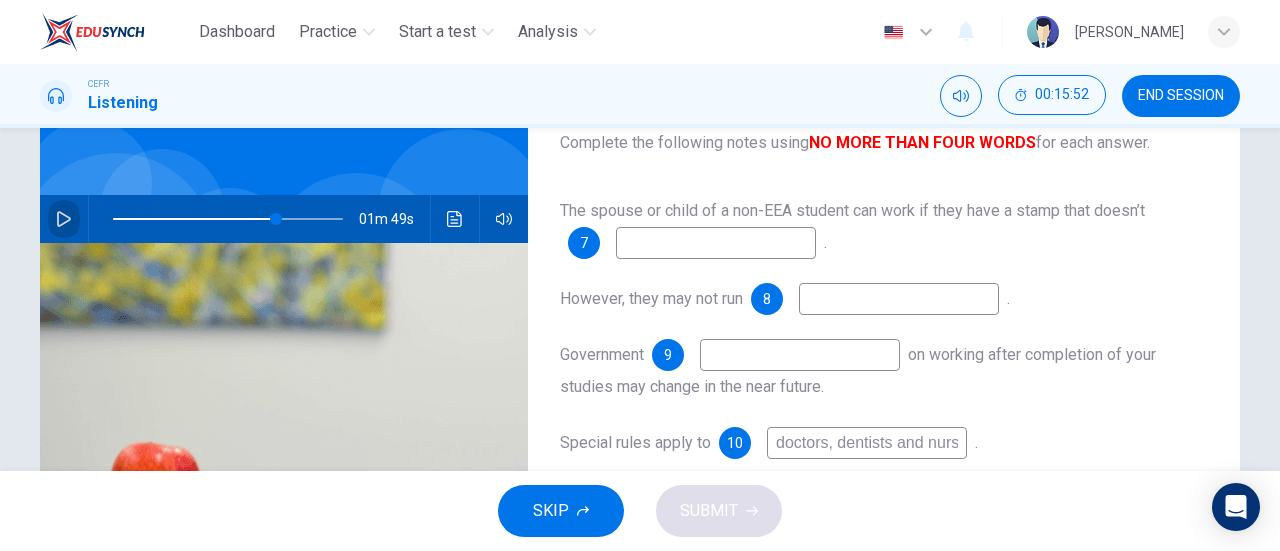 click at bounding box center (64, 219) 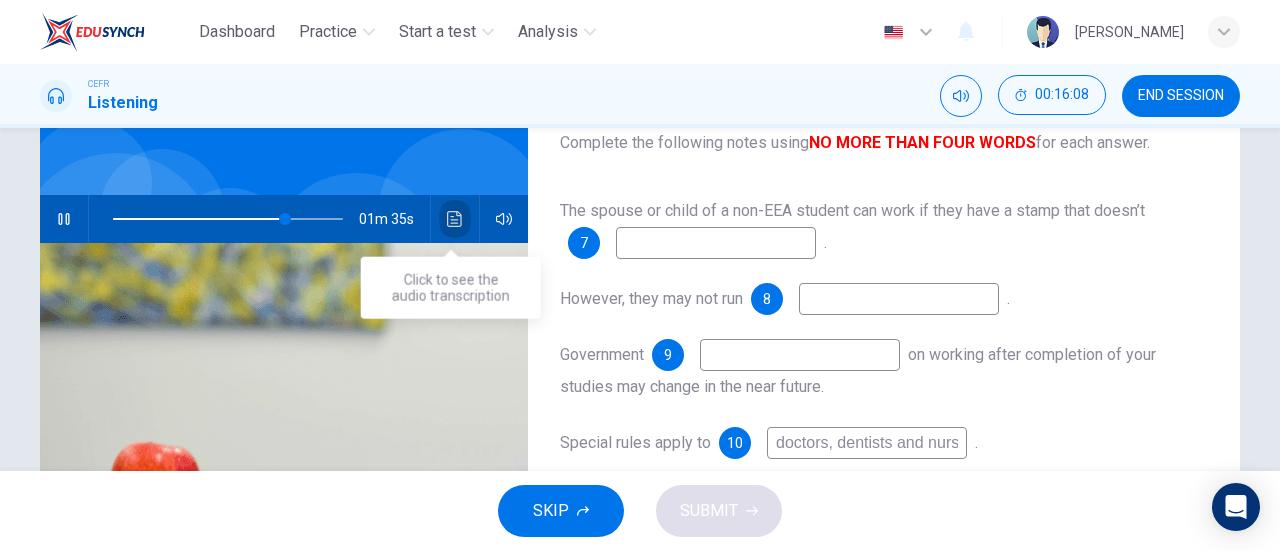 click 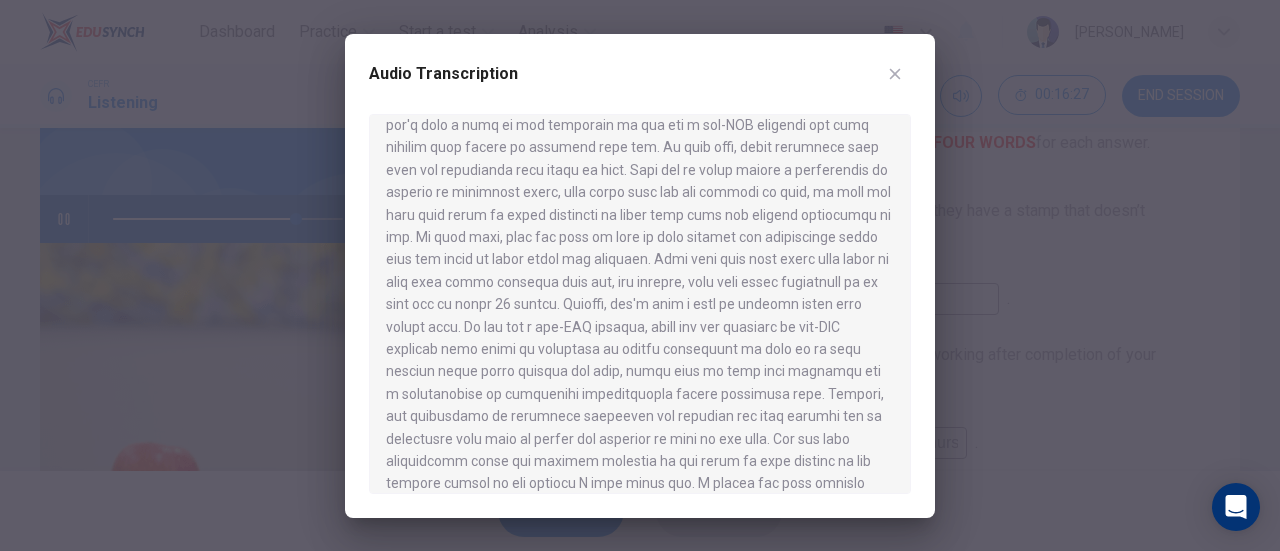 scroll, scrollTop: 1137, scrollLeft: 0, axis: vertical 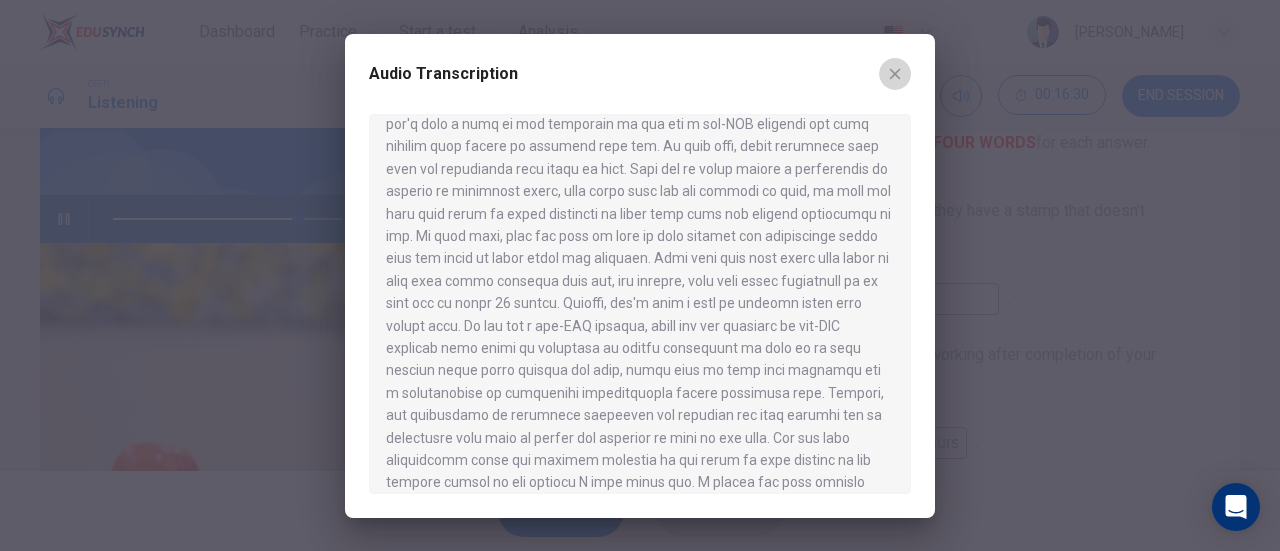 click 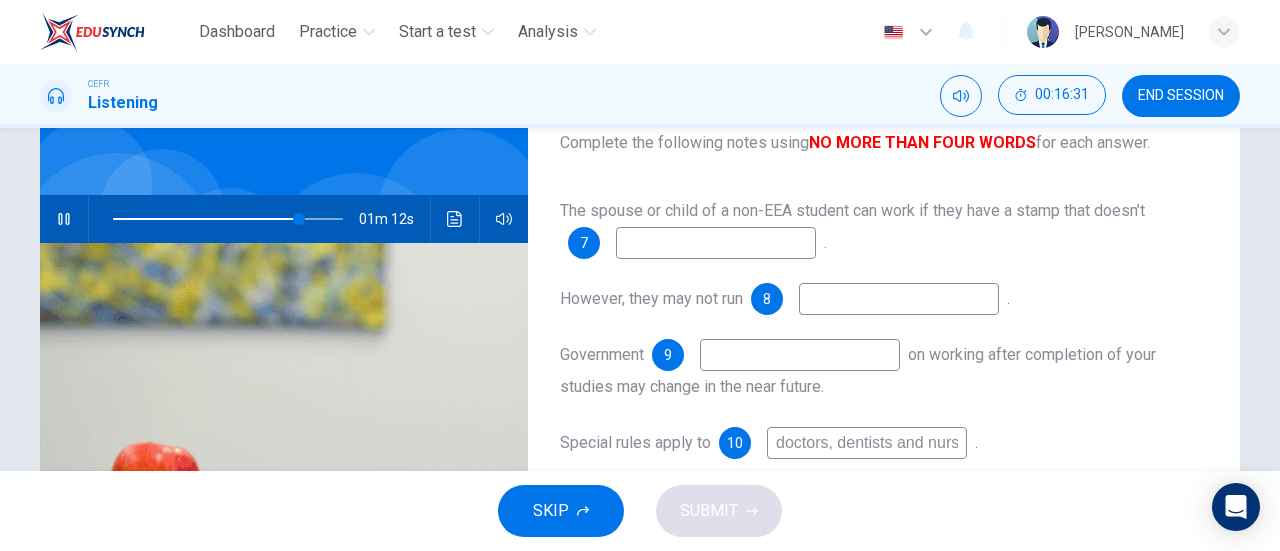 type on "81" 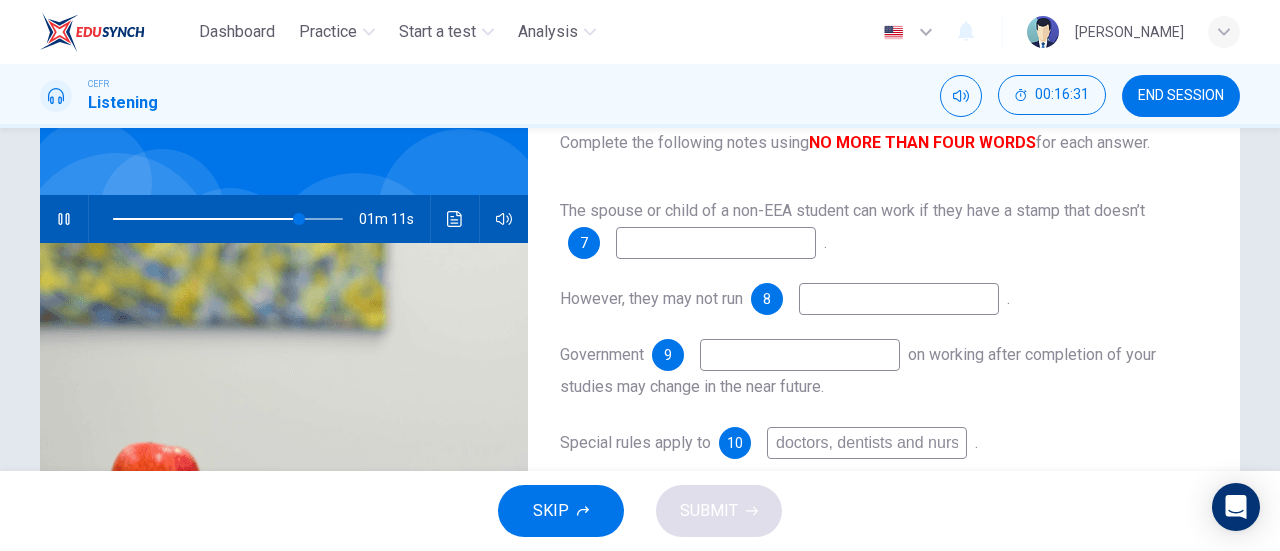 click at bounding box center [716, 243] 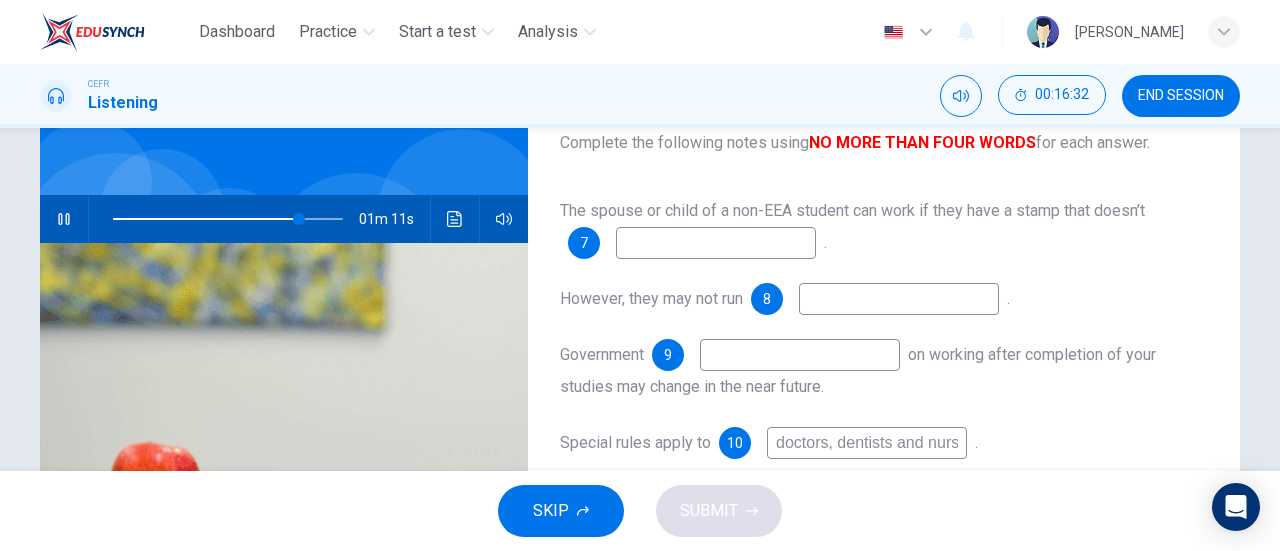 type on "m" 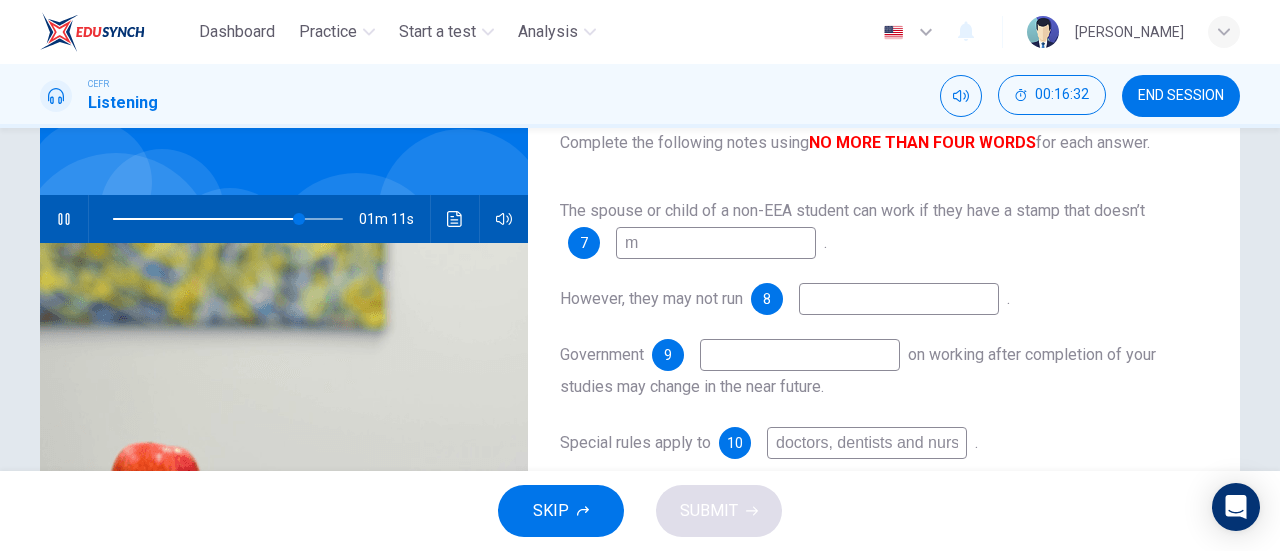 type on "81" 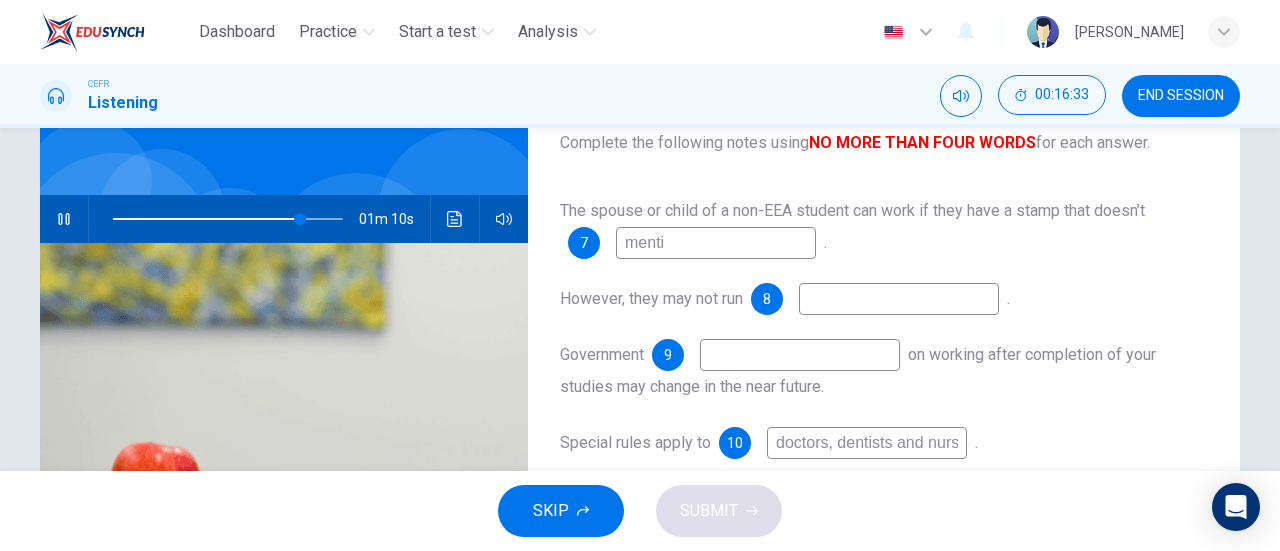type on "mentio" 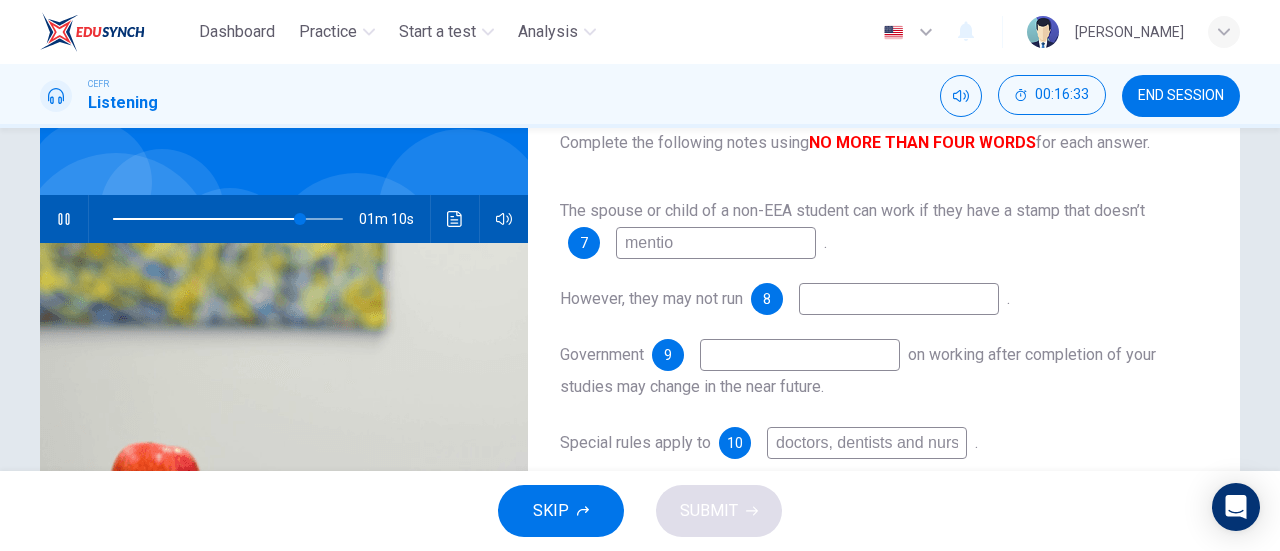 type on "82" 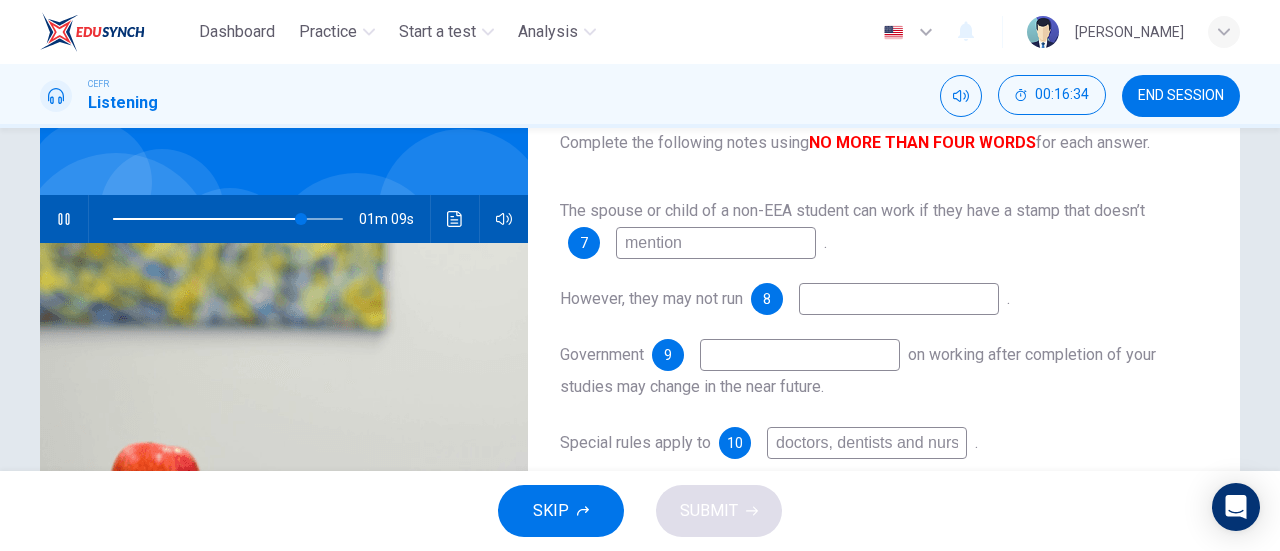 type on "mention" 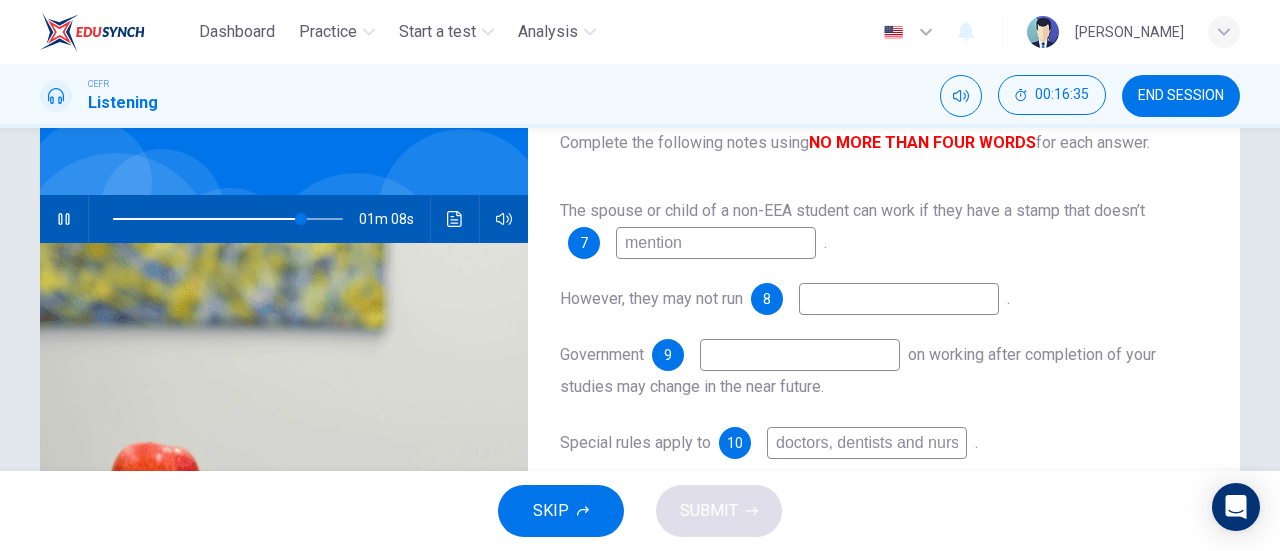 type on "82" 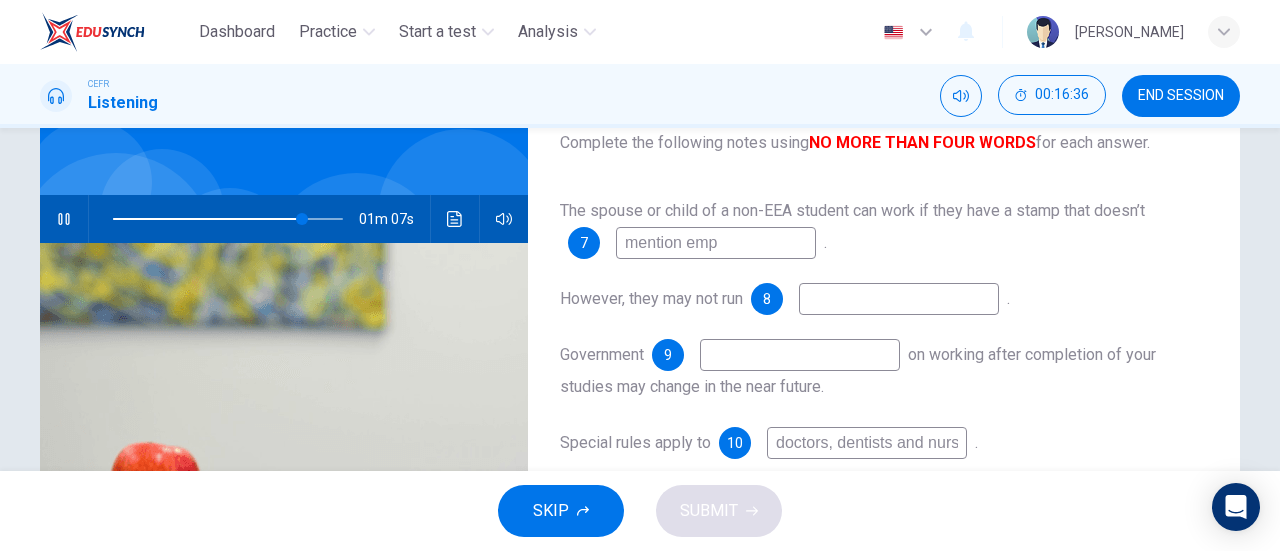 type on "mention empl" 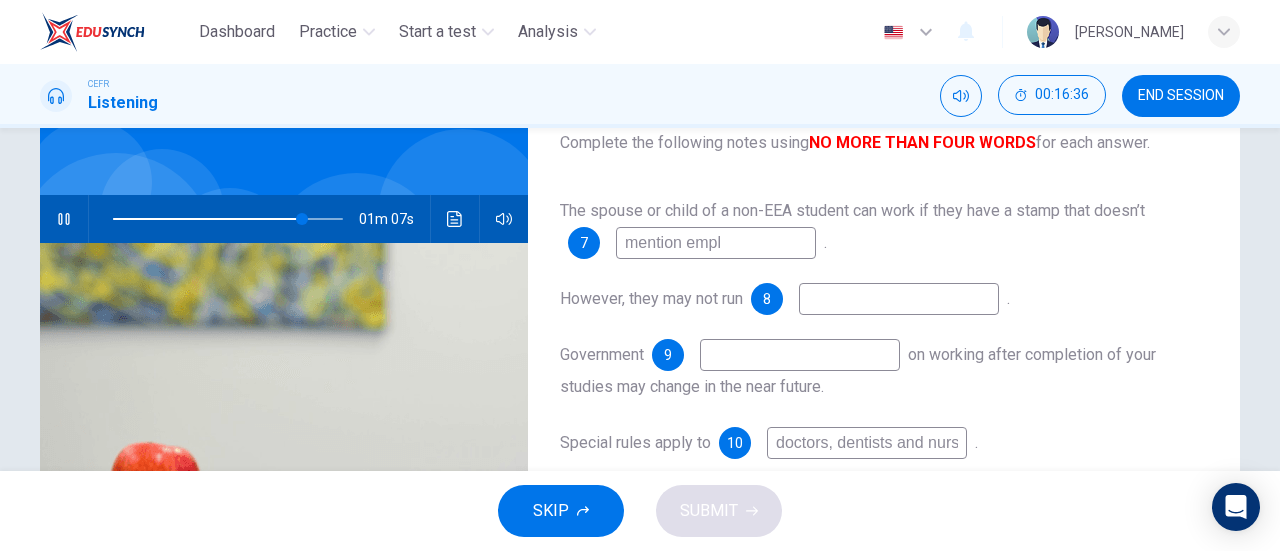 type on "82" 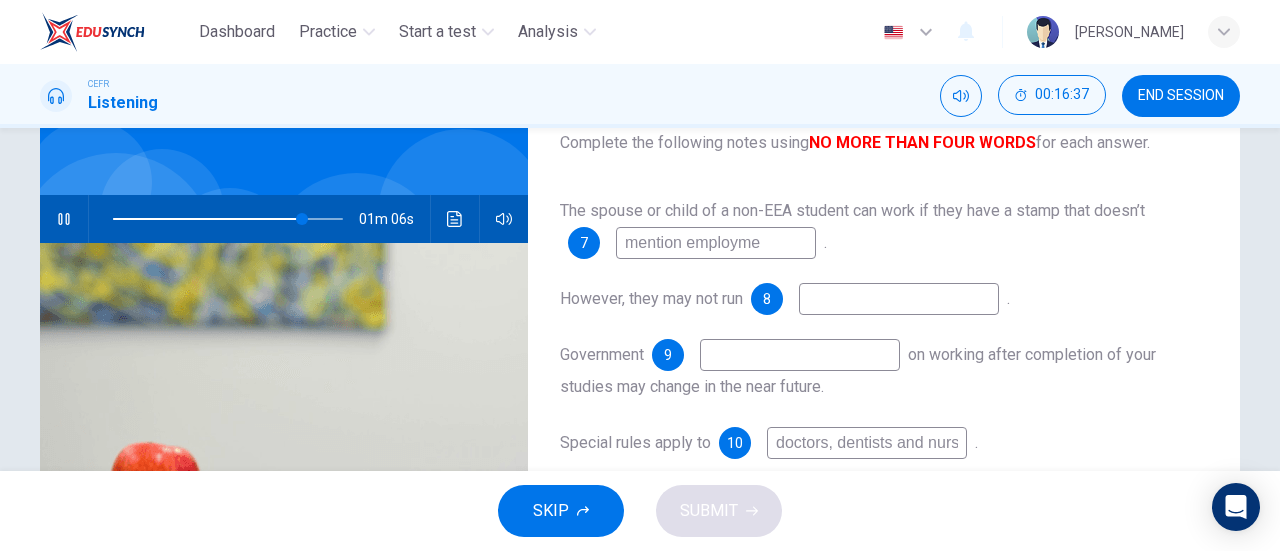 type on "mention employmen" 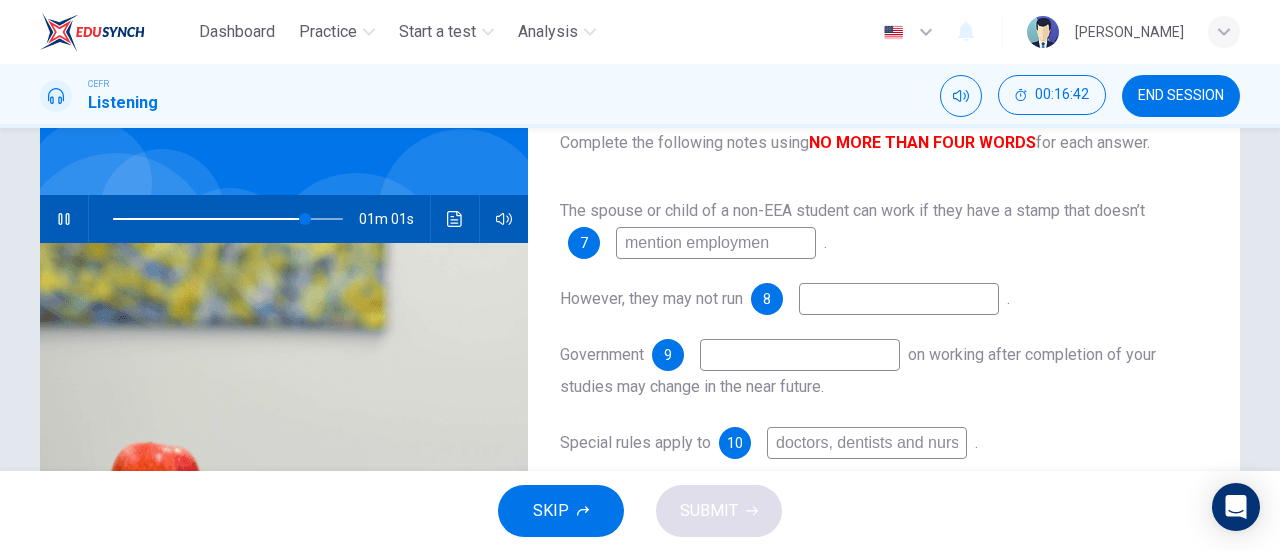 type on "84" 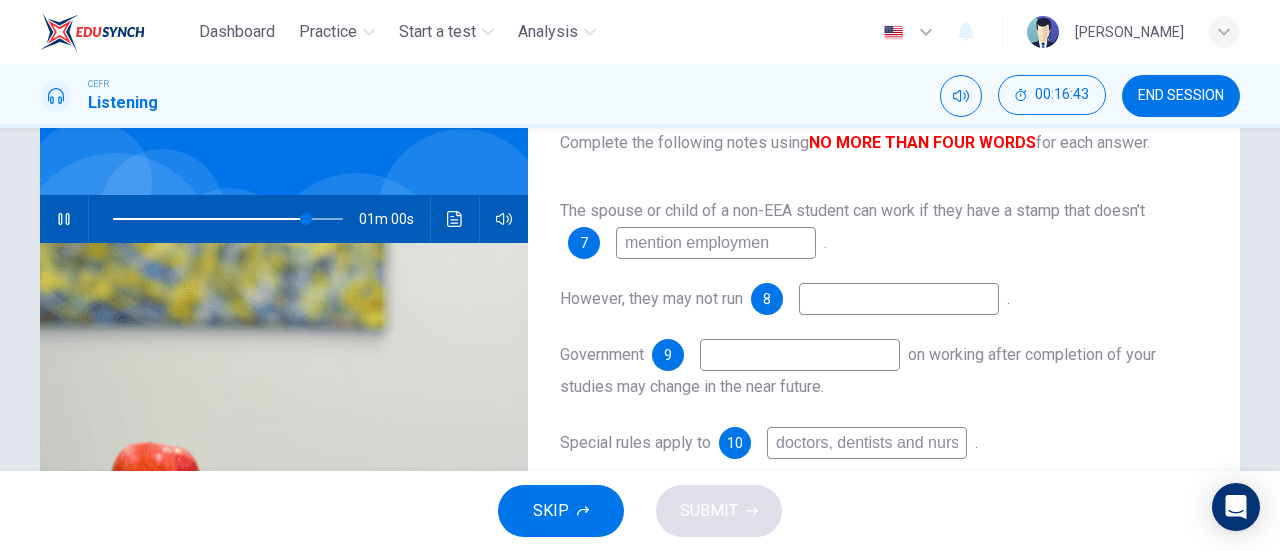 type on "mention employment" 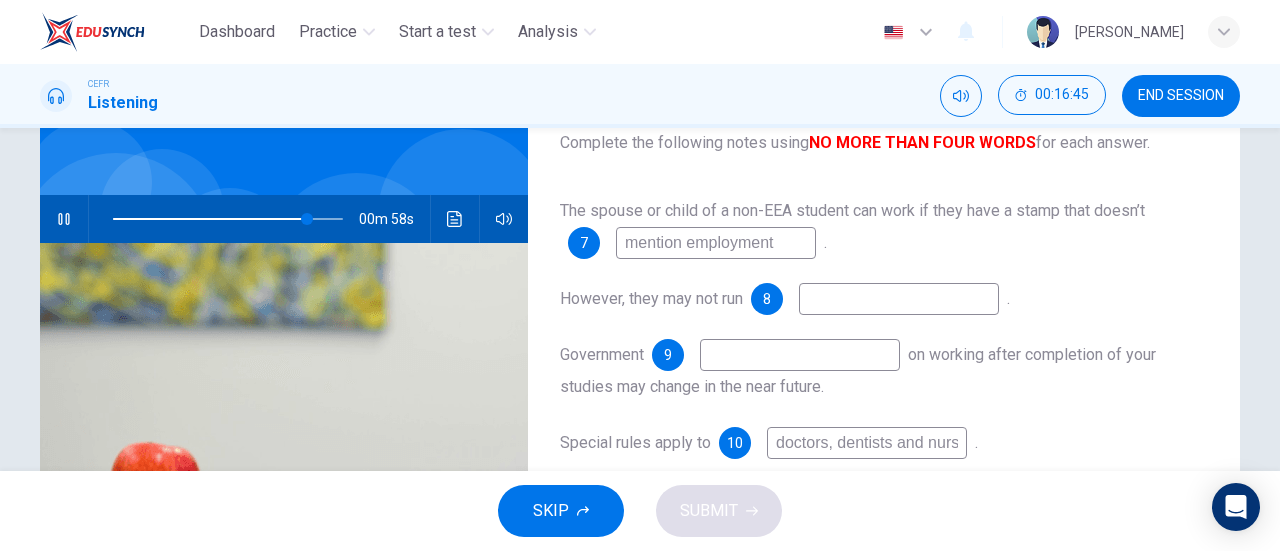 type on "85" 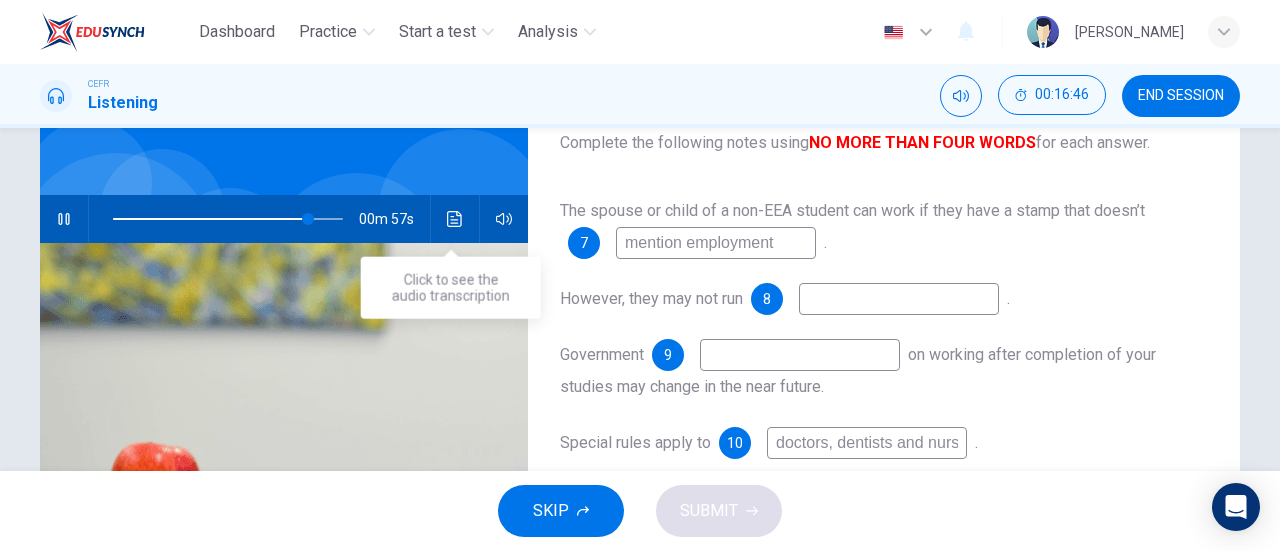 type on "mention employment" 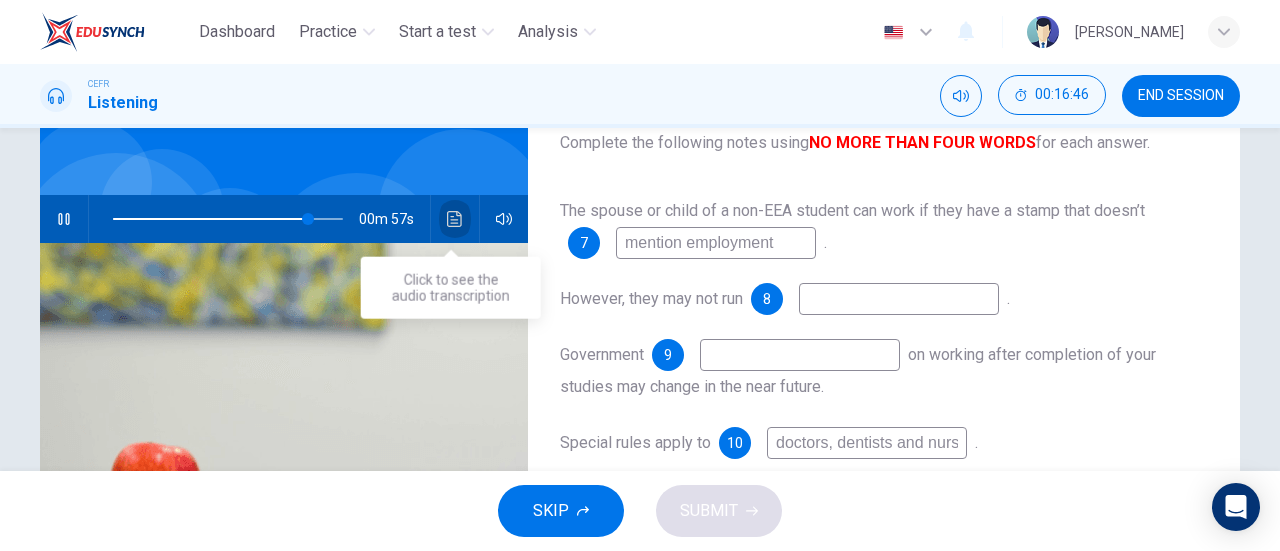 click at bounding box center (455, 219) 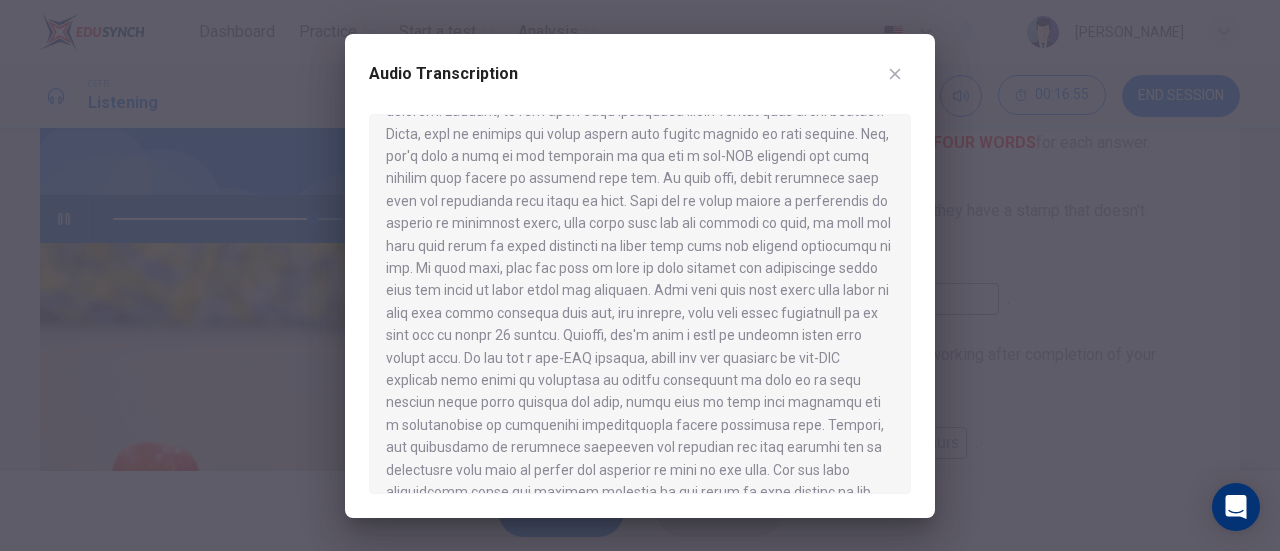 scroll, scrollTop: 1098, scrollLeft: 0, axis: vertical 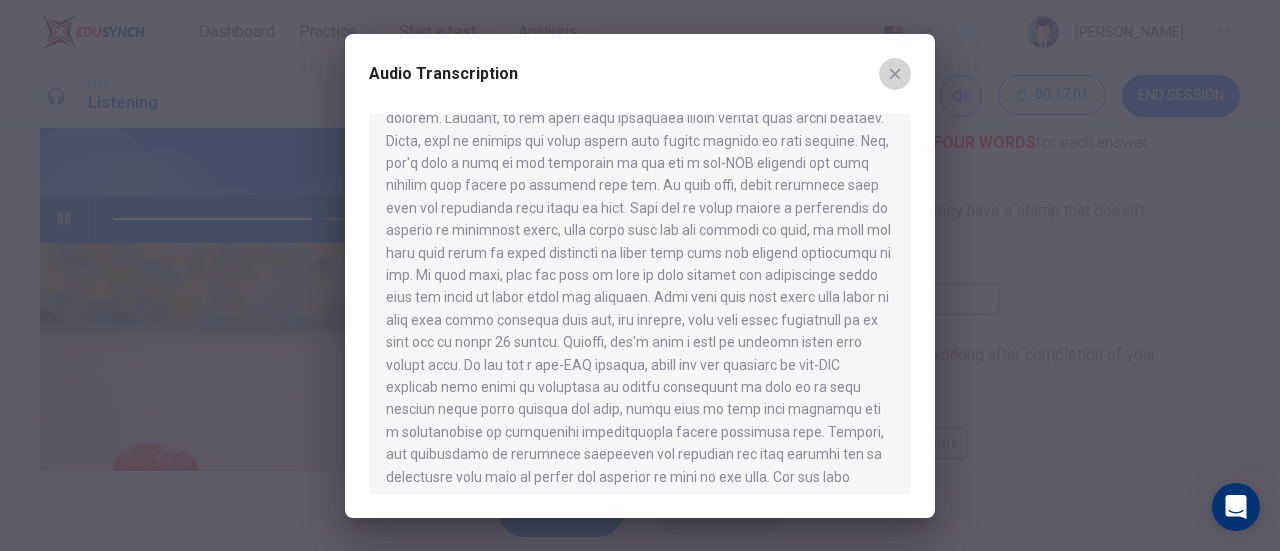 click at bounding box center (895, 74) 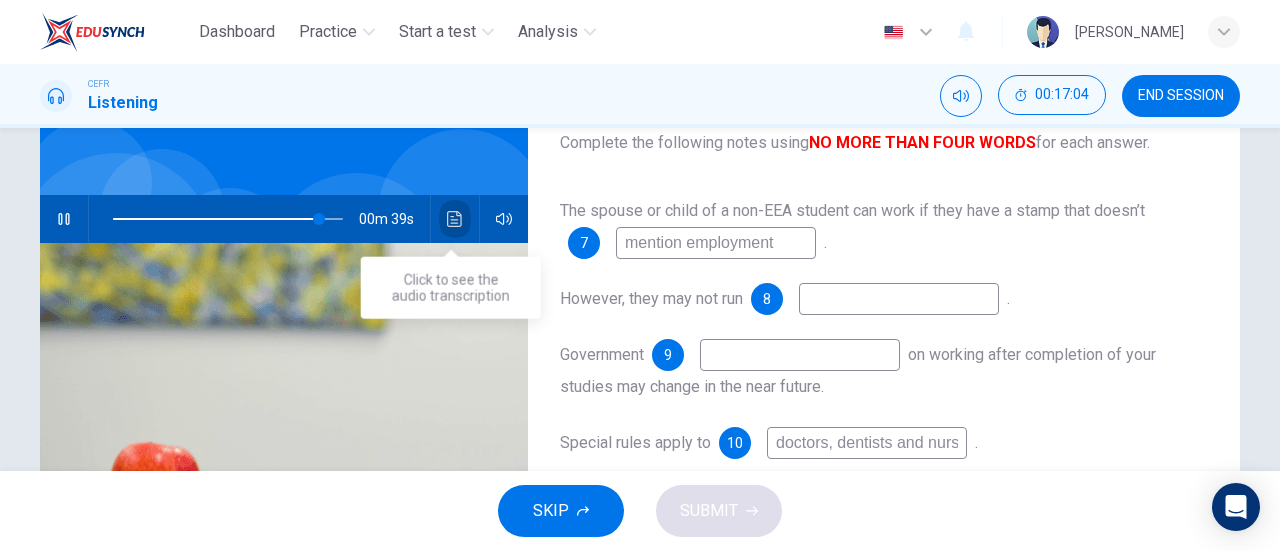 click 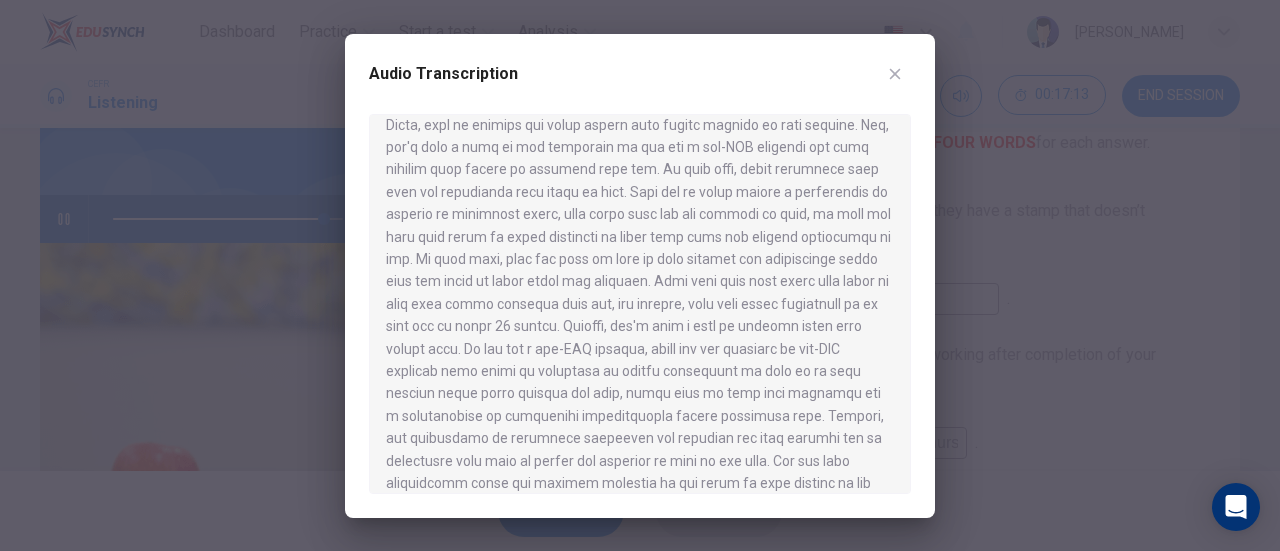 scroll, scrollTop: 1113, scrollLeft: 0, axis: vertical 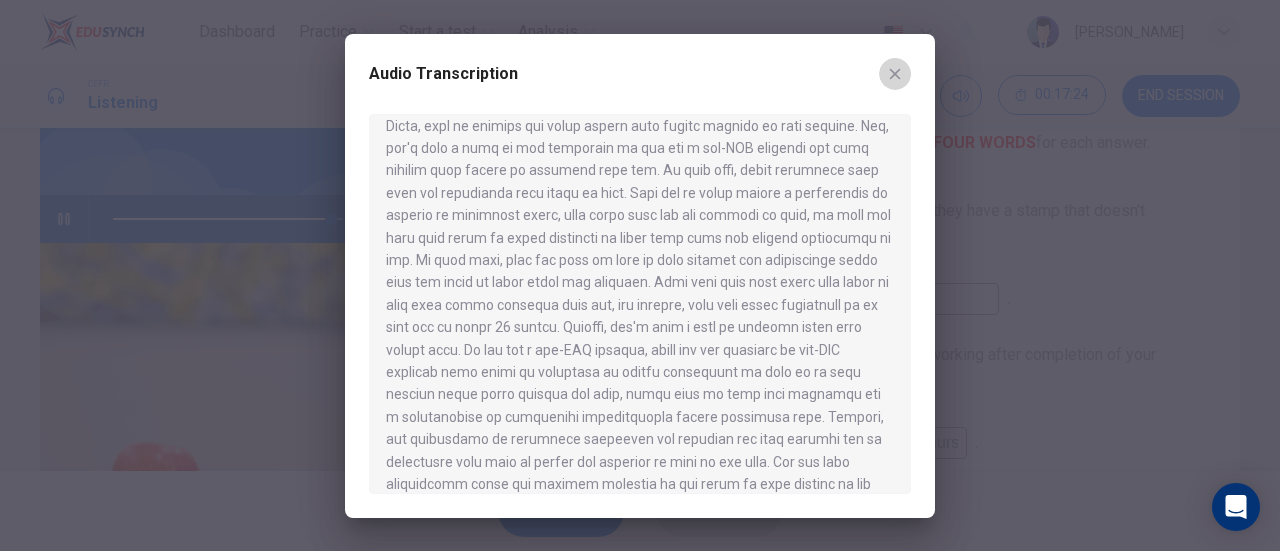 click 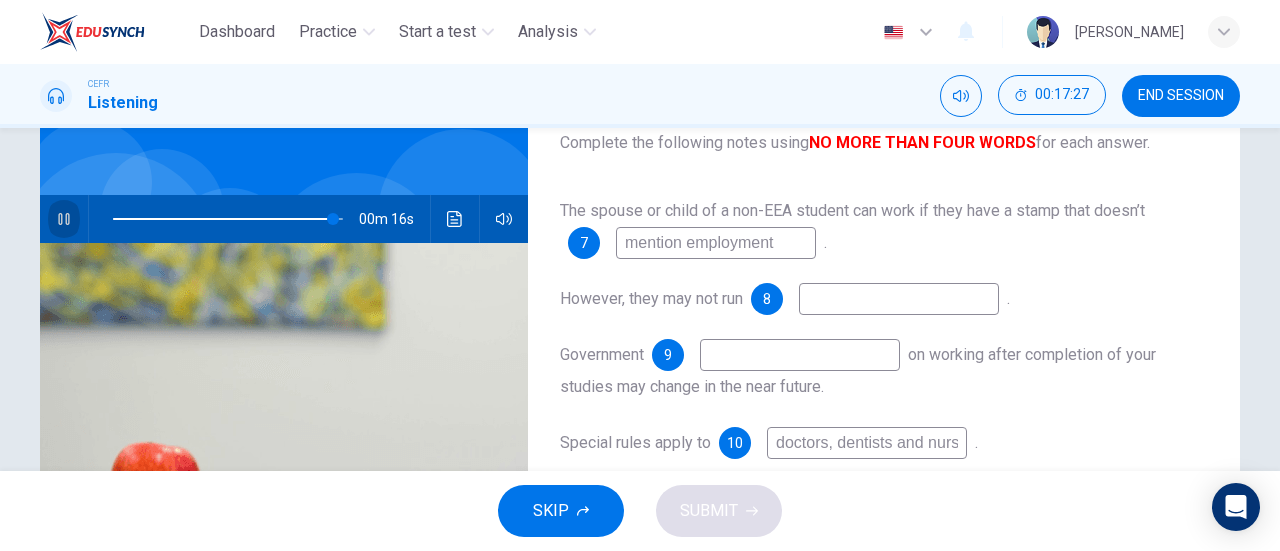 click 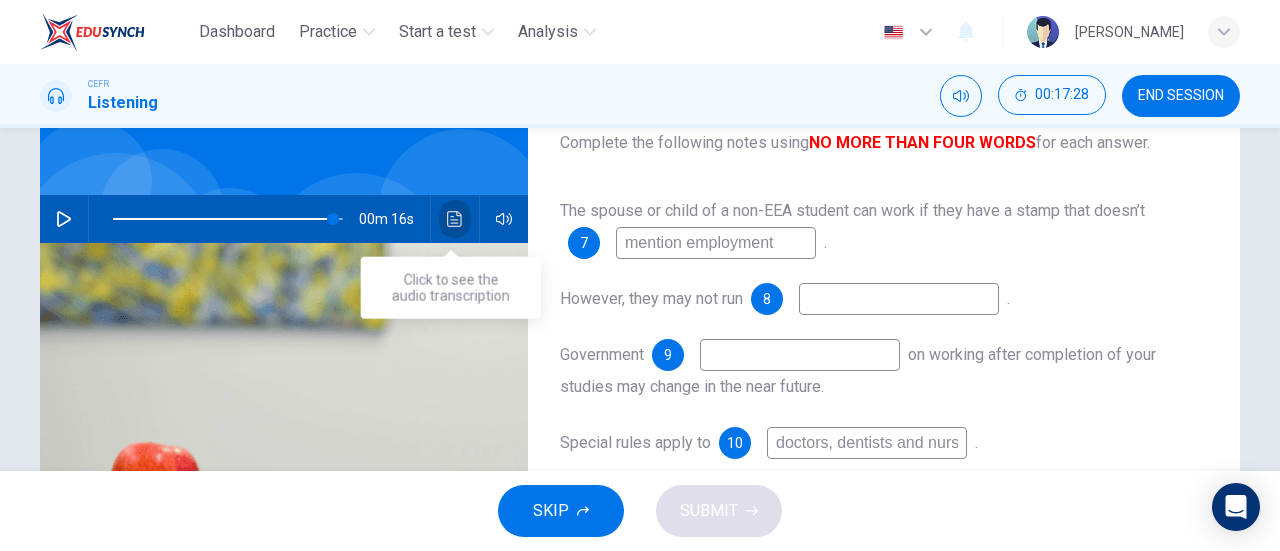 click at bounding box center [455, 219] 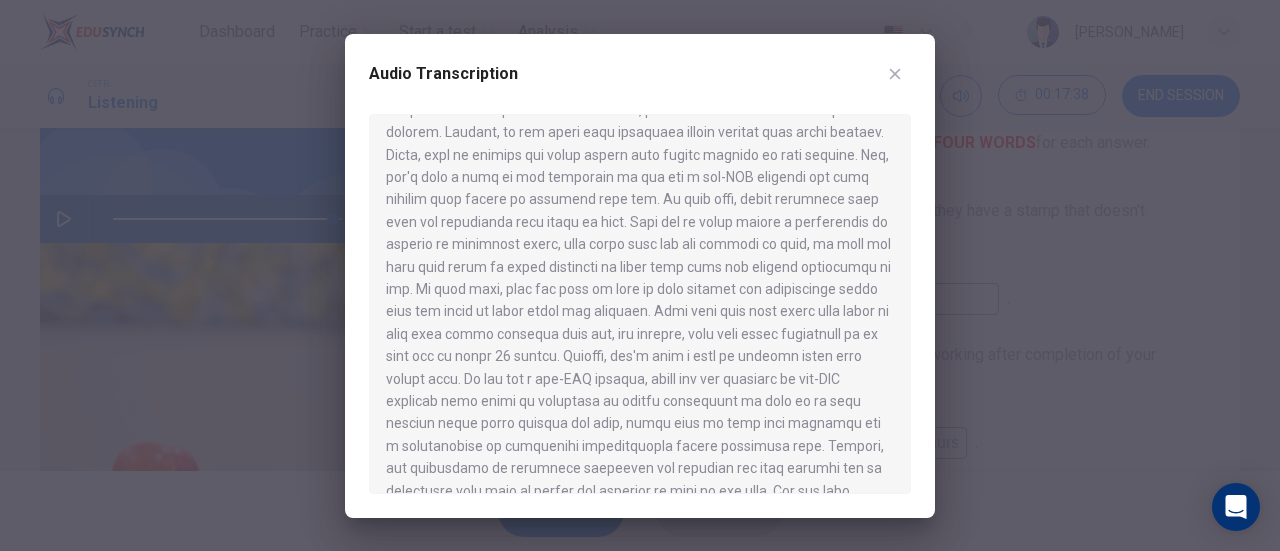 scroll, scrollTop: 1082, scrollLeft: 0, axis: vertical 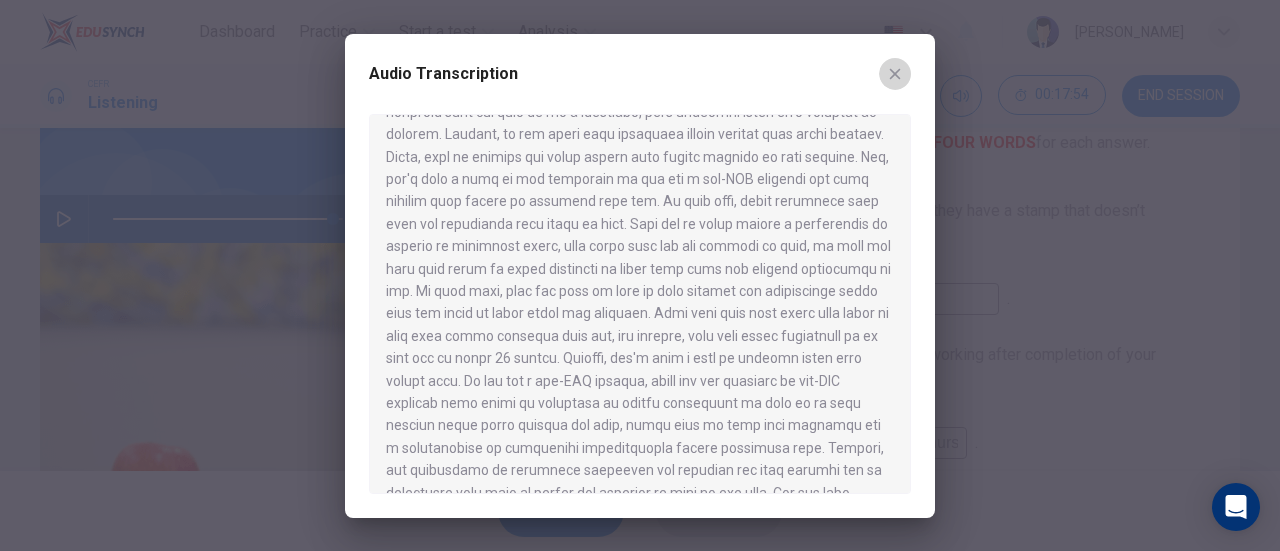 click 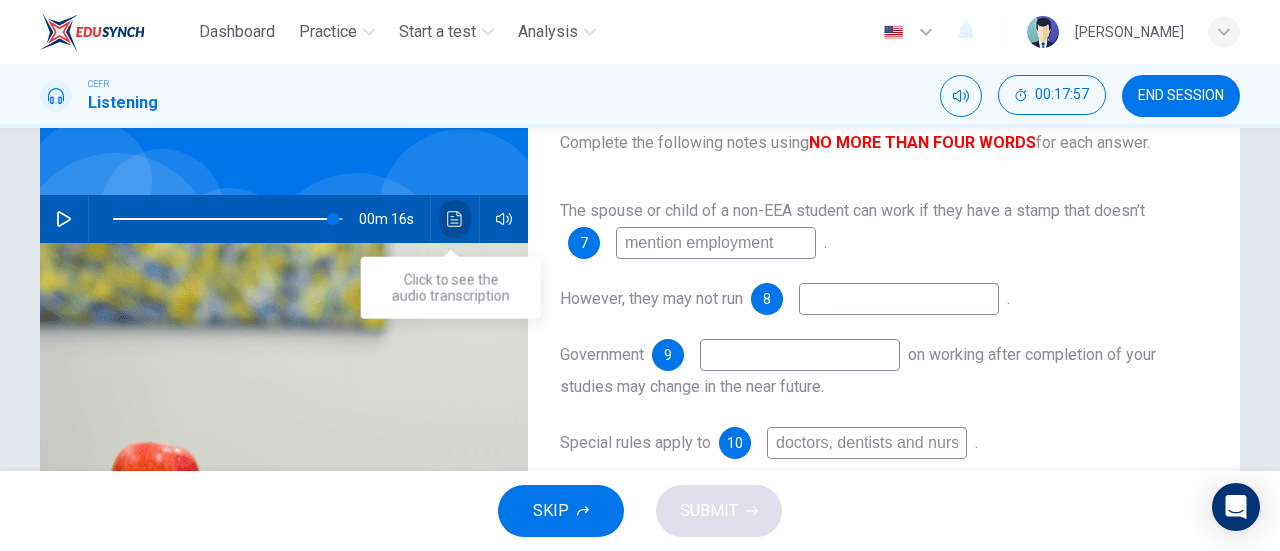 click 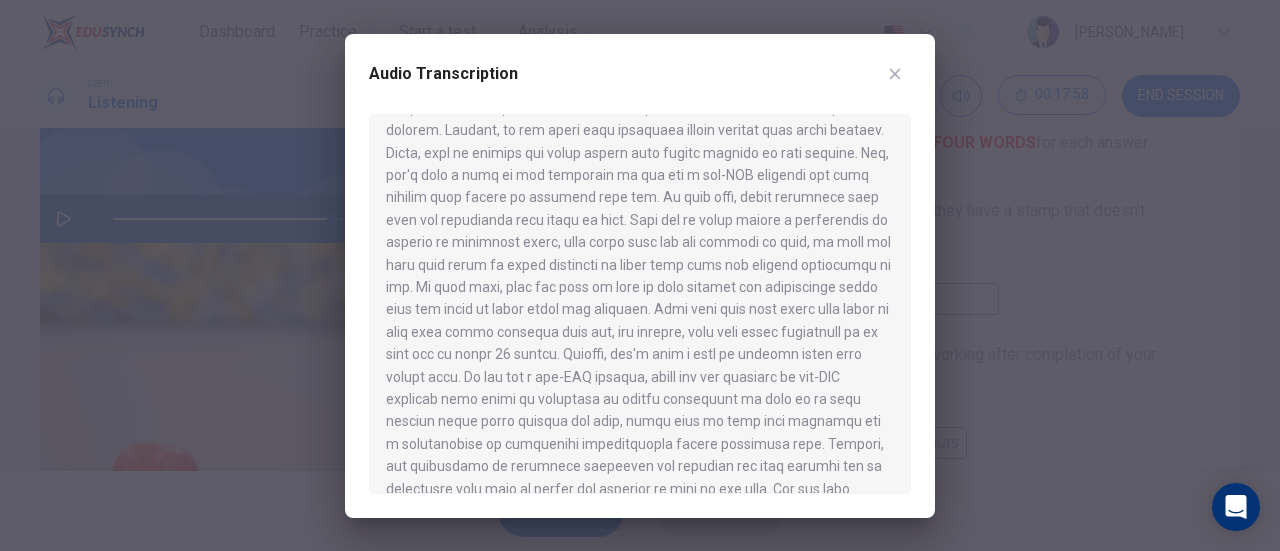 scroll, scrollTop: 1176, scrollLeft: 0, axis: vertical 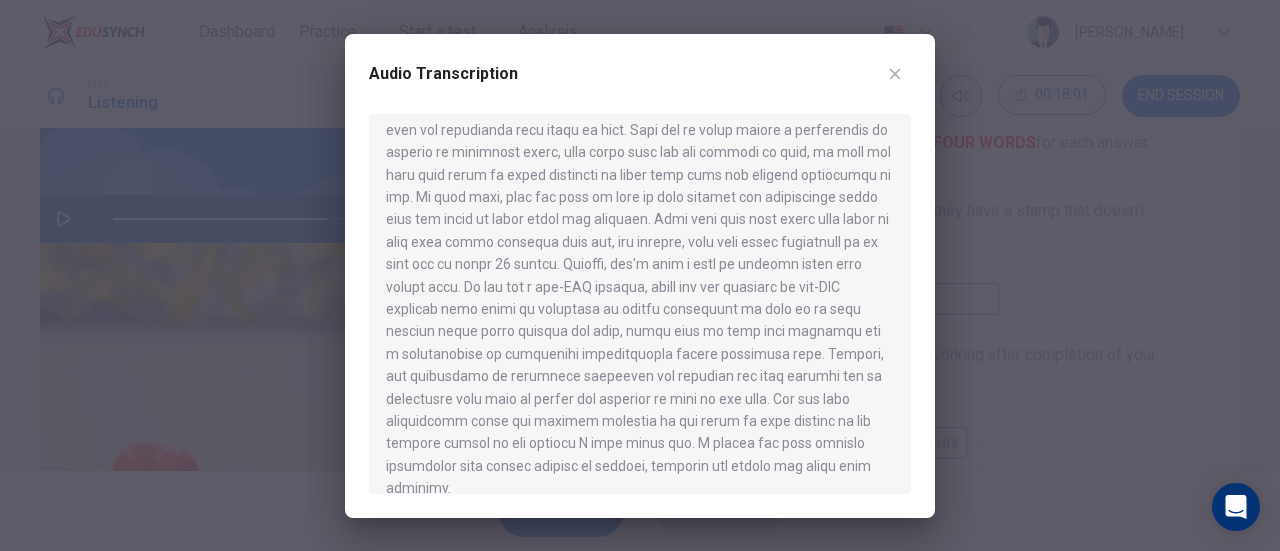 click at bounding box center [895, 74] 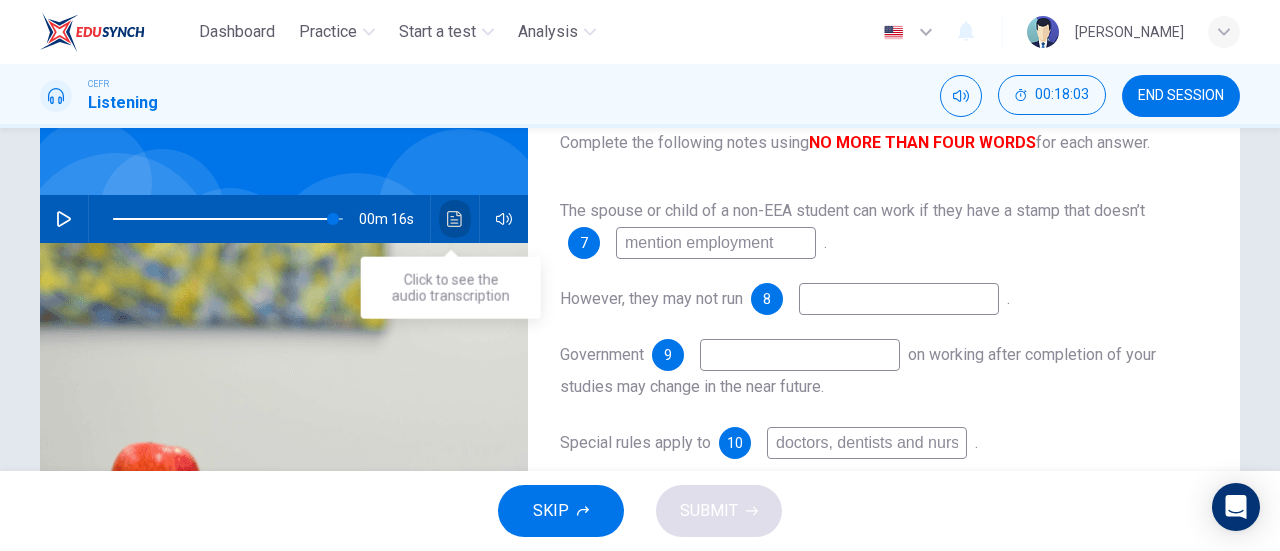 click 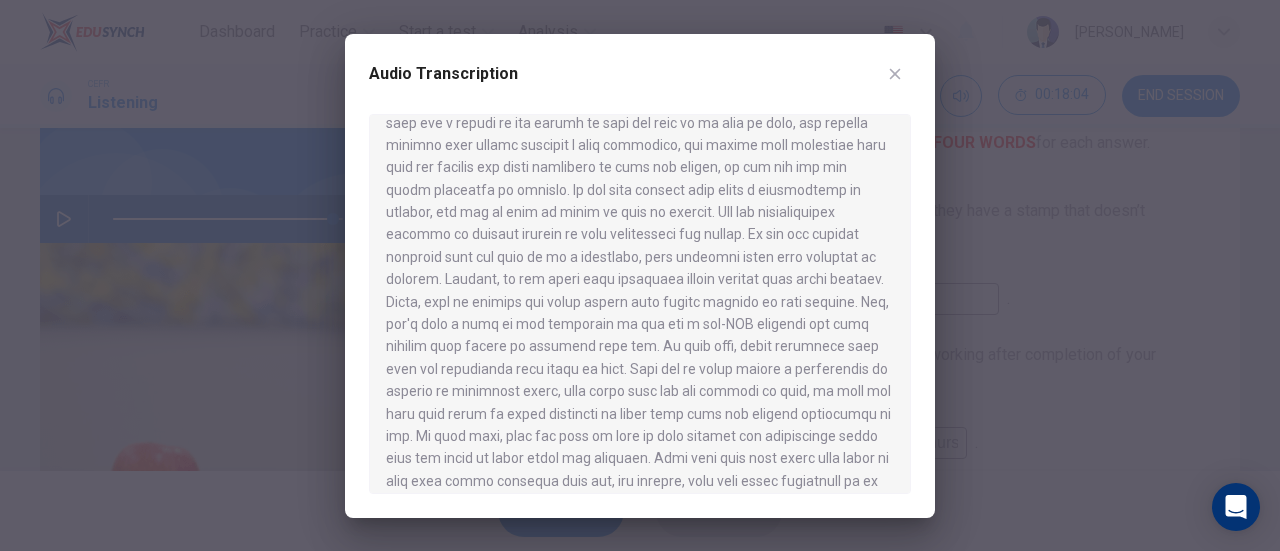 scroll, scrollTop: 1176, scrollLeft: 0, axis: vertical 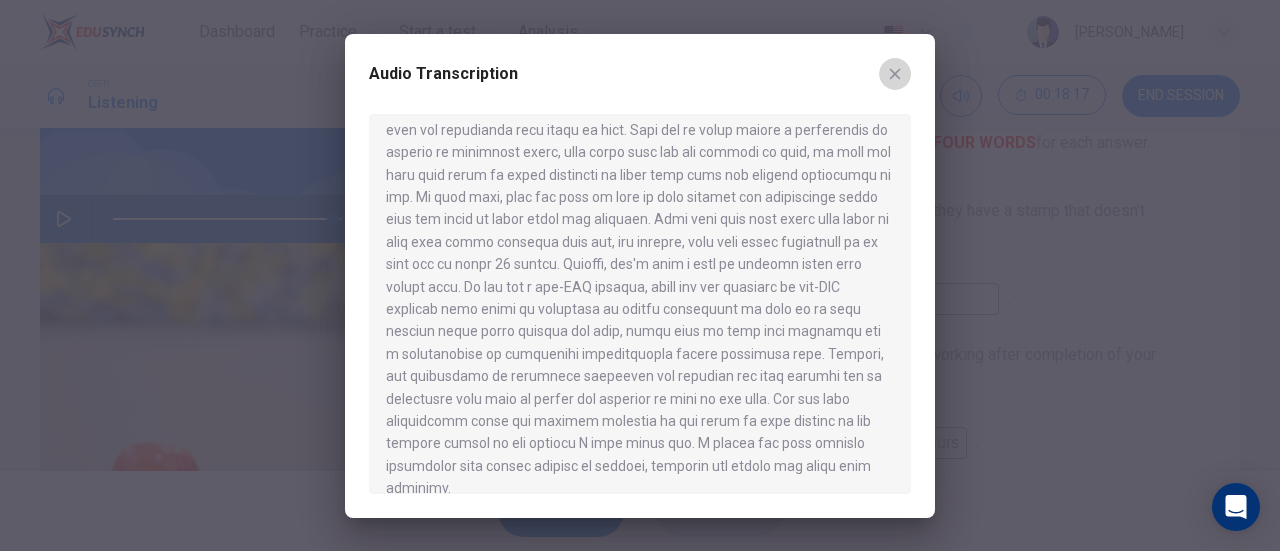 click 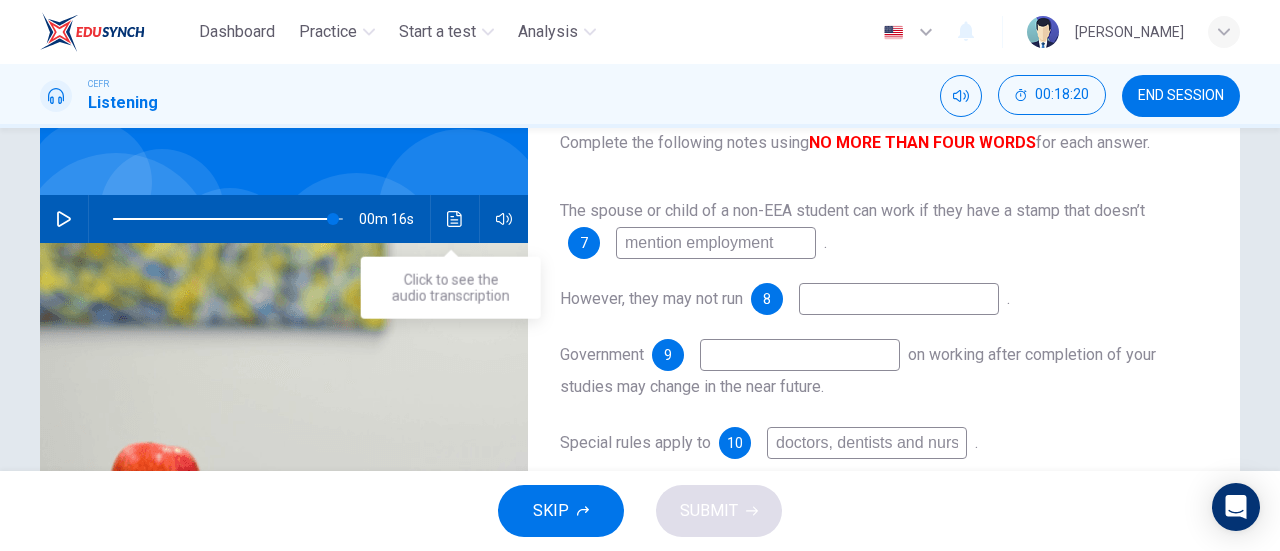 click at bounding box center [455, 219] 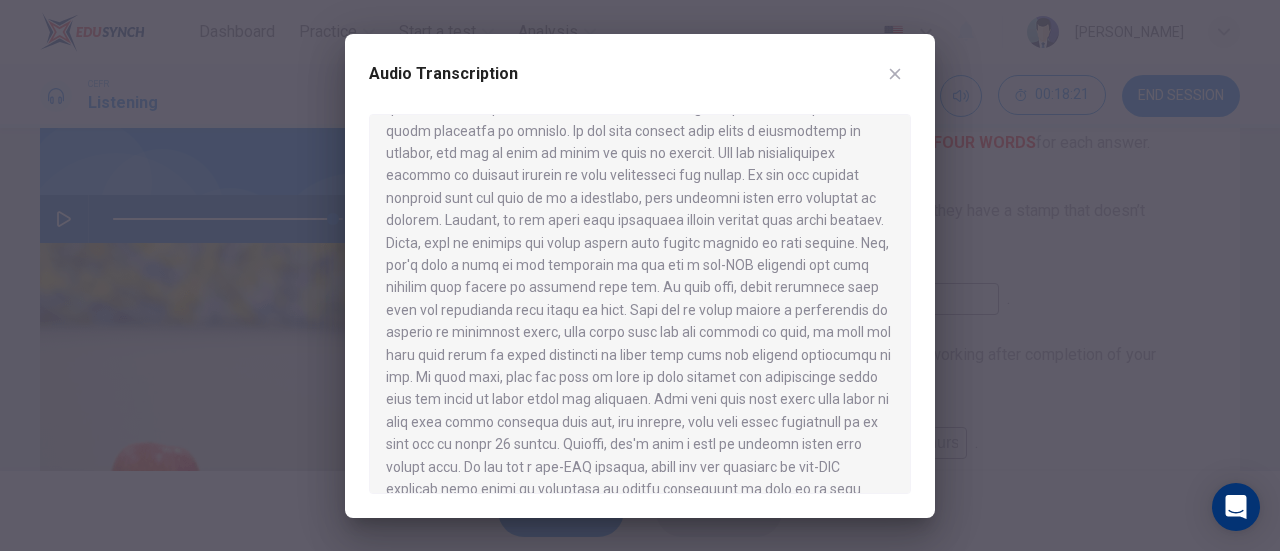 scroll, scrollTop: 1176, scrollLeft: 0, axis: vertical 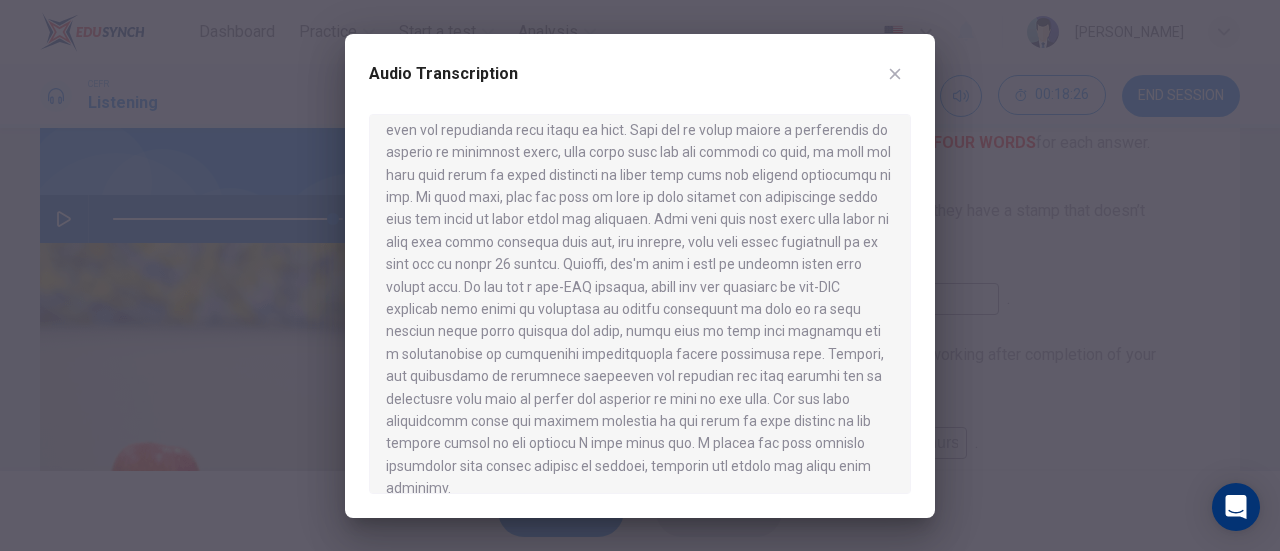 click on "Audio Transcription" at bounding box center (640, 86) 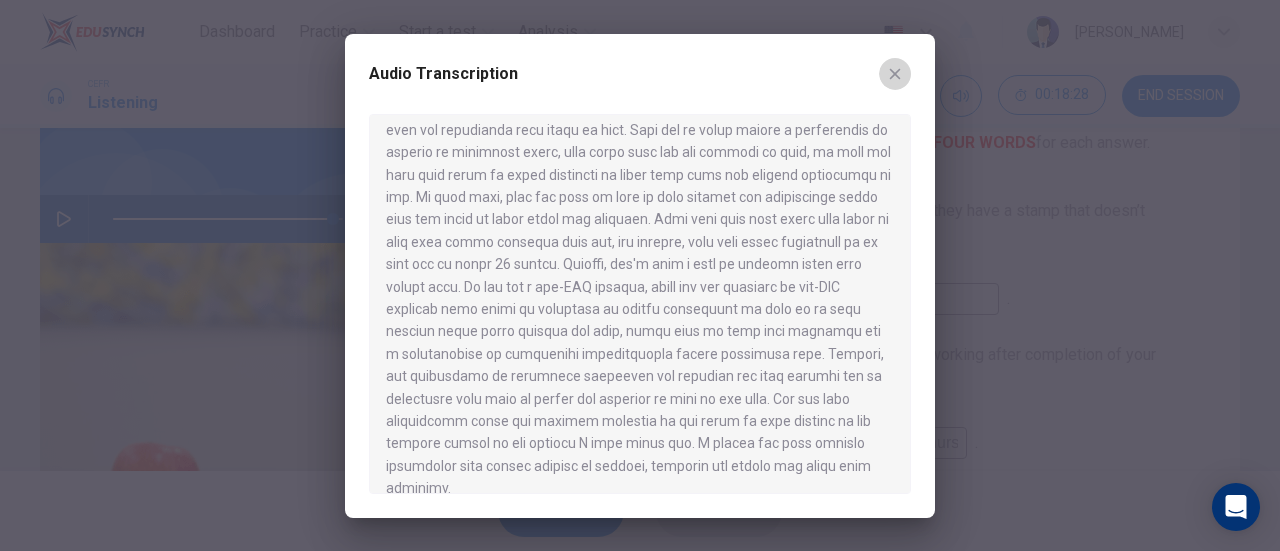 click at bounding box center (895, 74) 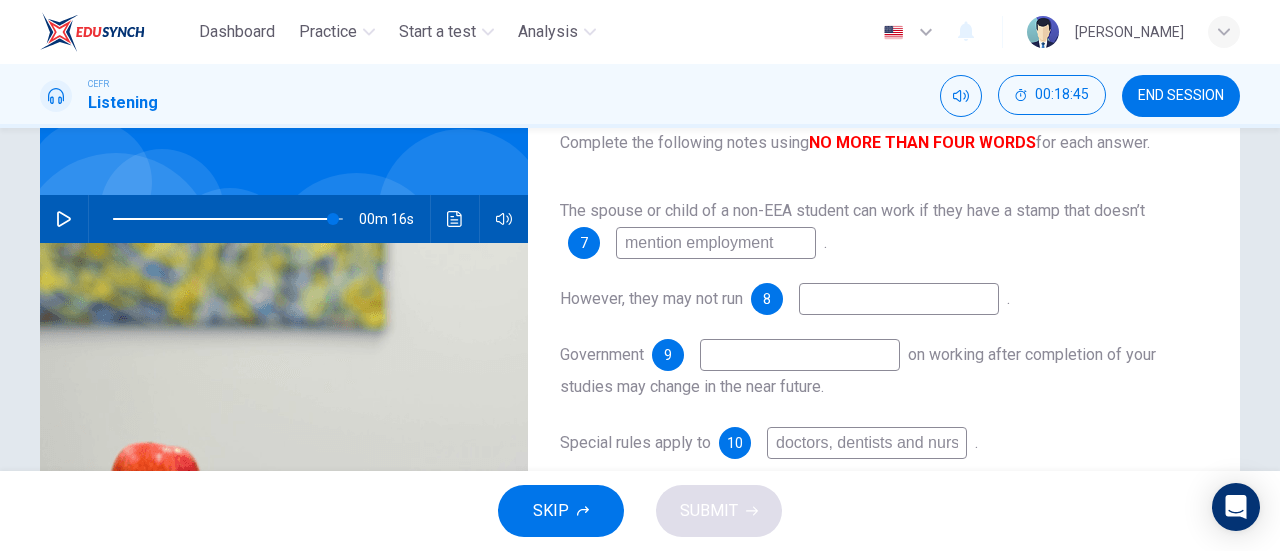 click at bounding box center [800, 355] 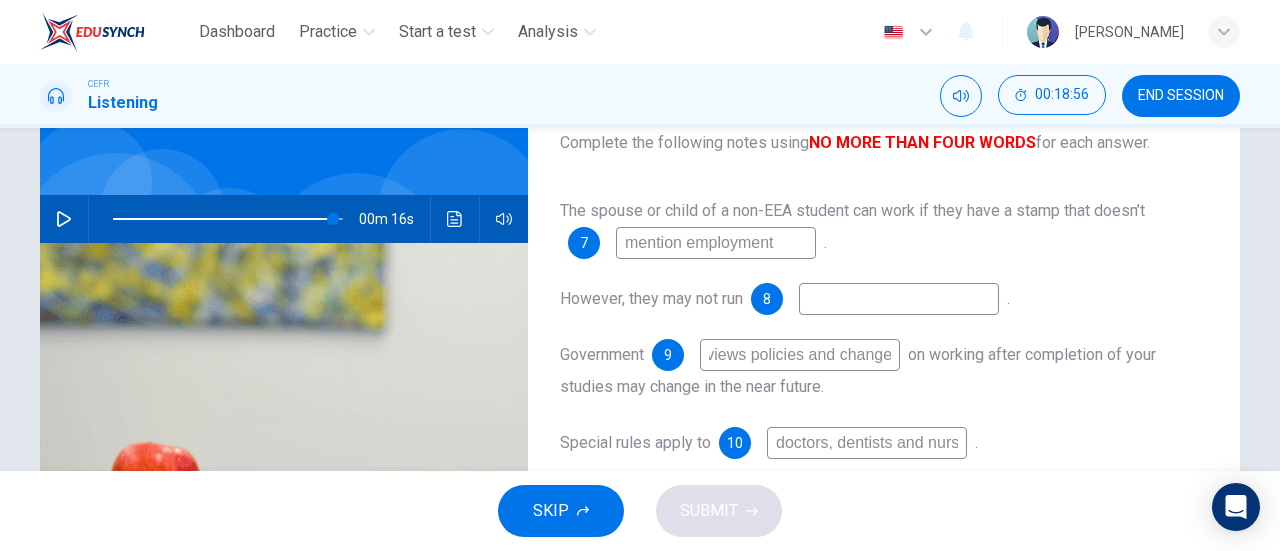 scroll, scrollTop: 0, scrollLeft: 25, axis: horizontal 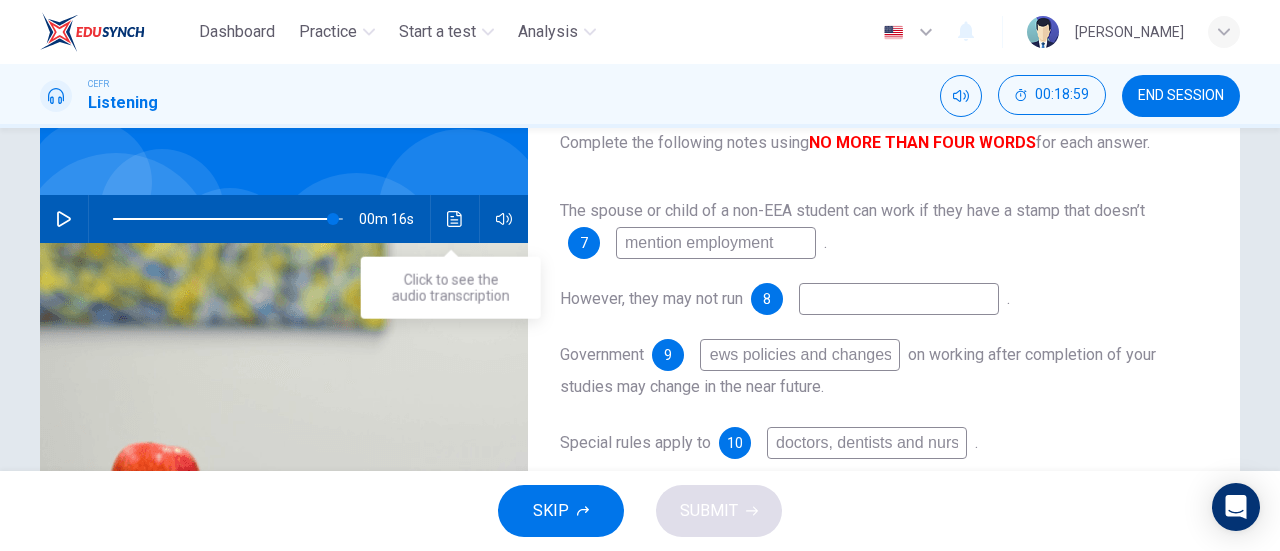type on "reviews policies and changes" 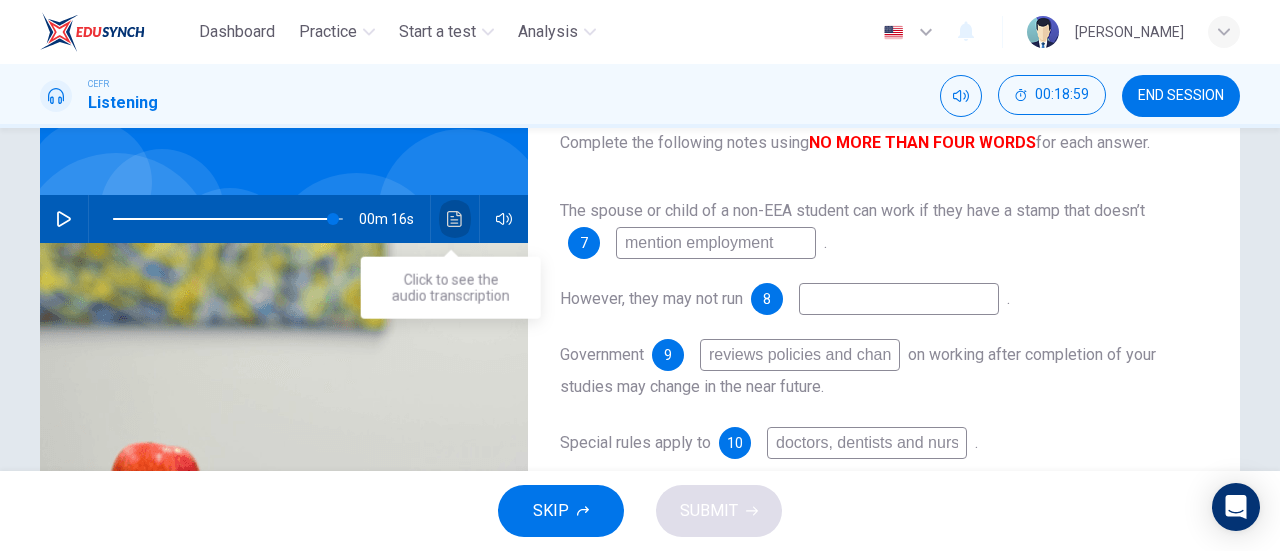 click 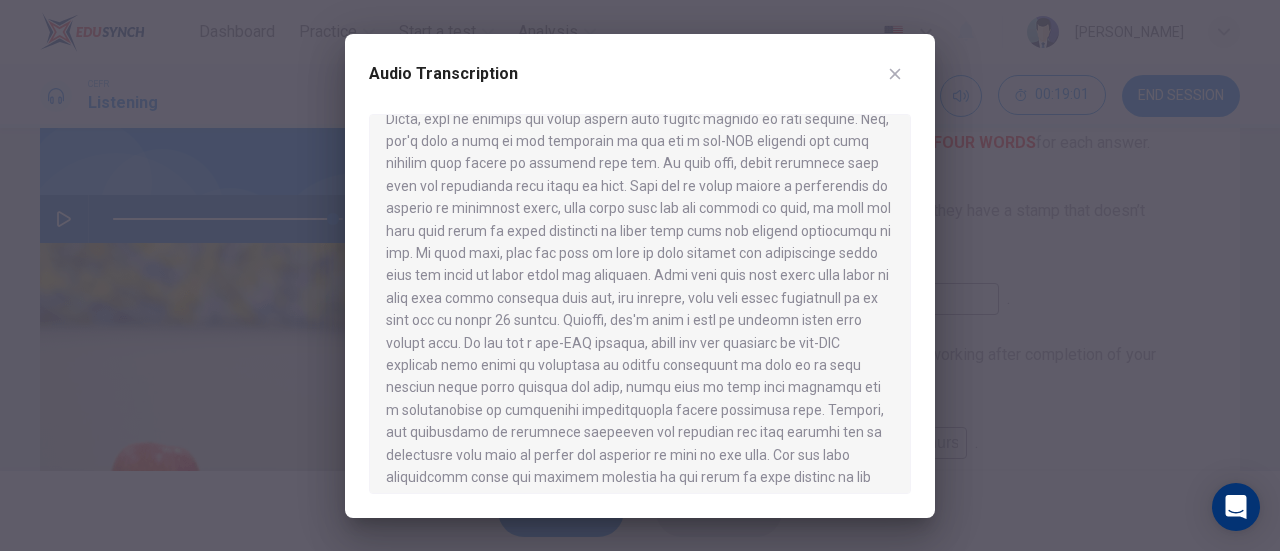 scroll, scrollTop: 1176, scrollLeft: 0, axis: vertical 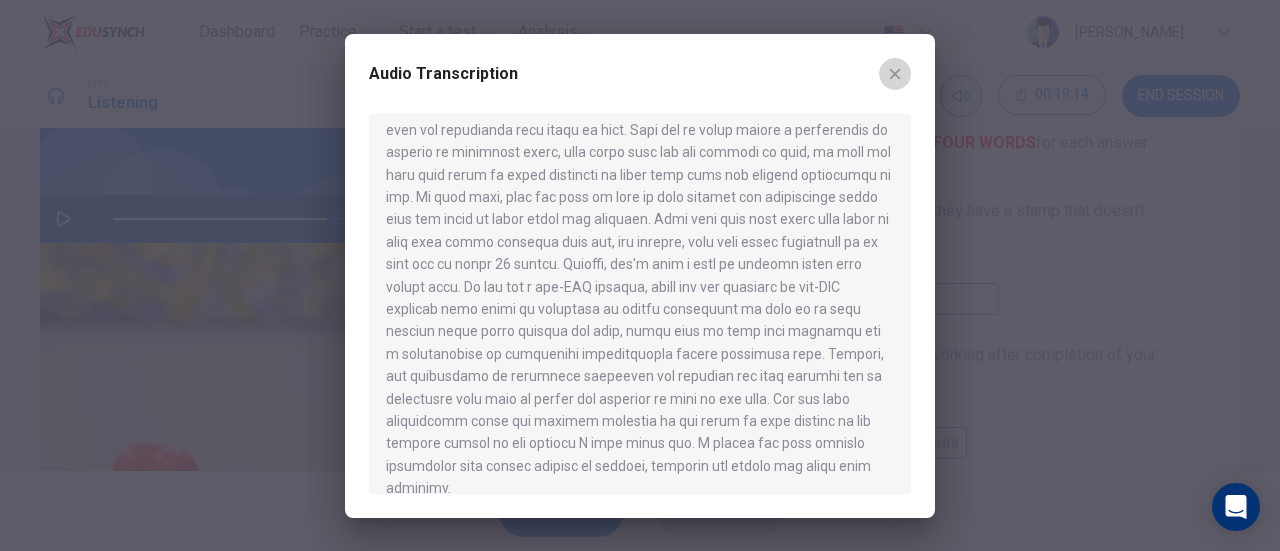 click 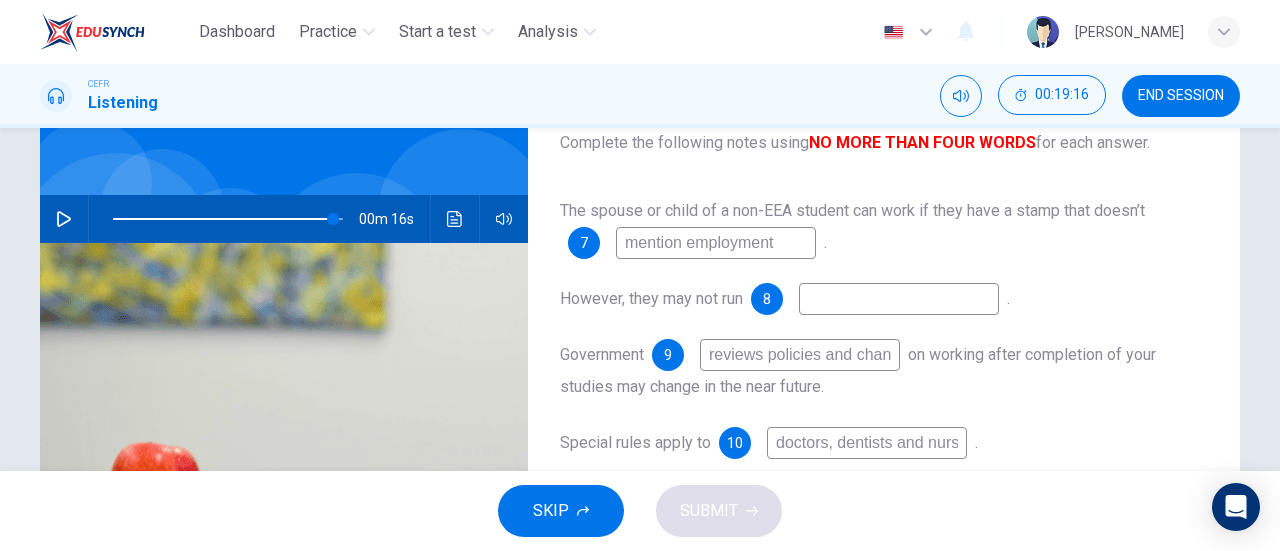 click at bounding box center [899, 299] 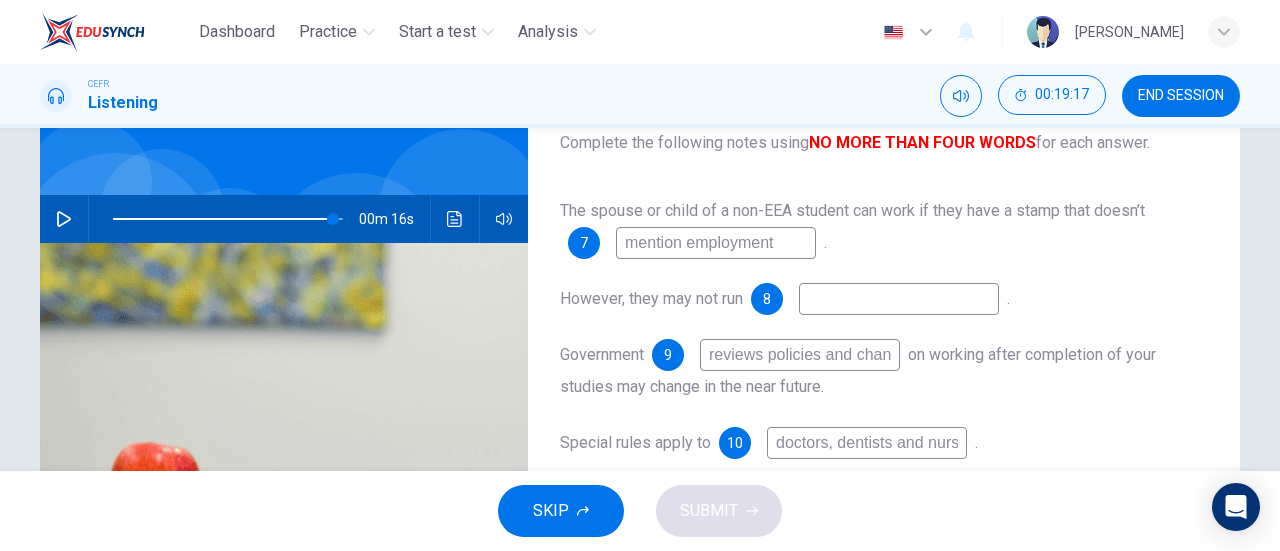 type on "t" 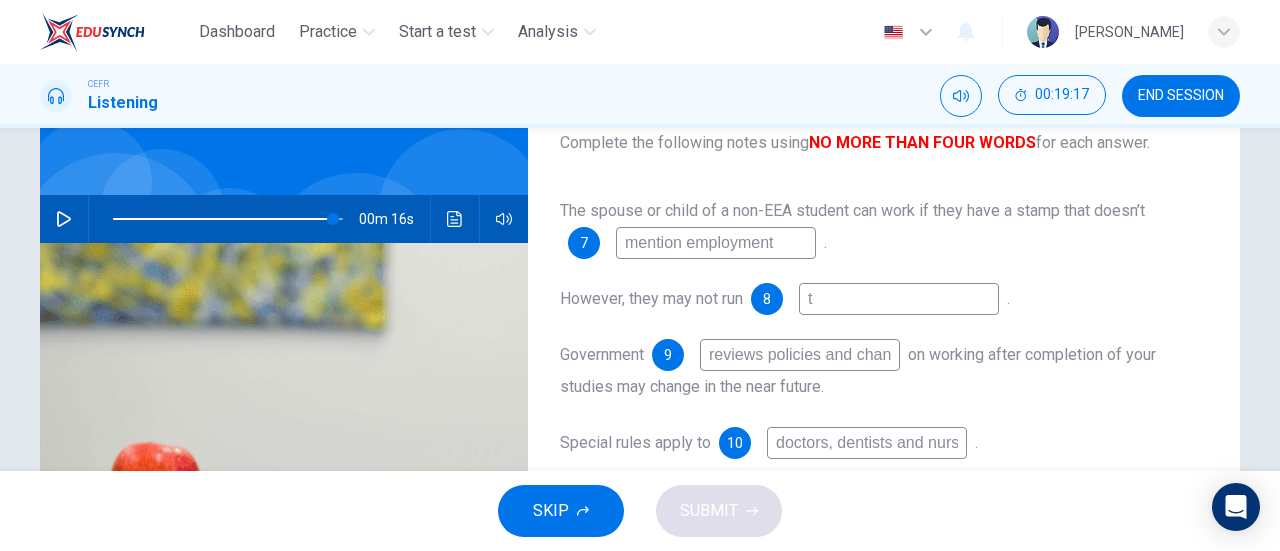 type on "96" 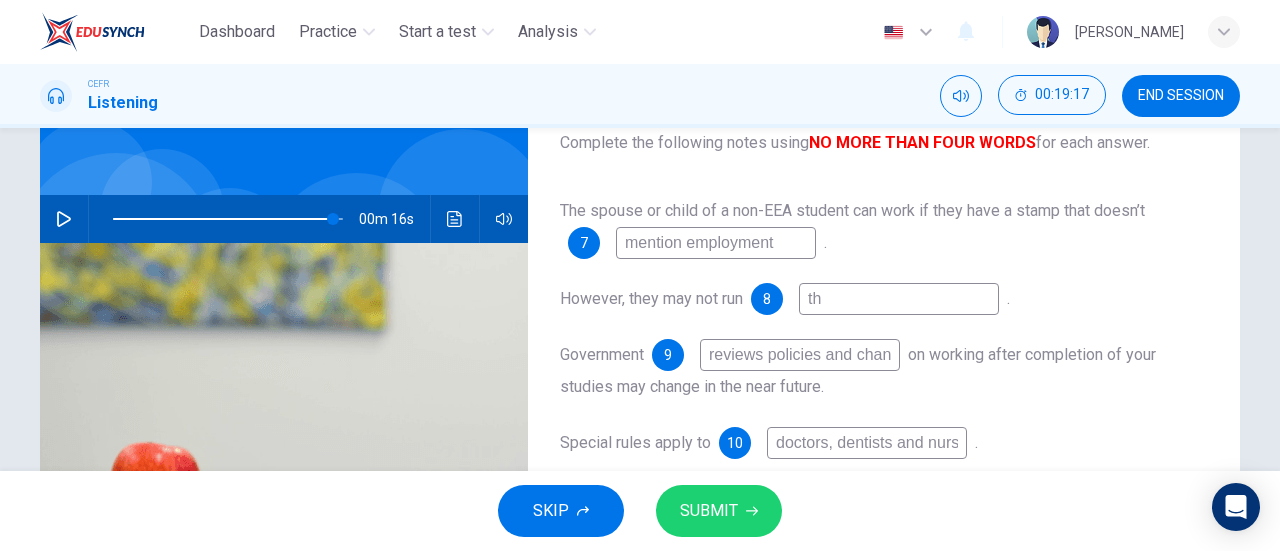 type on "the" 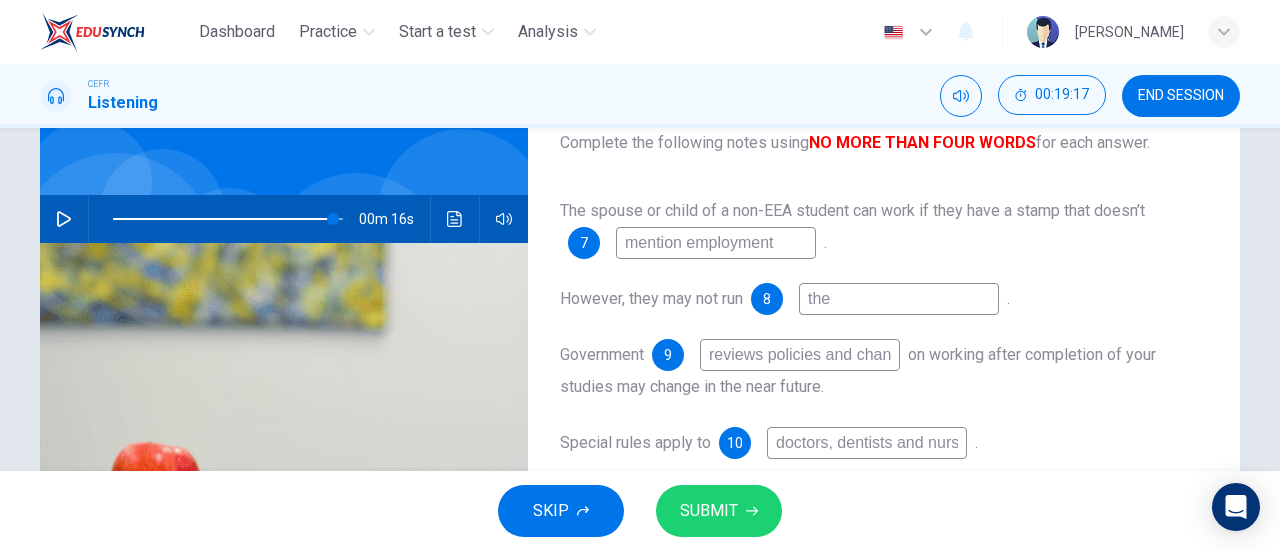 type on "96" 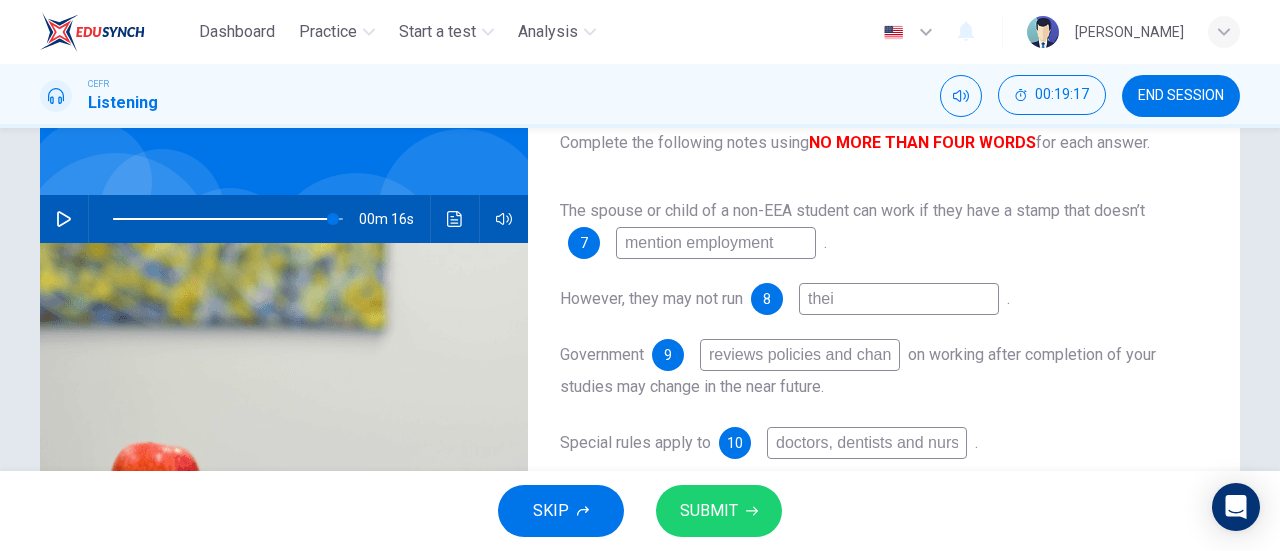 type on "their" 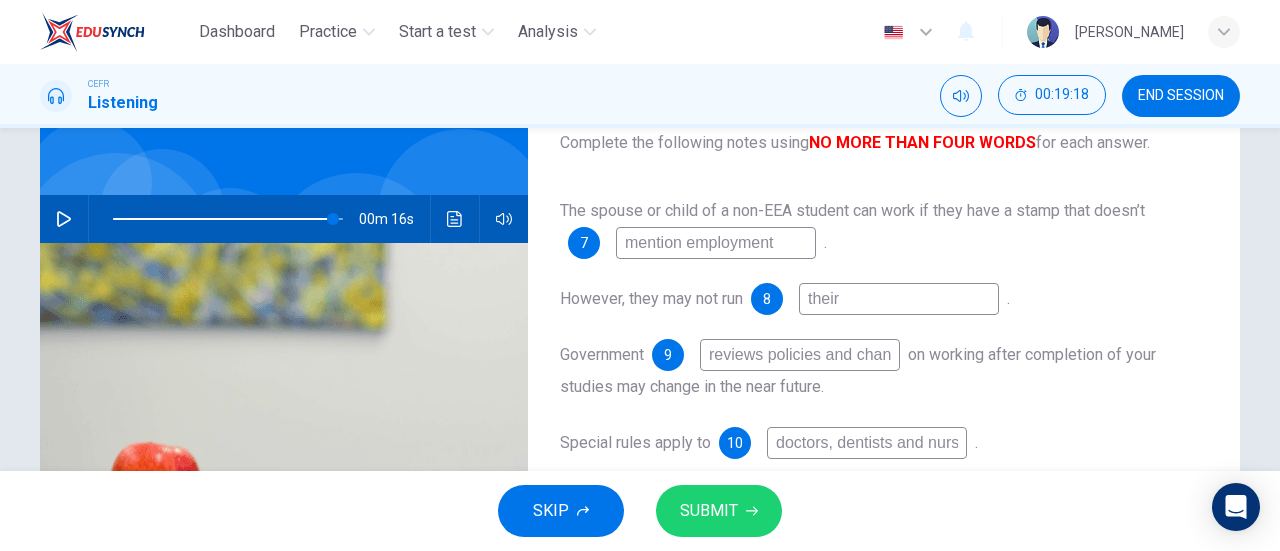 type on "96" 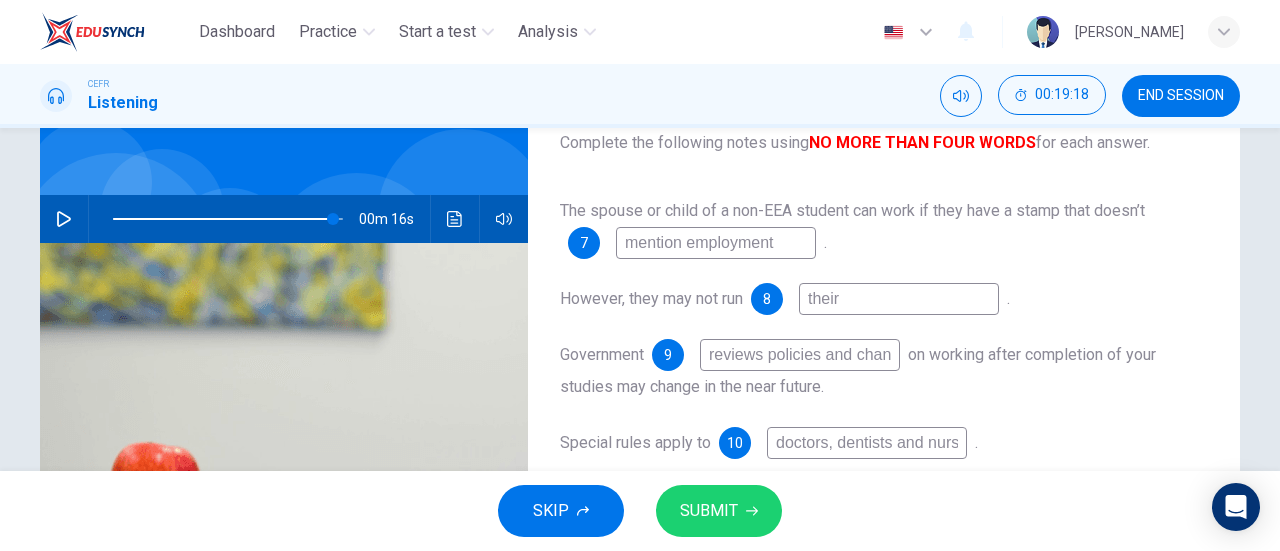 type on "their" 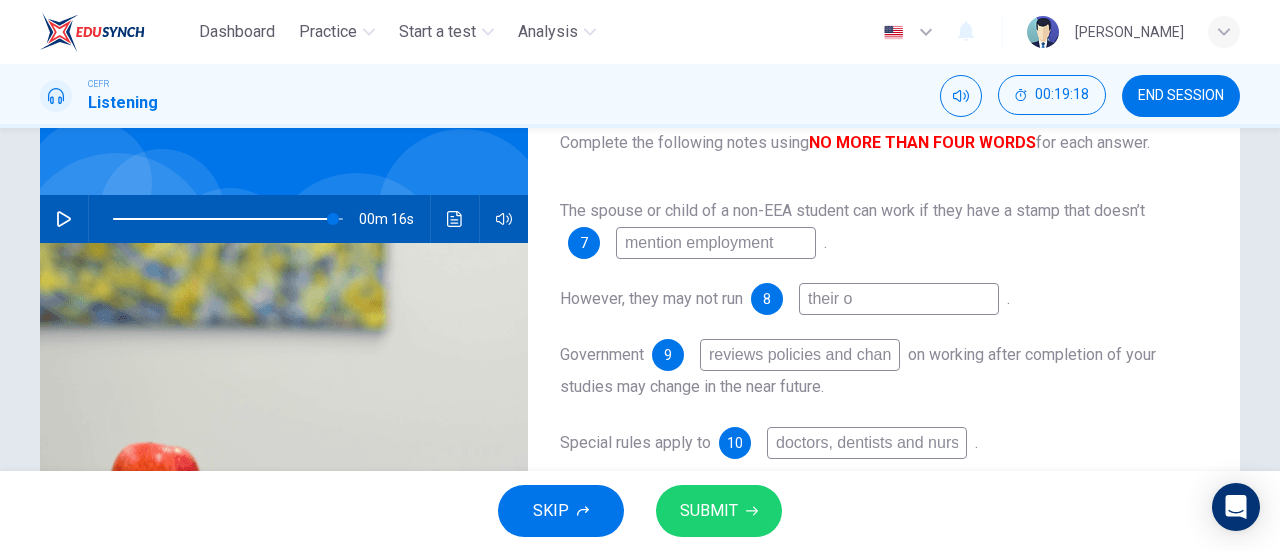 type on "their ow" 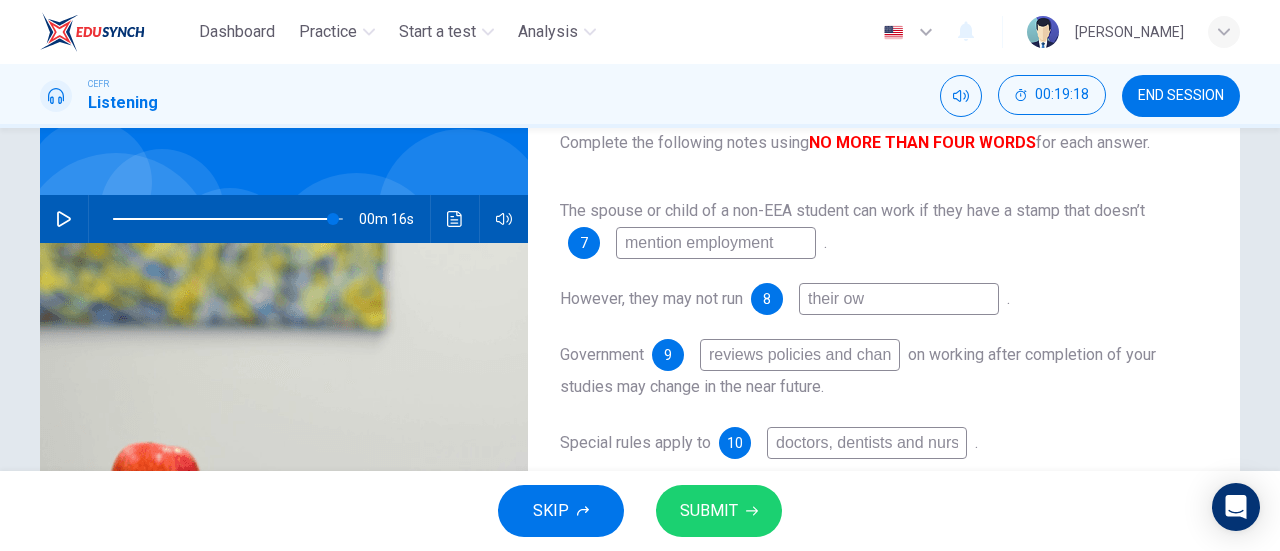 type on "96" 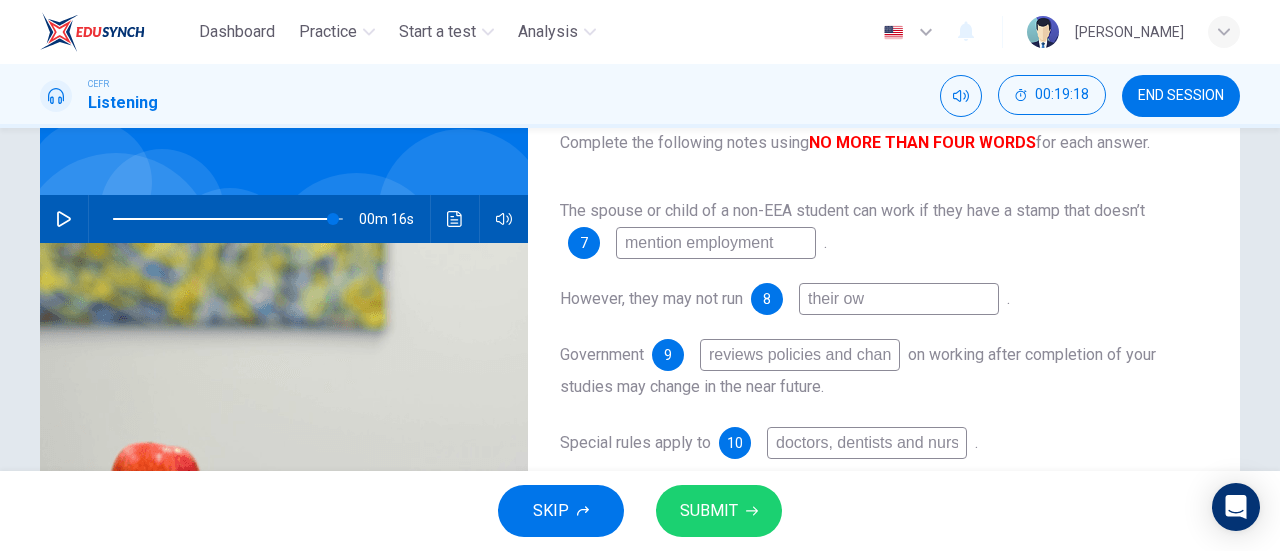 type on "their own" 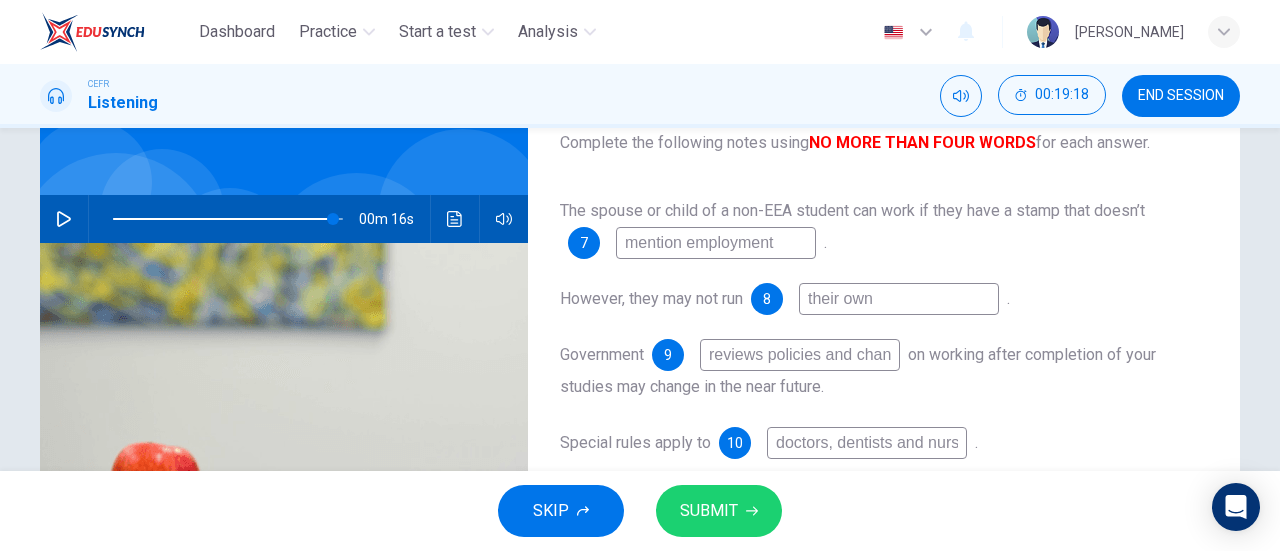 type on "96" 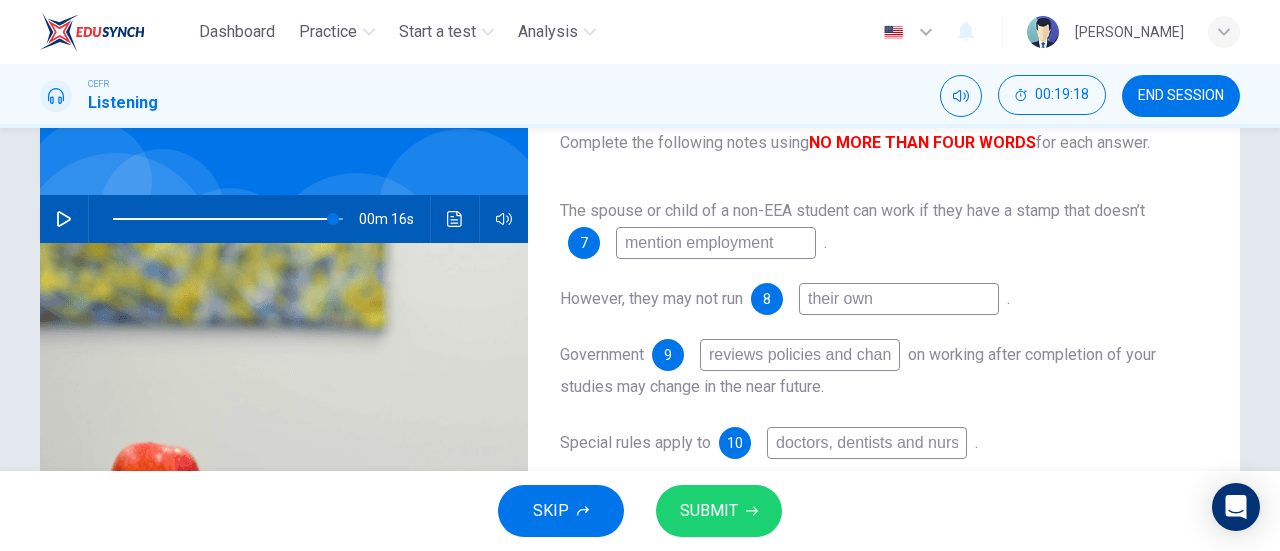 type on "their own" 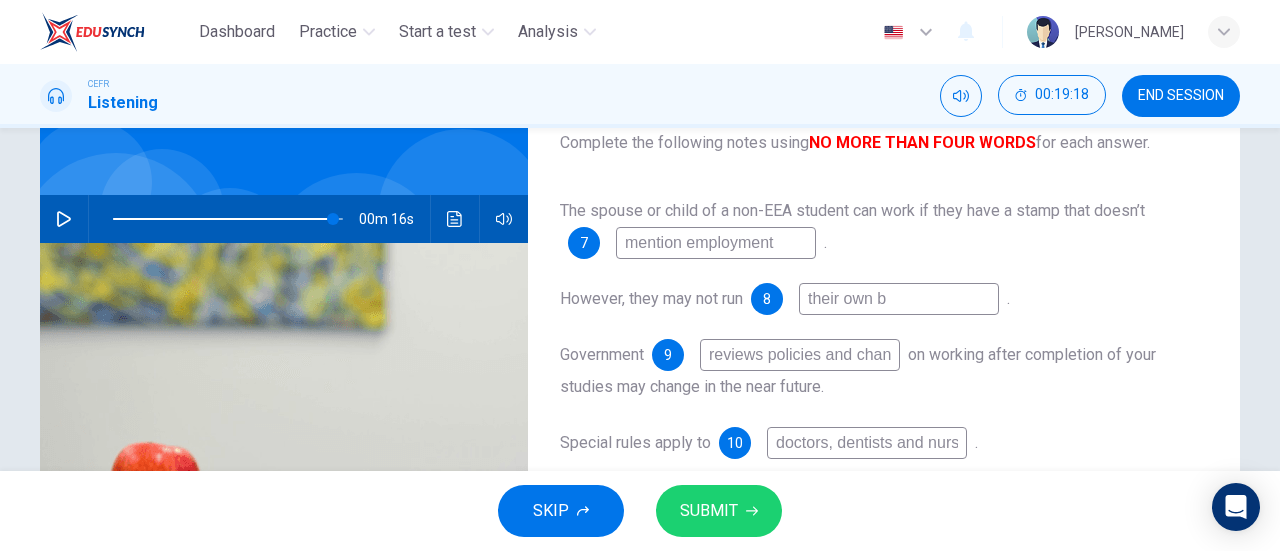 type on "96" 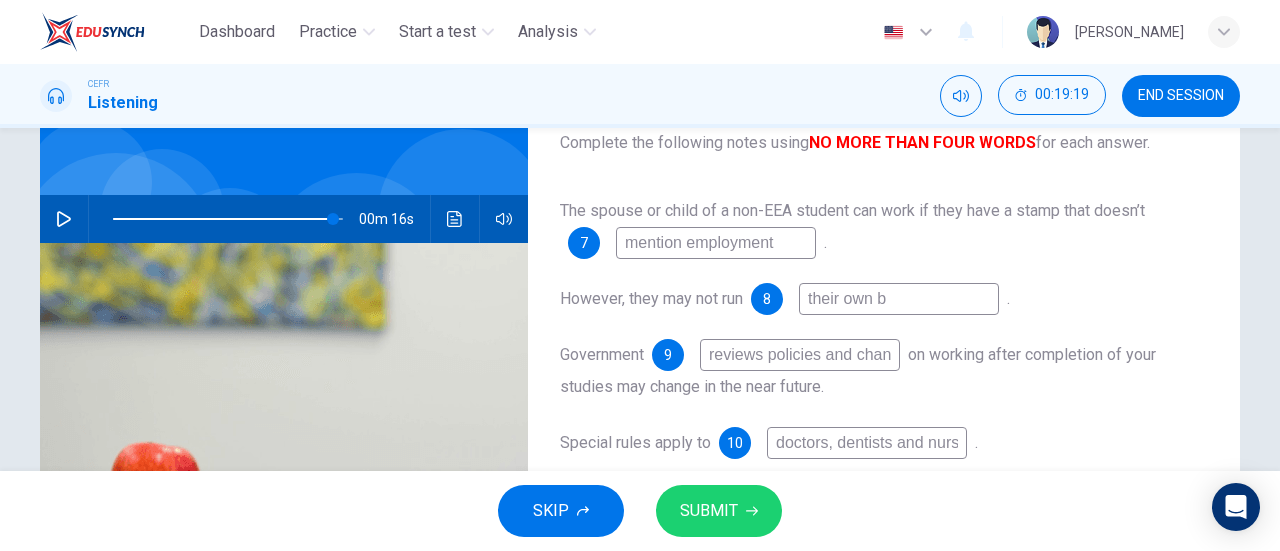 type on "their own bu" 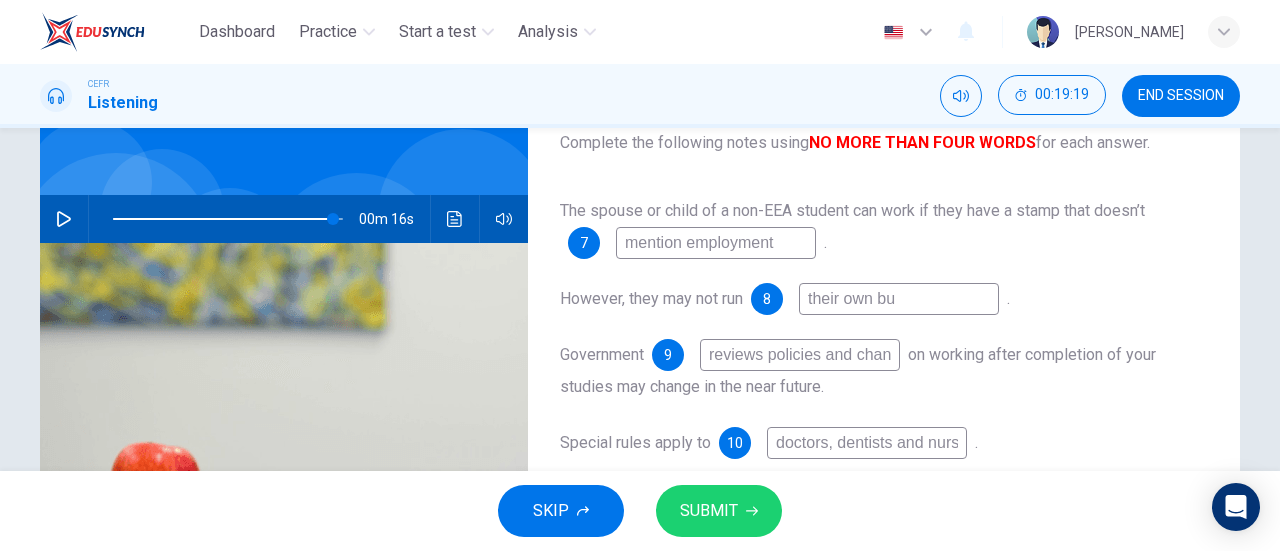 type on "96" 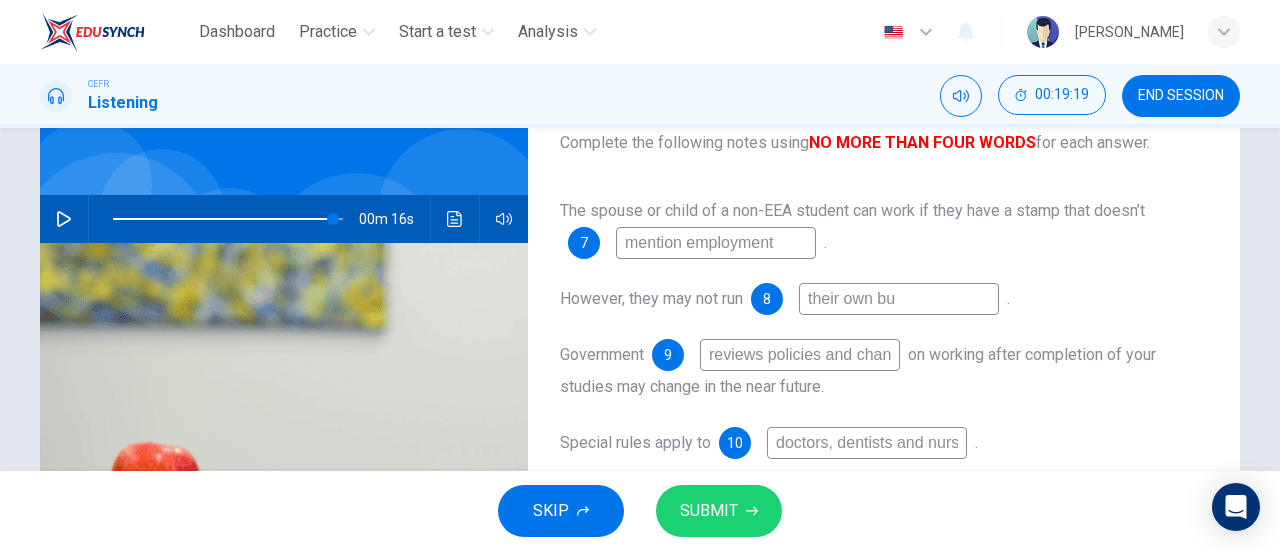 type on "their own bus" 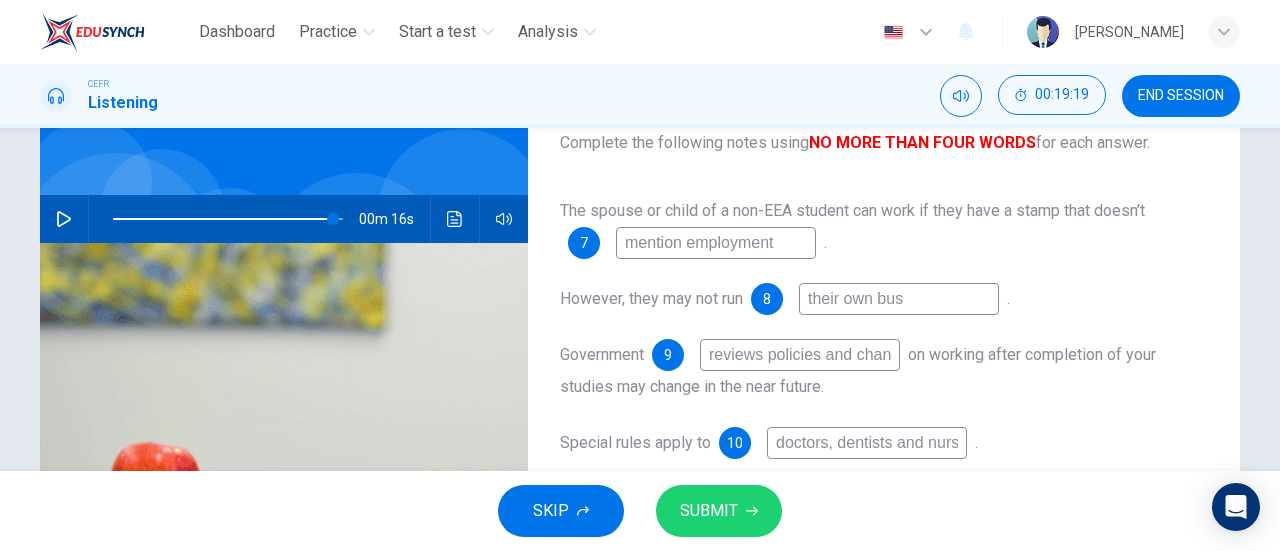 type on "96" 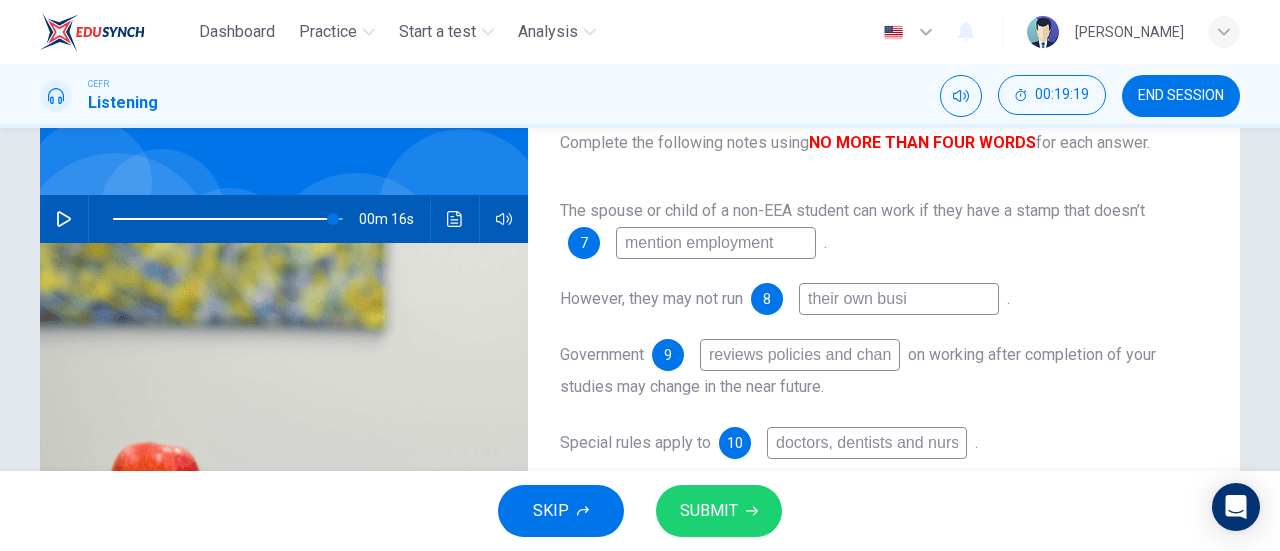 type on "their own busin" 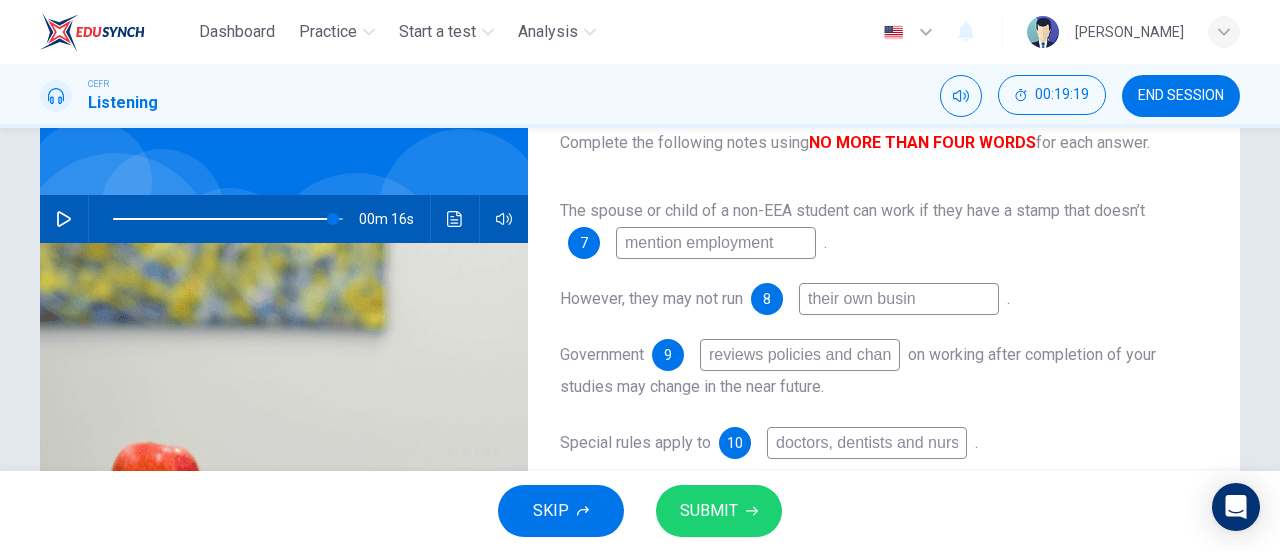 type on "96" 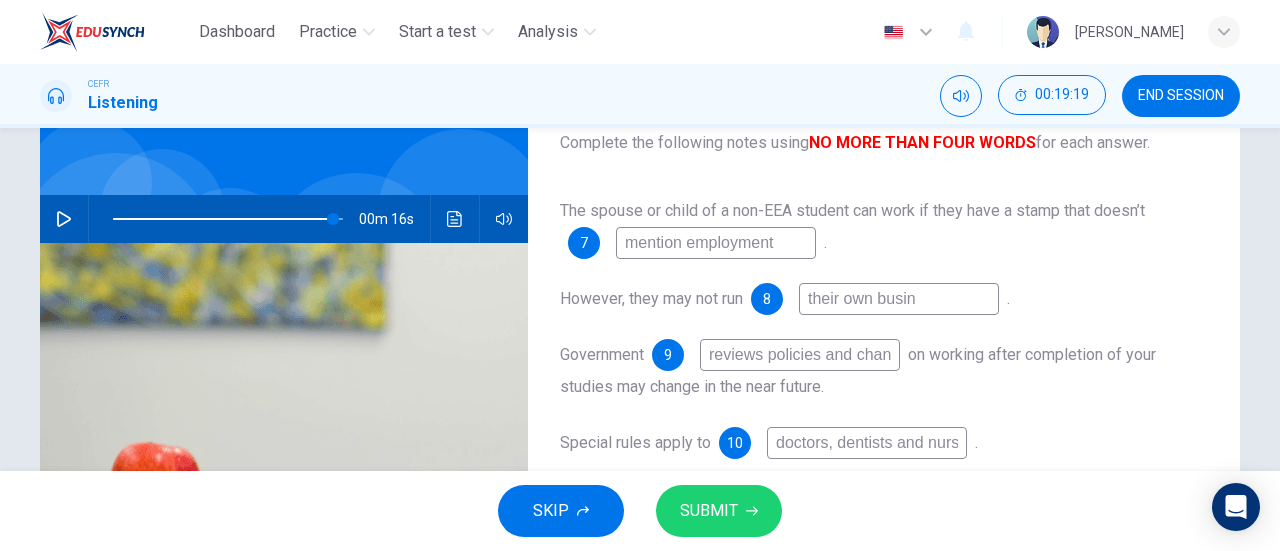 type on "their own busine" 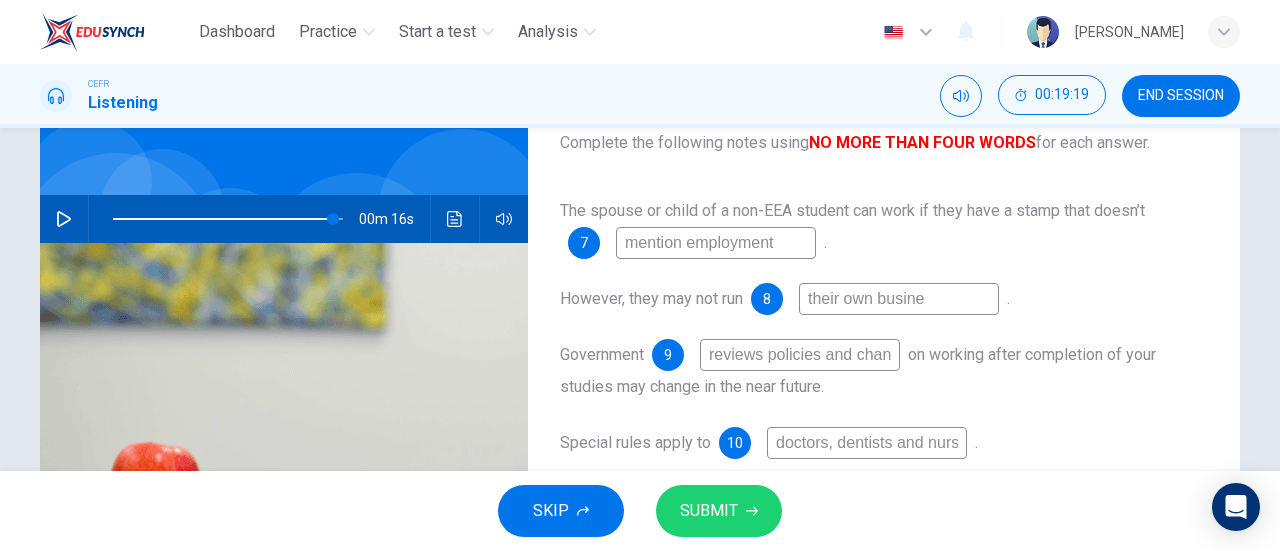 type on "96" 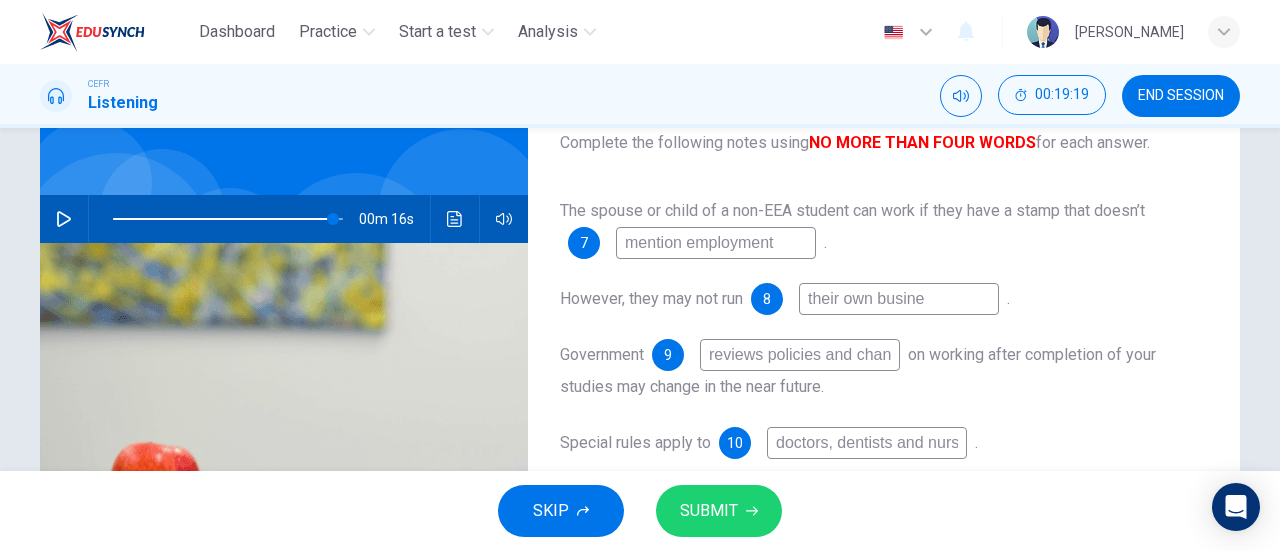 type on "their own busines" 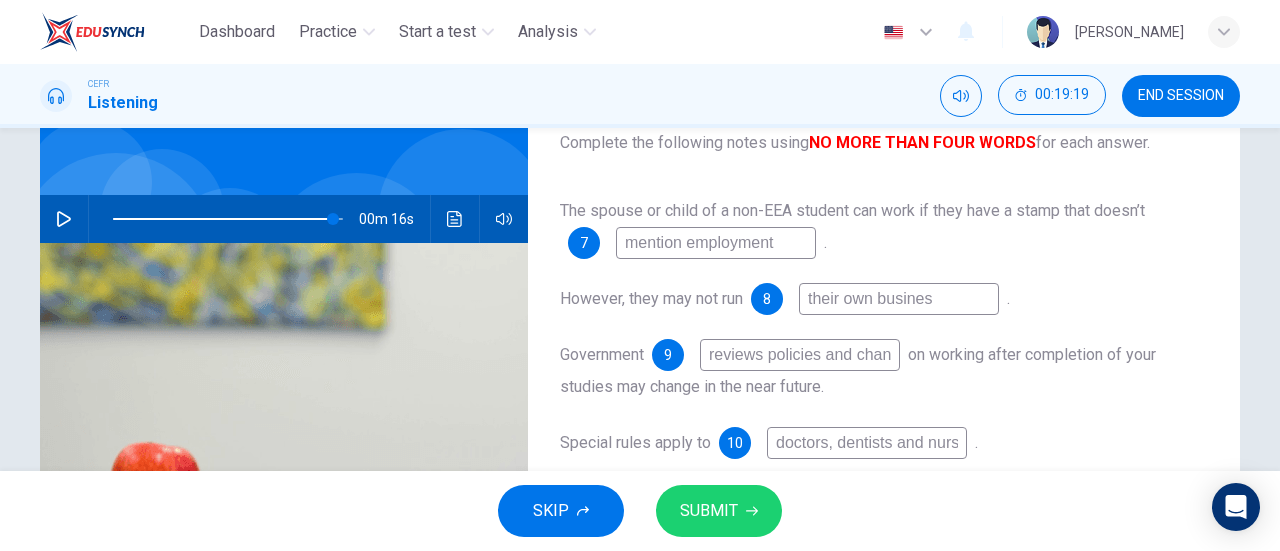 type on "96" 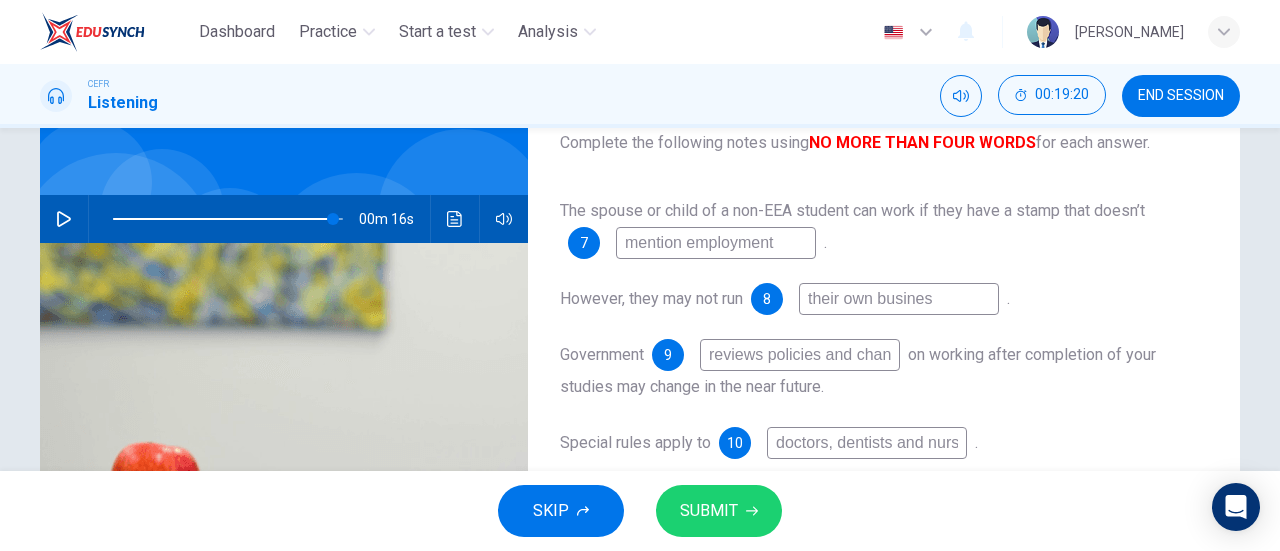 type on "their own business" 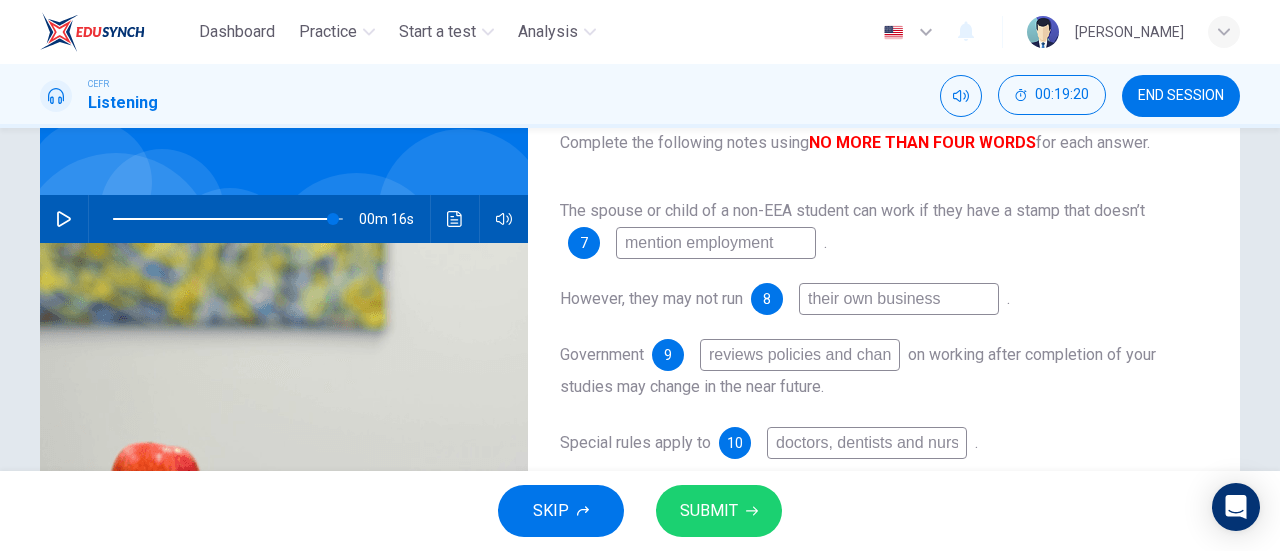 type on "96" 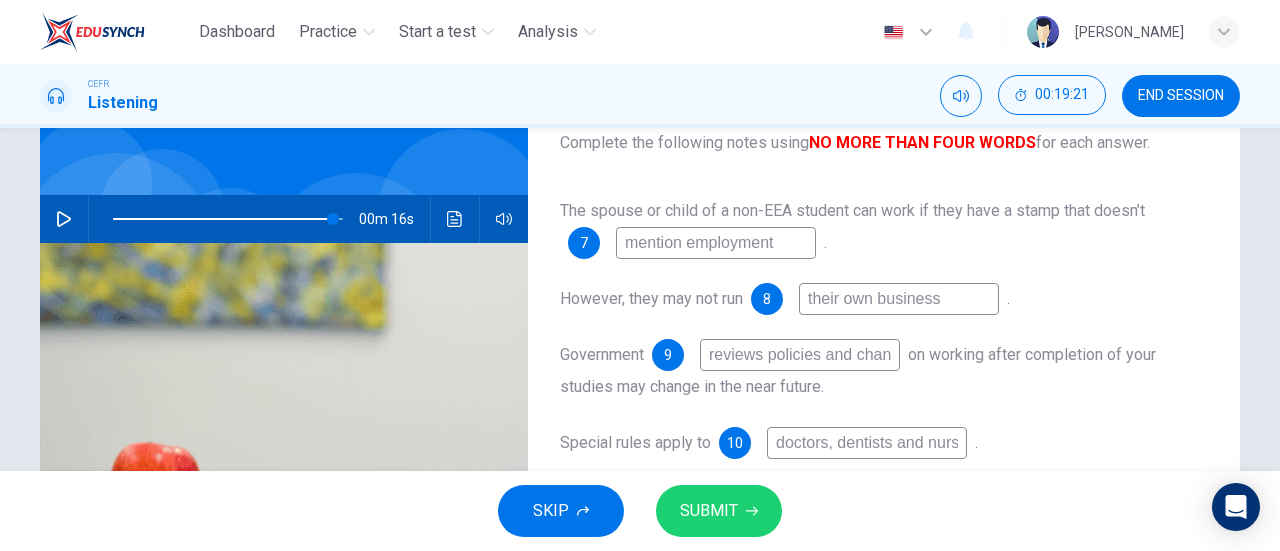 type on "their own business" 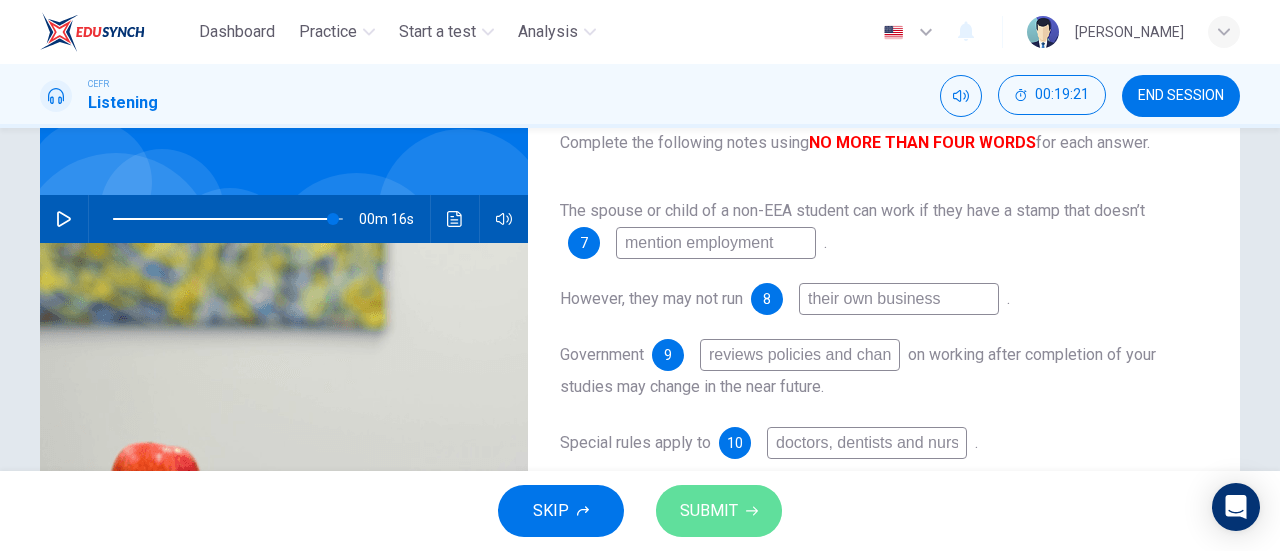 click on "SUBMIT" at bounding box center [719, 511] 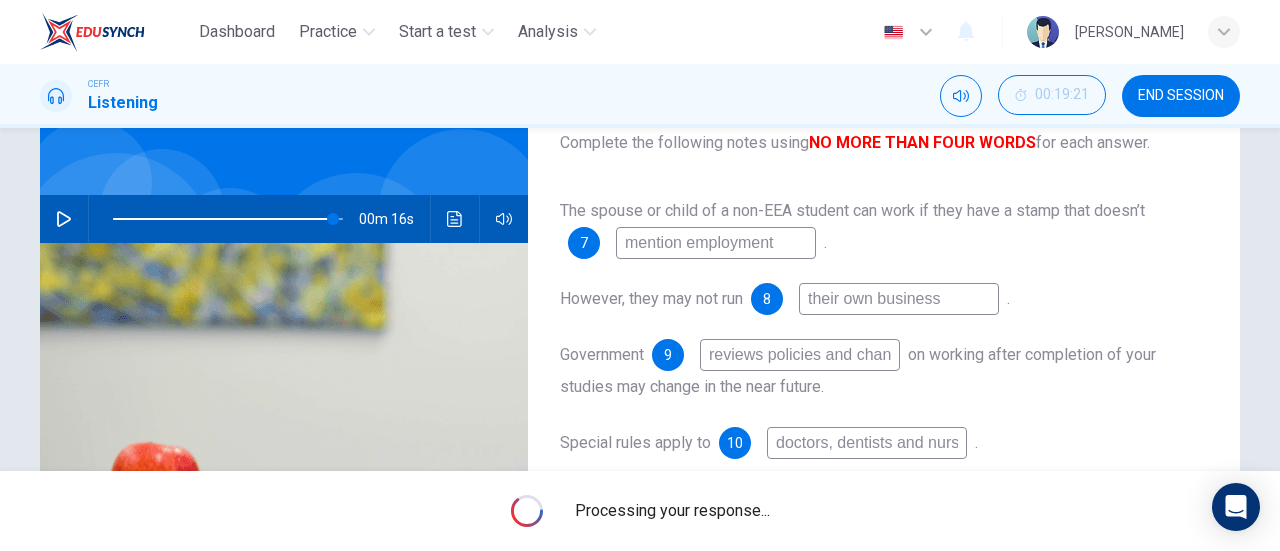 type on "96" 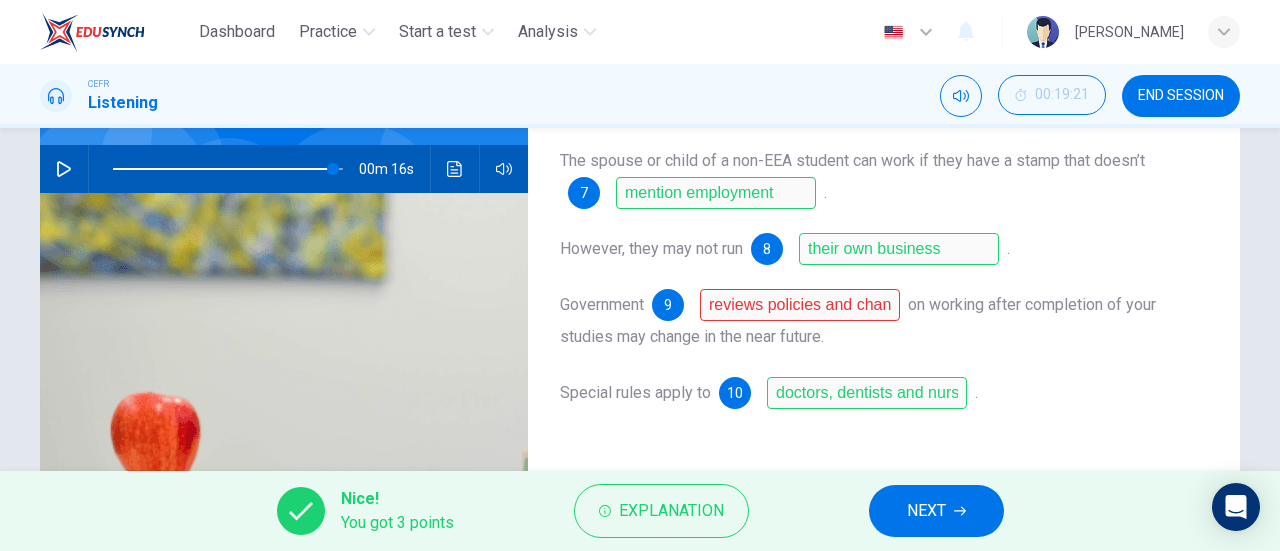 scroll, scrollTop: 185, scrollLeft: 0, axis: vertical 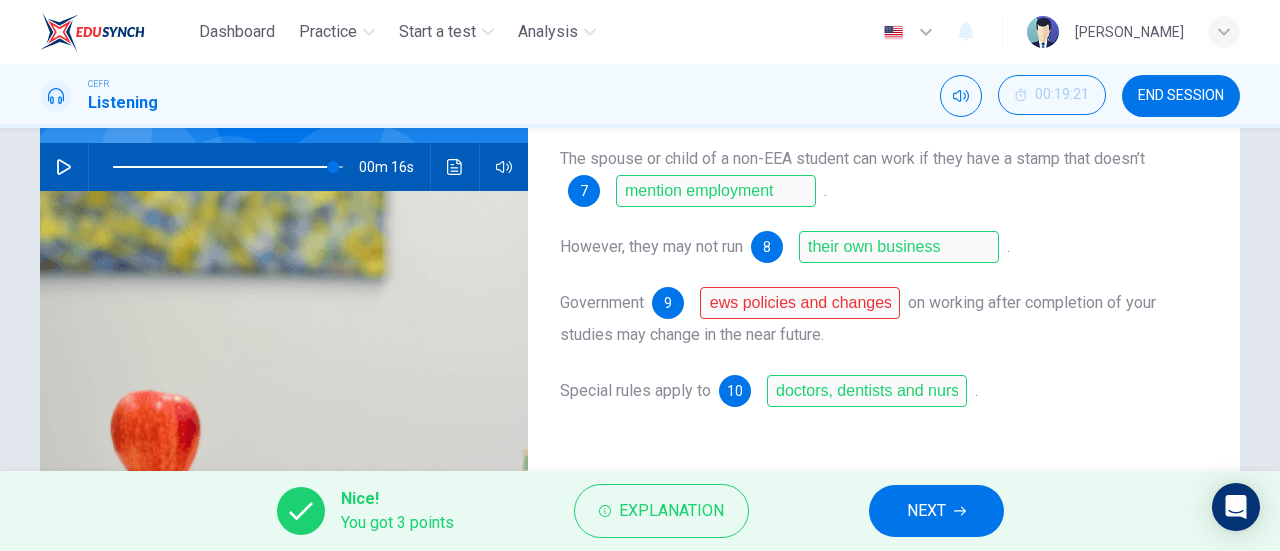 click on "Government  9 reviews policies and changes  on working after completion of your studies may change in the near future." at bounding box center [884, 319] 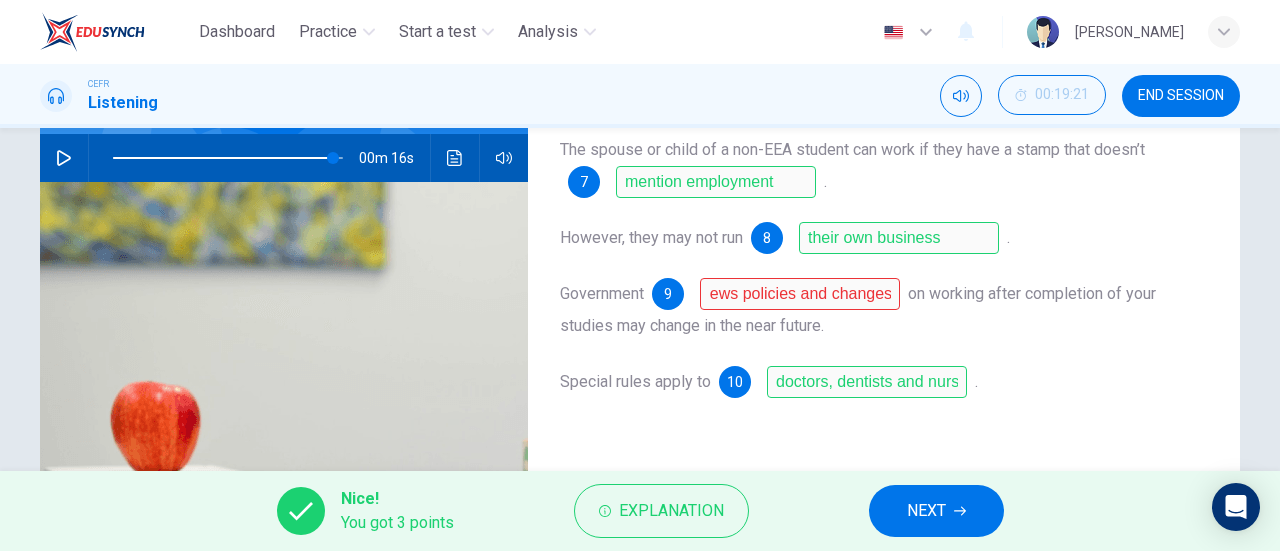 scroll, scrollTop: 195, scrollLeft: 0, axis: vertical 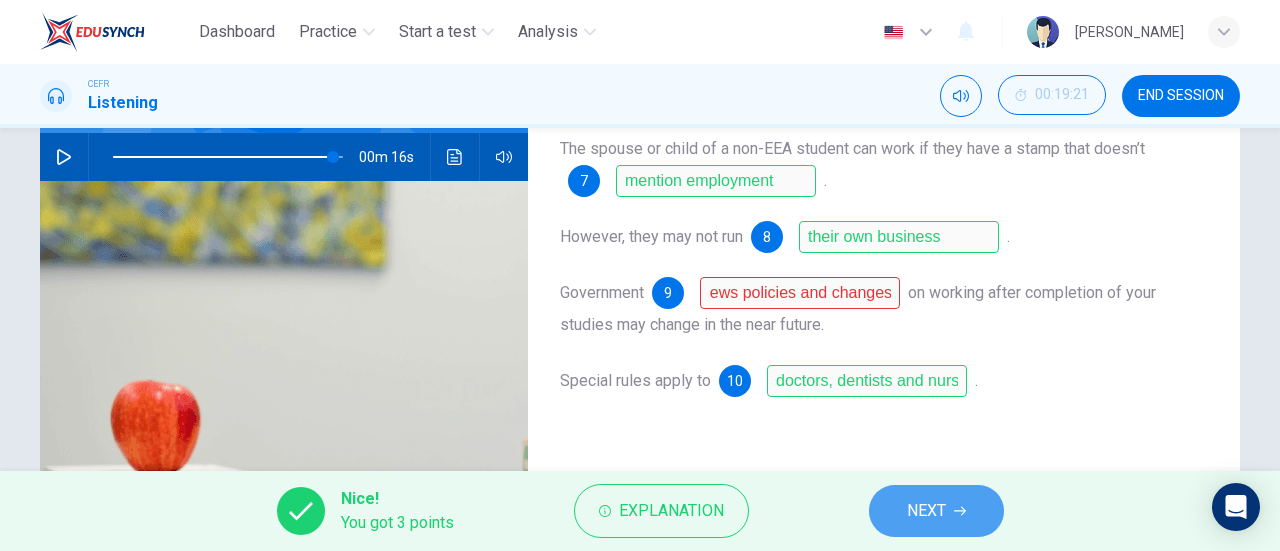 click on "NEXT" at bounding box center (926, 511) 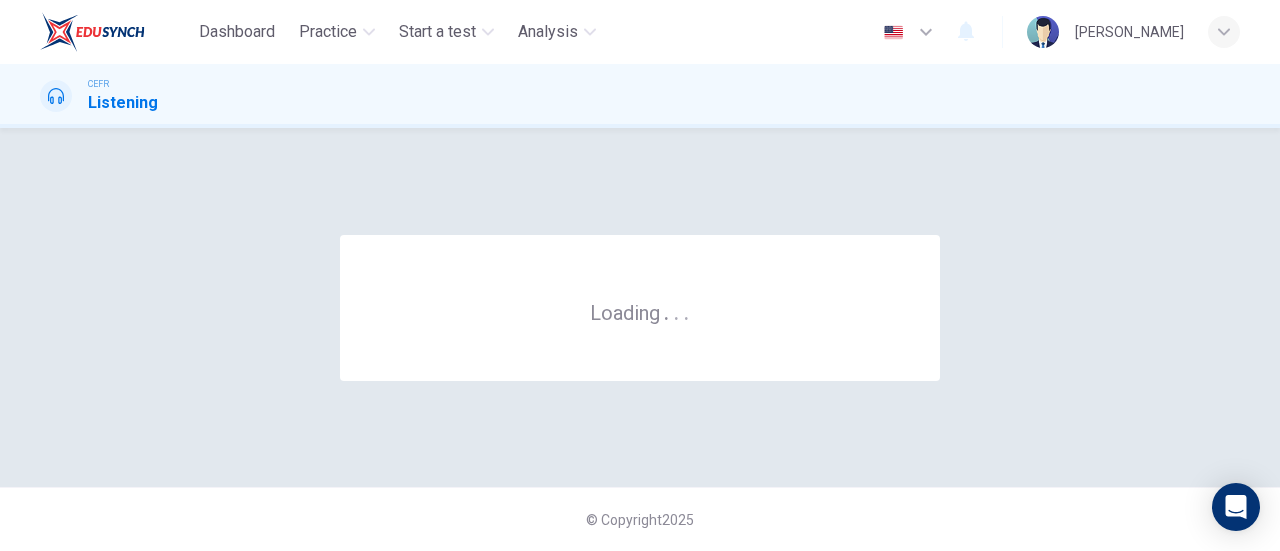 scroll, scrollTop: 0, scrollLeft: 0, axis: both 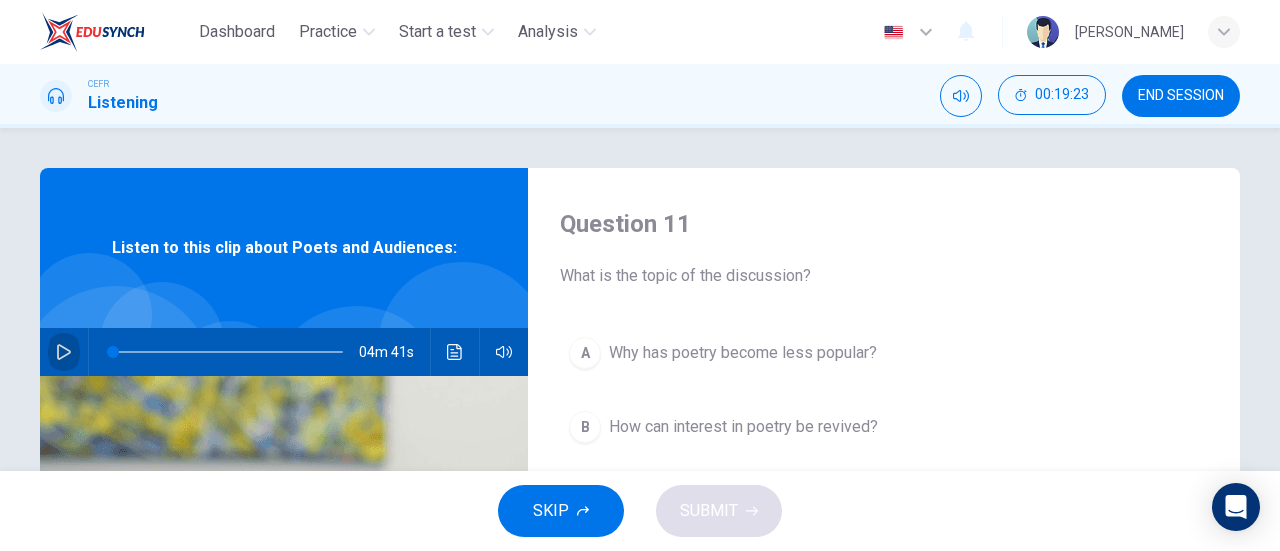 click 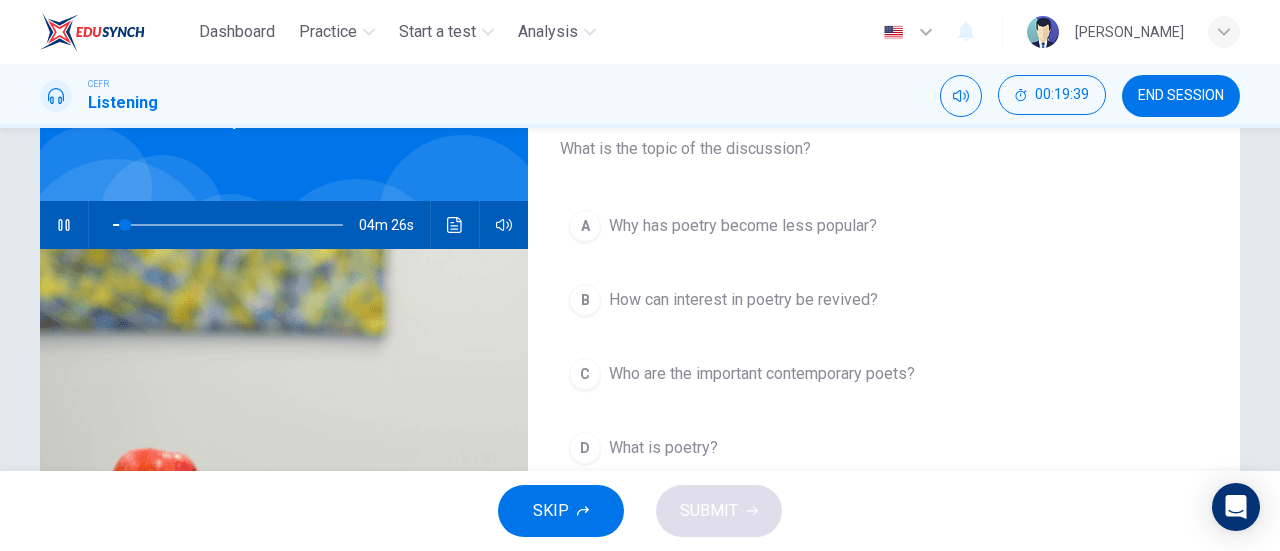 scroll, scrollTop: 128, scrollLeft: 0, axis: vertical 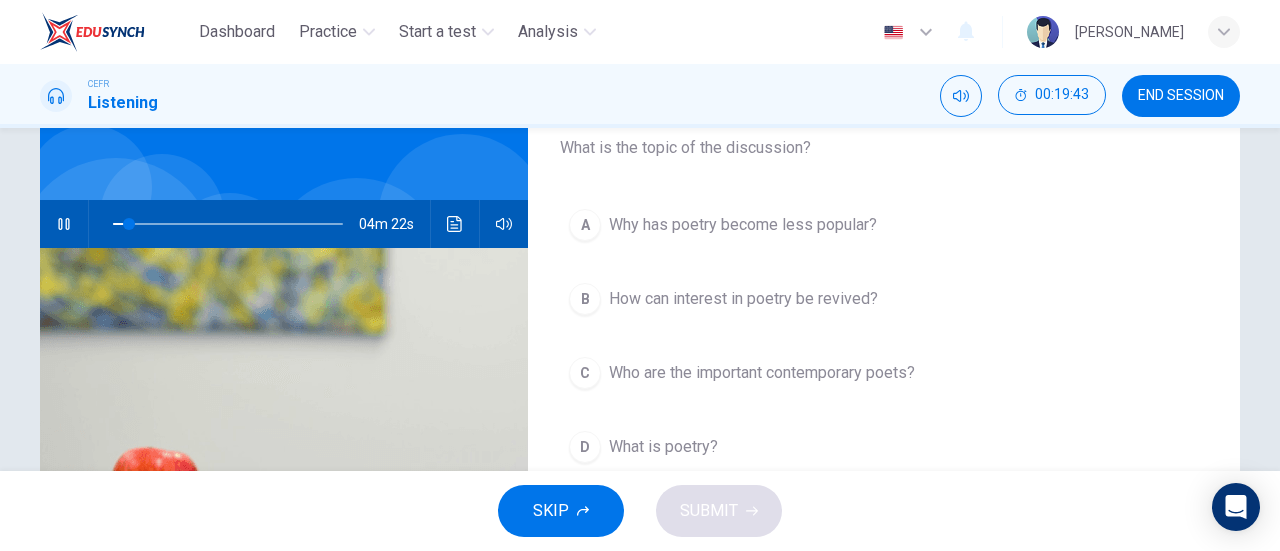 type on "7" 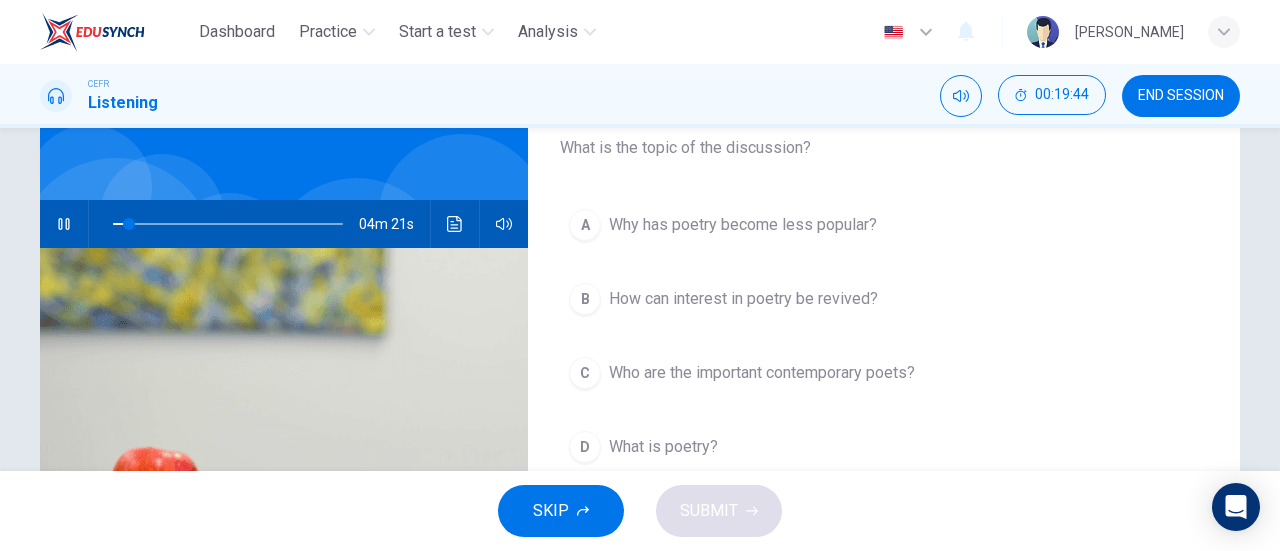 type 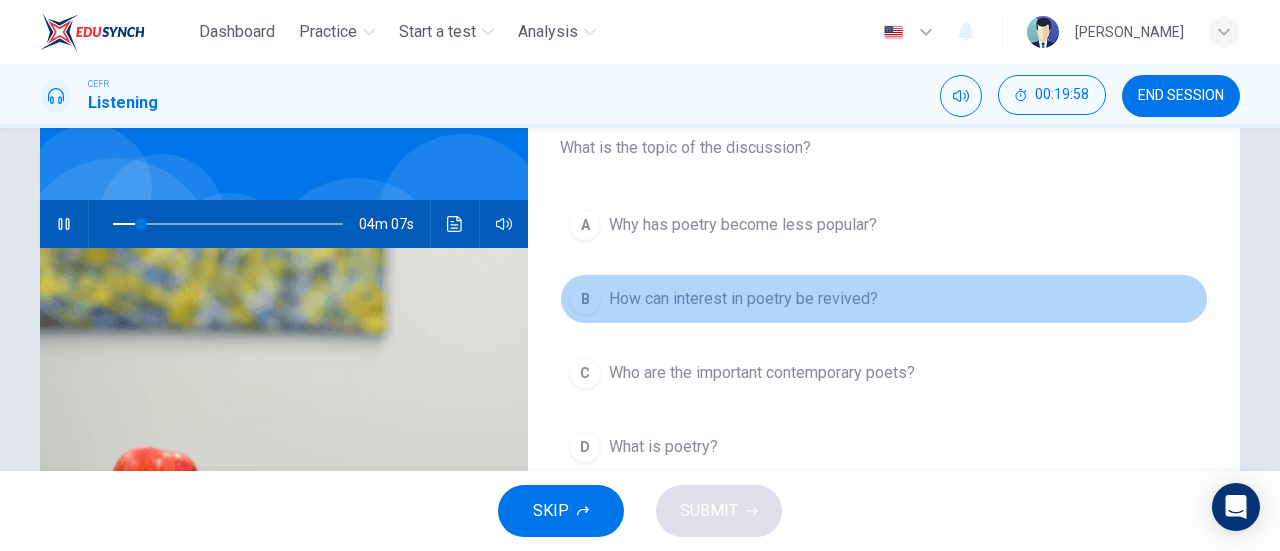 click on "B How can interest in poetry be revived?" at bounding box center (884, 299) 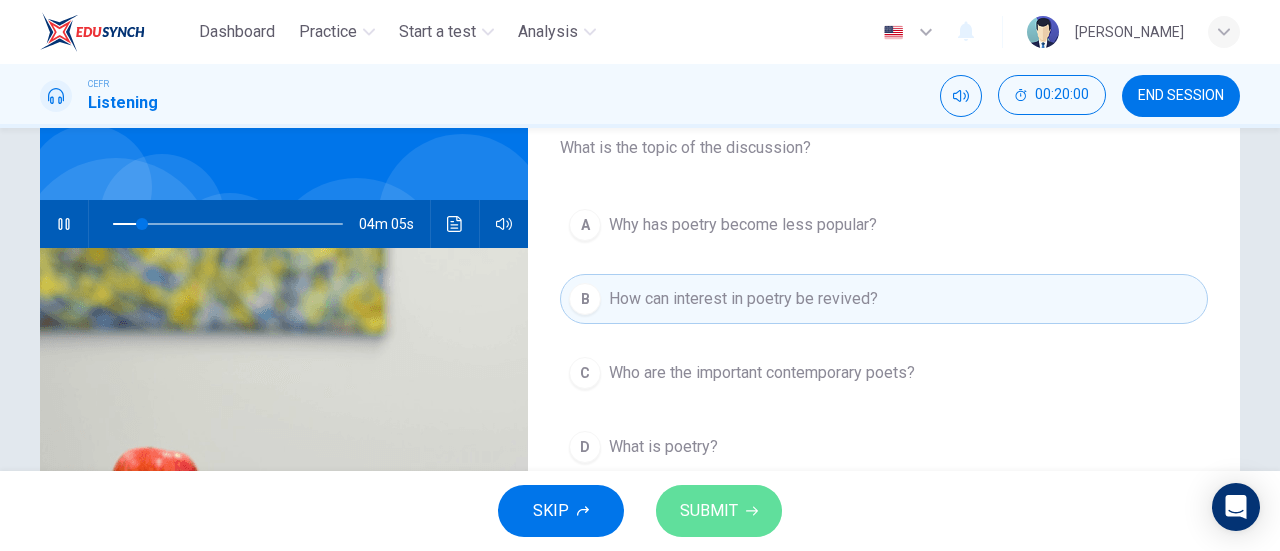 click on "SUBMIT" at bounding box center [709, 511] 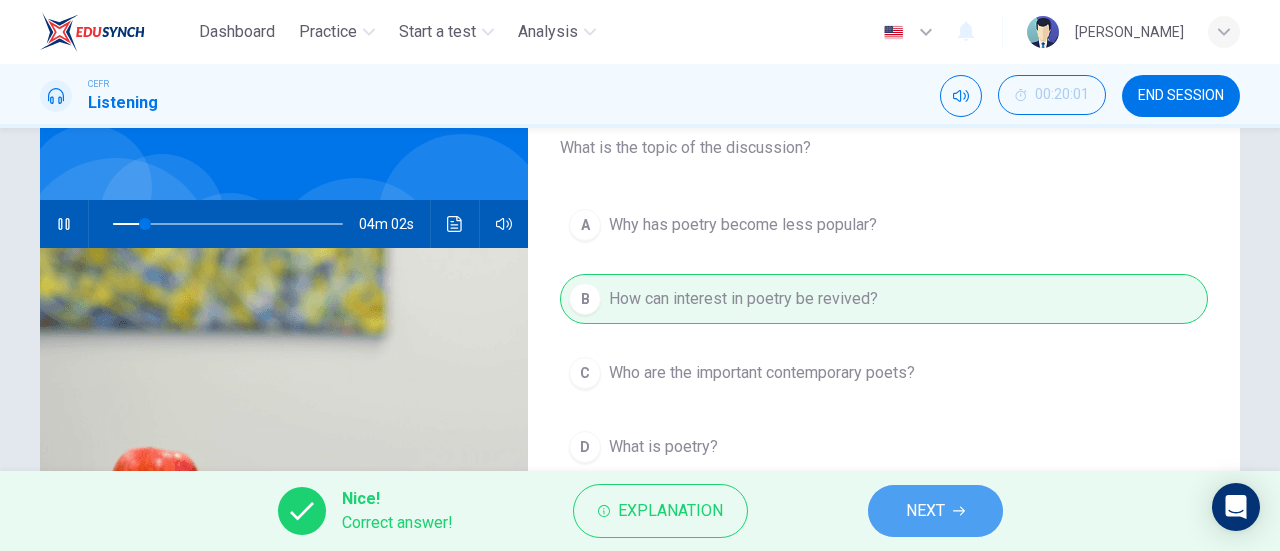click on "NEXT" at bounding box center (925, 511) 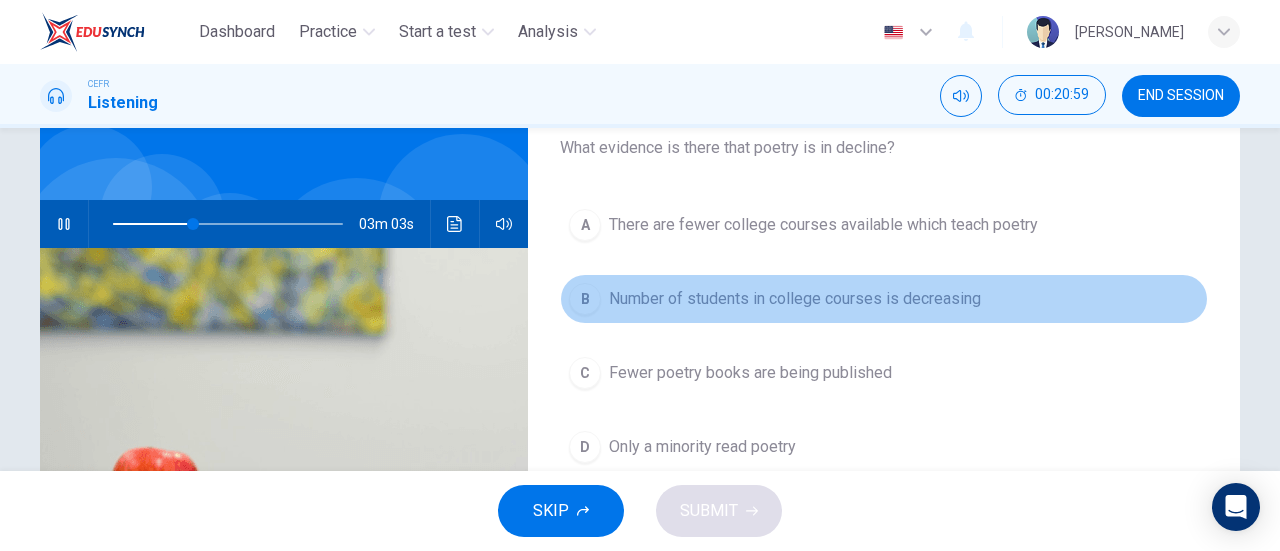 click on "Number of students in college courses is decreasing" at bounding box center (795, 299) 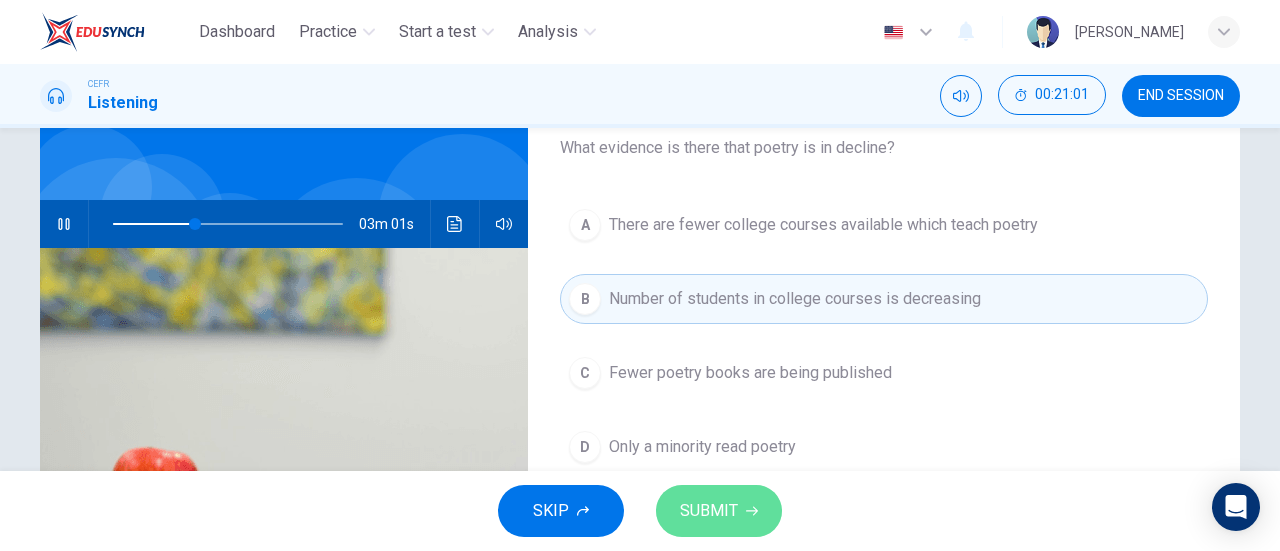 click on "SUBMIT" at bounding box center [719, 511] 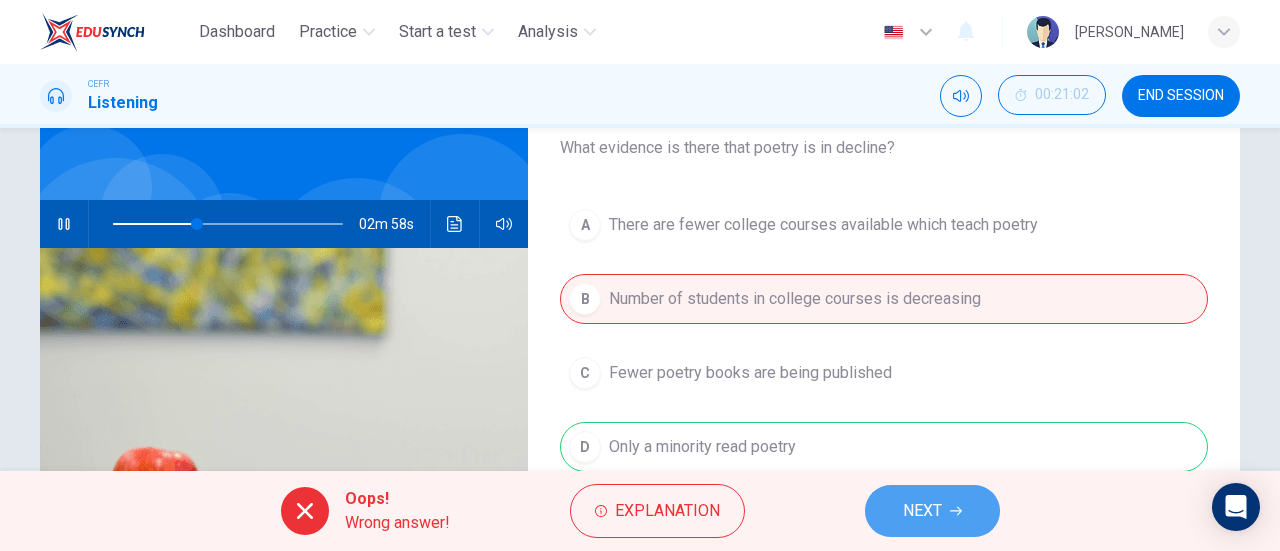 click on "NEXT" at bounding box center (932, 511) 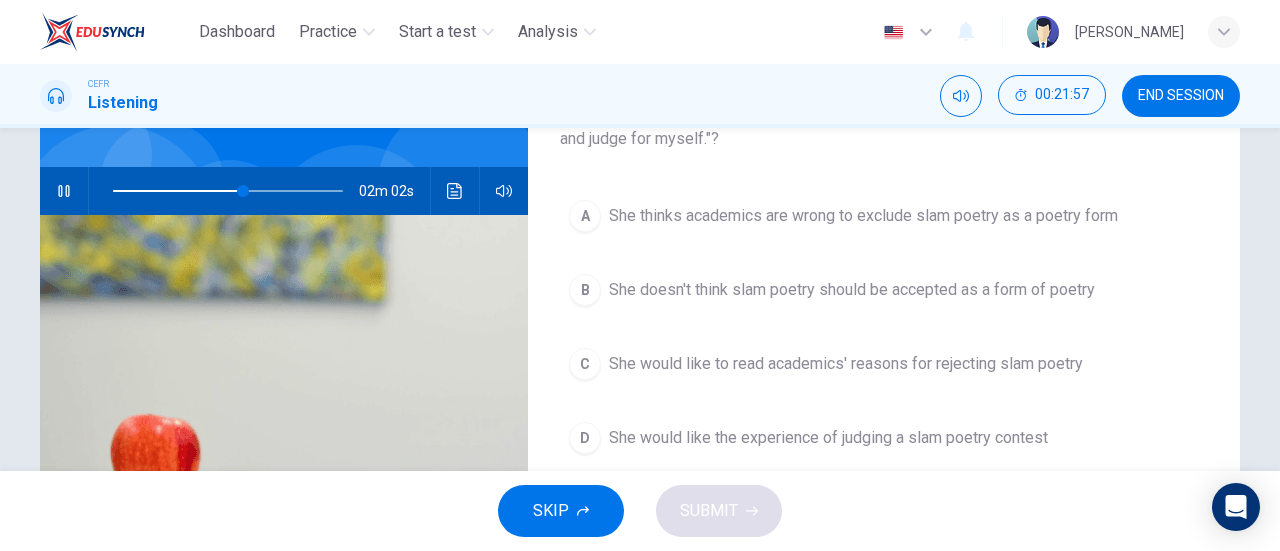 scroll, scrollTop: 160, scrollLeft: 0, axis: vertical 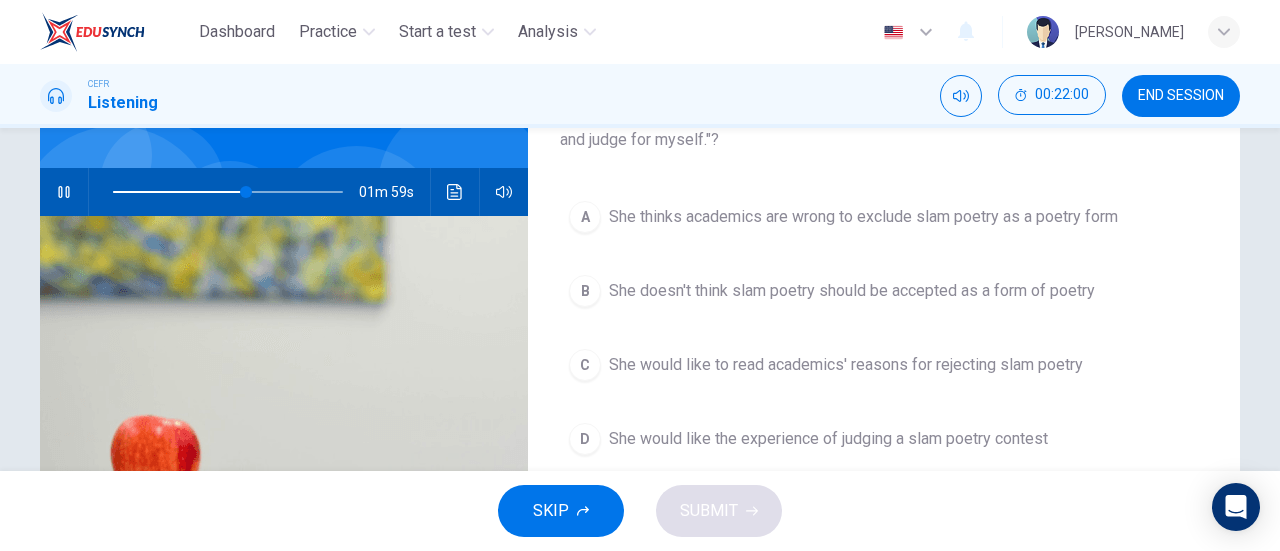 click on "She would like the experience of judging a slam poetry contest" at bounding box center (828, 439) 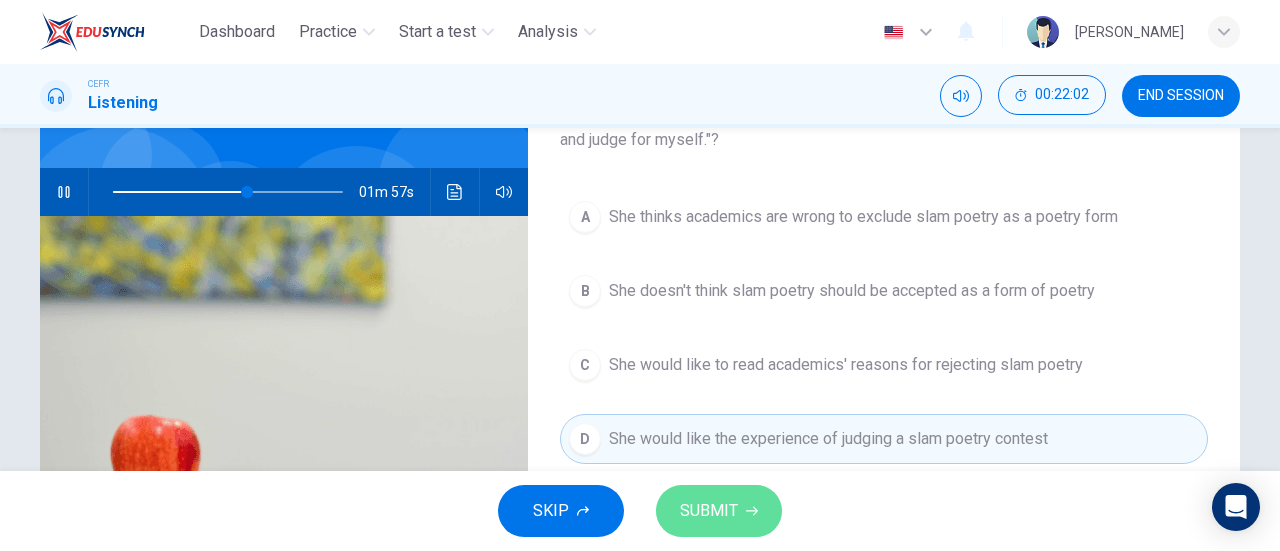 click on "SUBMIT" at bounding box center (709, 511) 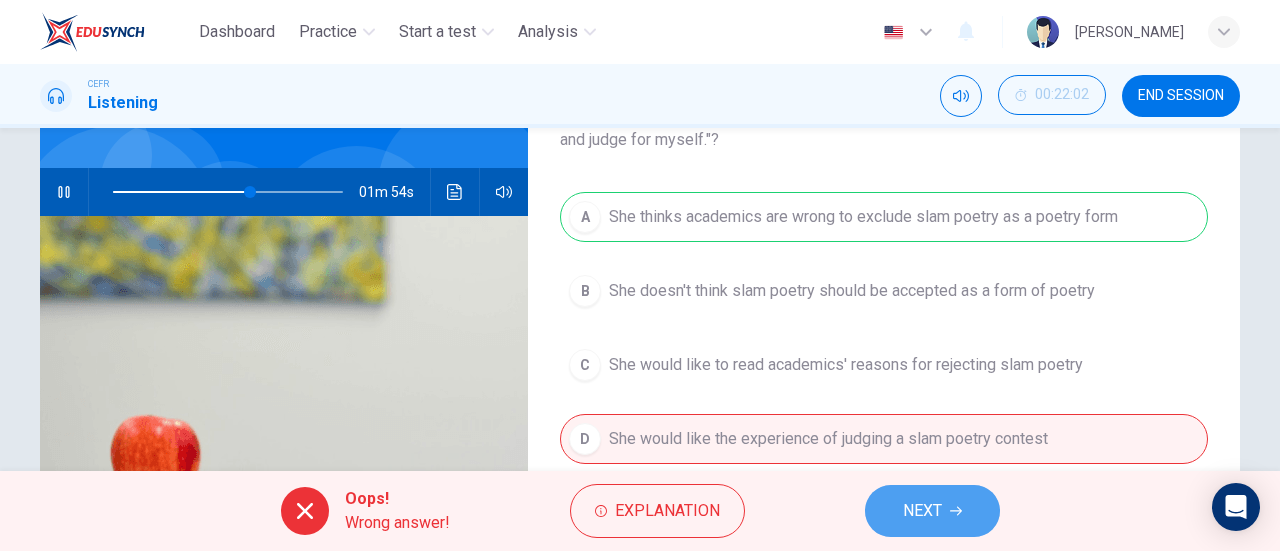 click on "NEXT" at bounding box center [922, 511] 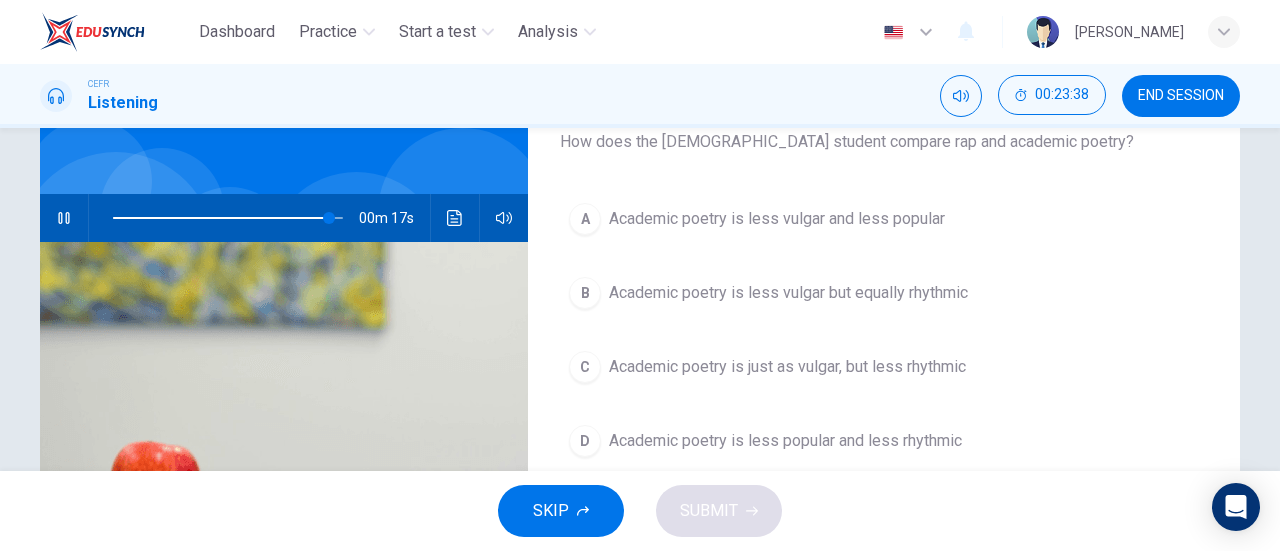 scroll, scrollTop: 140, scrollLeft: 0, axis: vertical 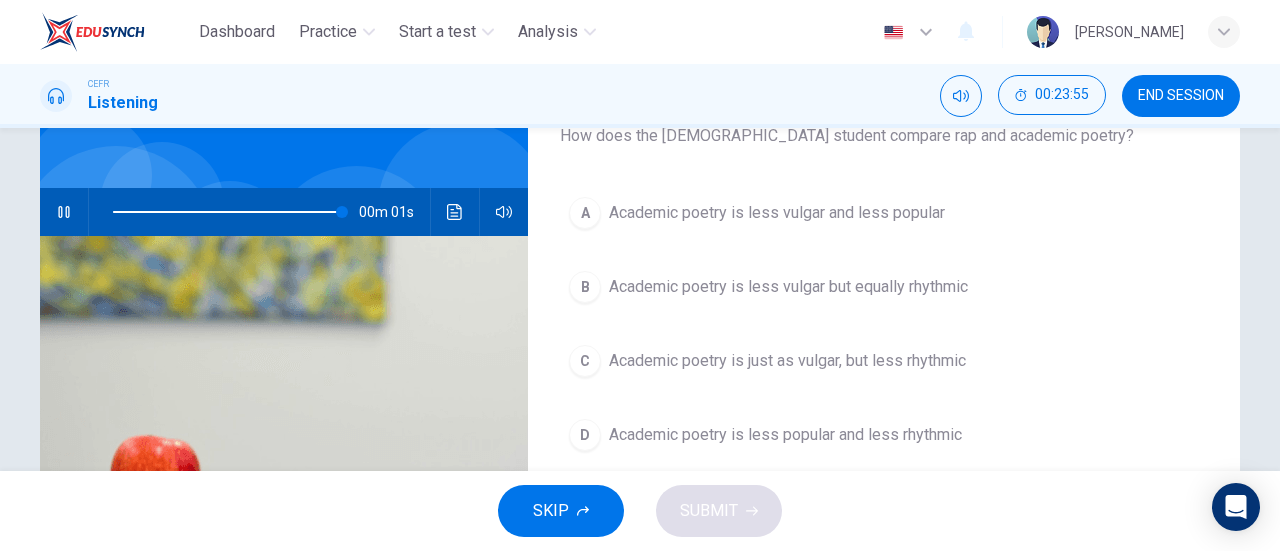 type on "0" 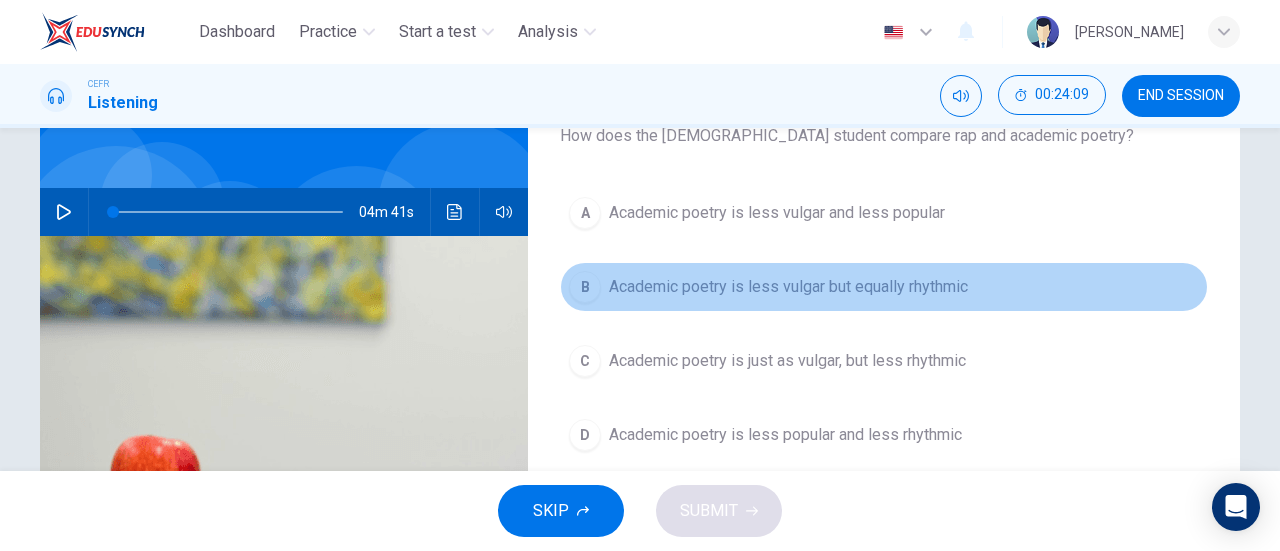 click on "Academic poetry is less vulgar but equally rhythmic" at bounding box center (788, 287) 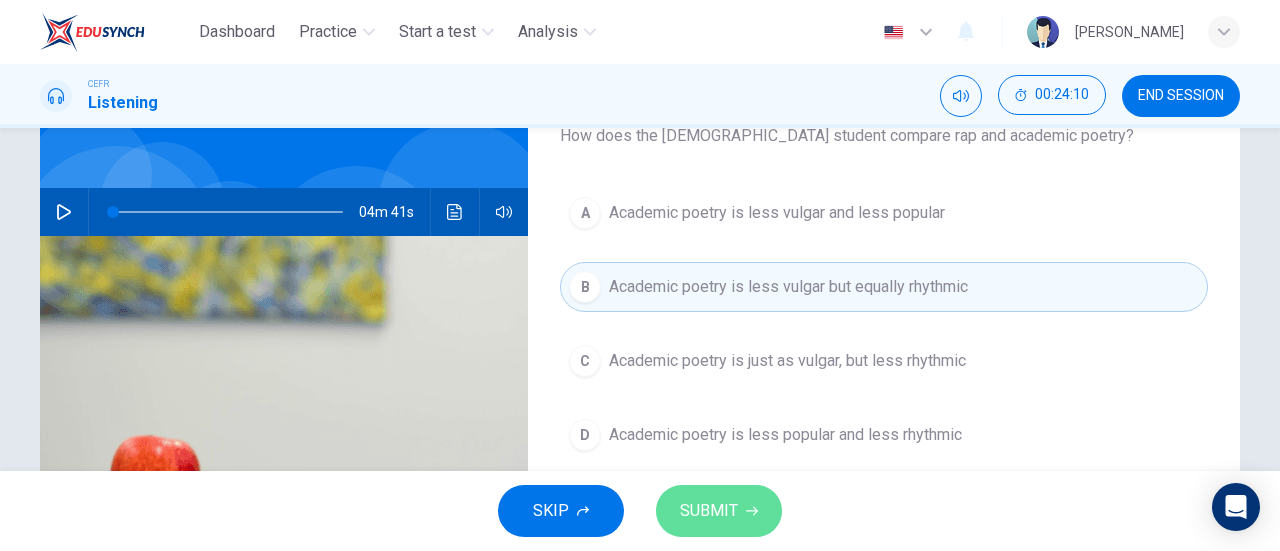 click on "SUBMIT" at bounding box center (709, 511) 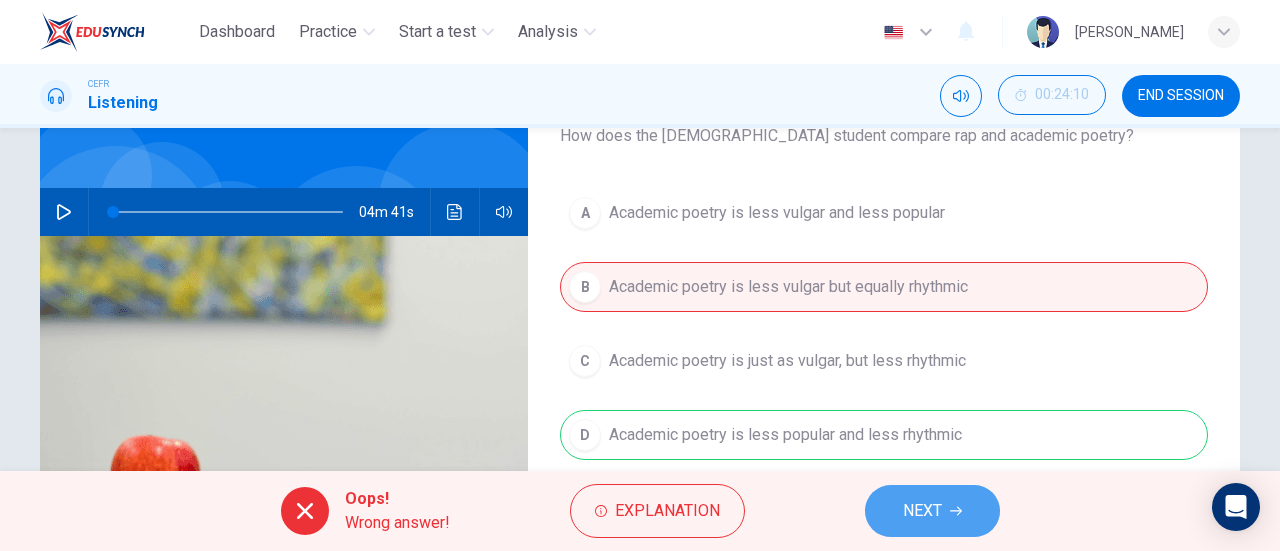 click on "NEXT" at bounding box center [932, 511] 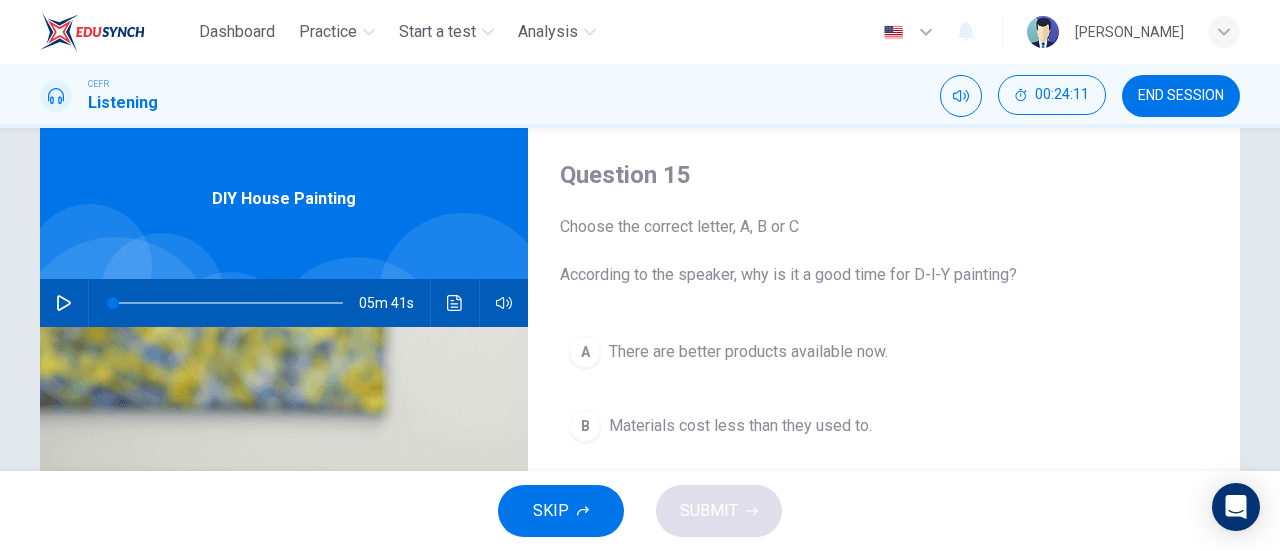 scroll, scrollTop: 58, scrollLeft: 0, axis: vertical 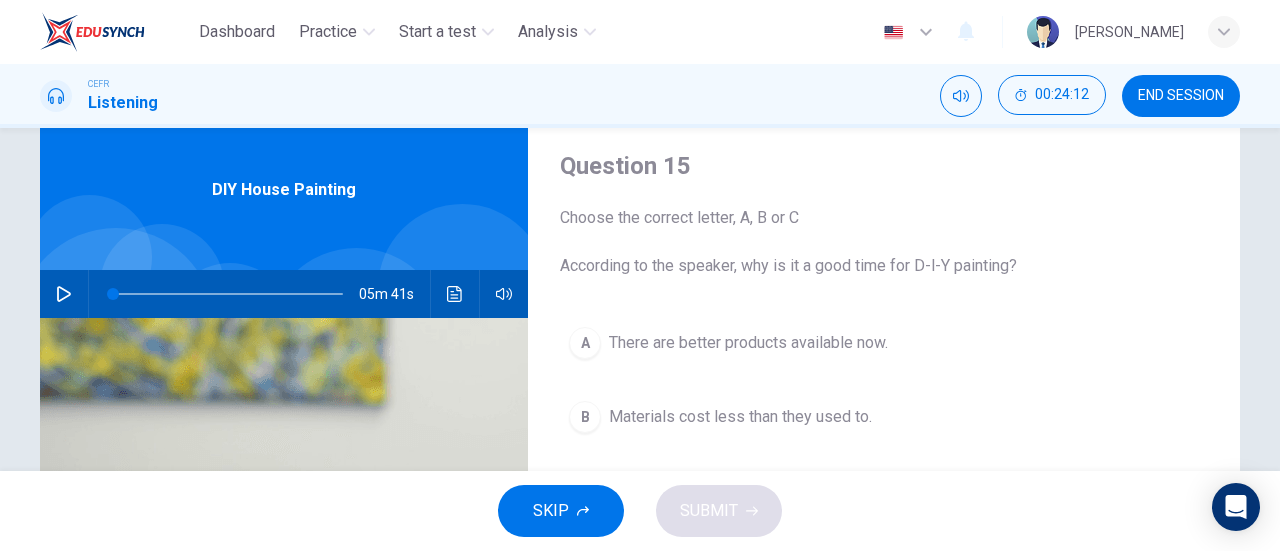click on "CEFR Listening 00:24:12 END SESSION" at bounding box center (640, 96) 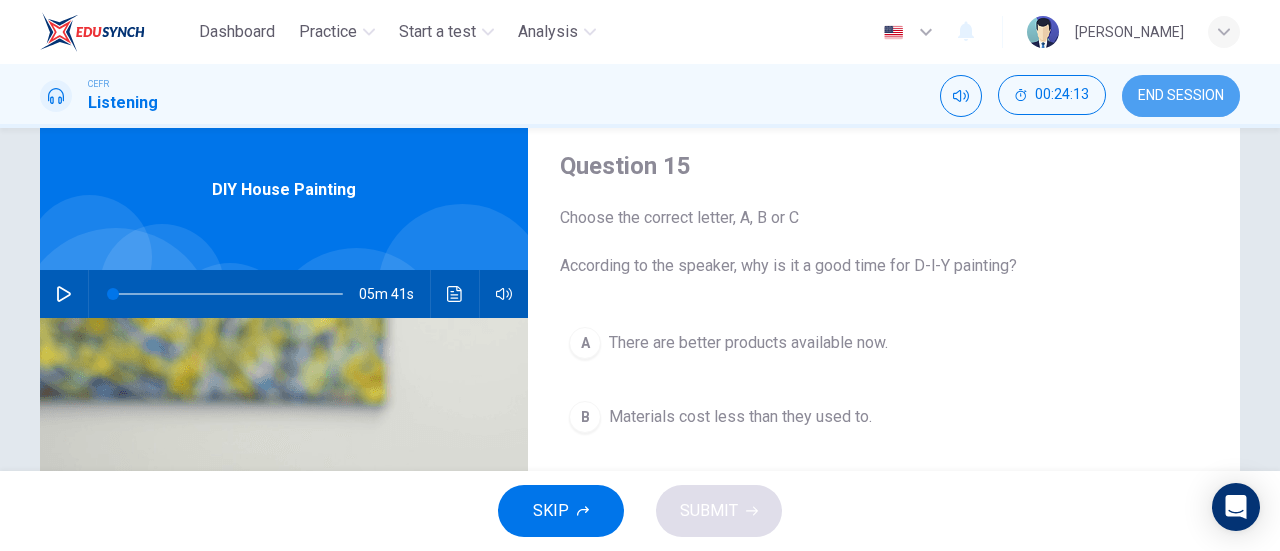 click on "END SESSION" at bounding box center [1181, 96] 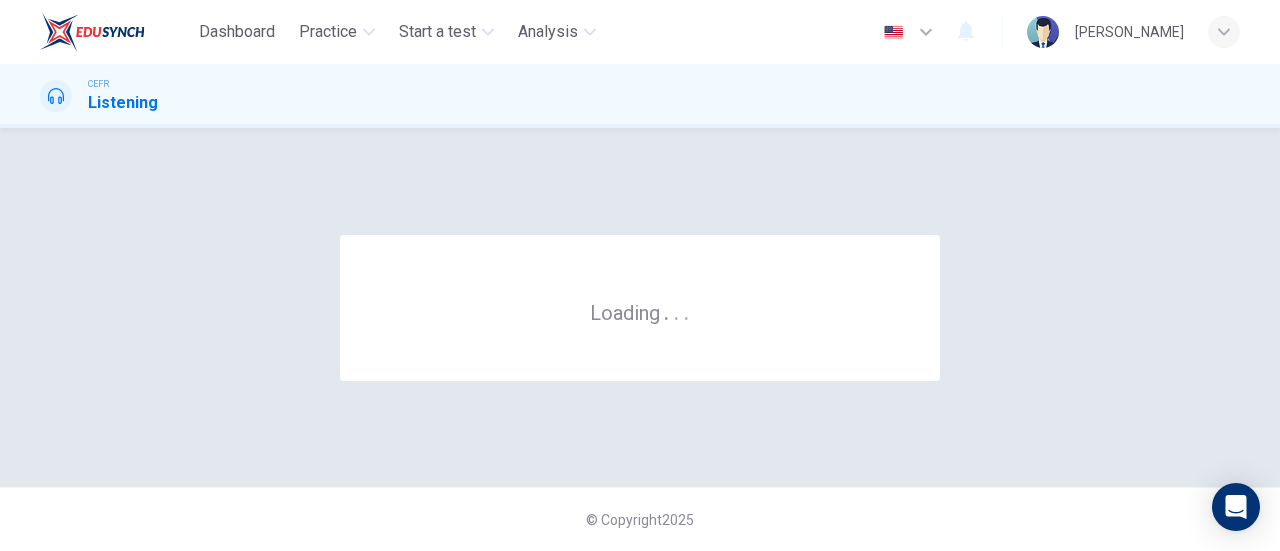 scroll, scrollTop: 0, scrollLeft: 0, axis: both 